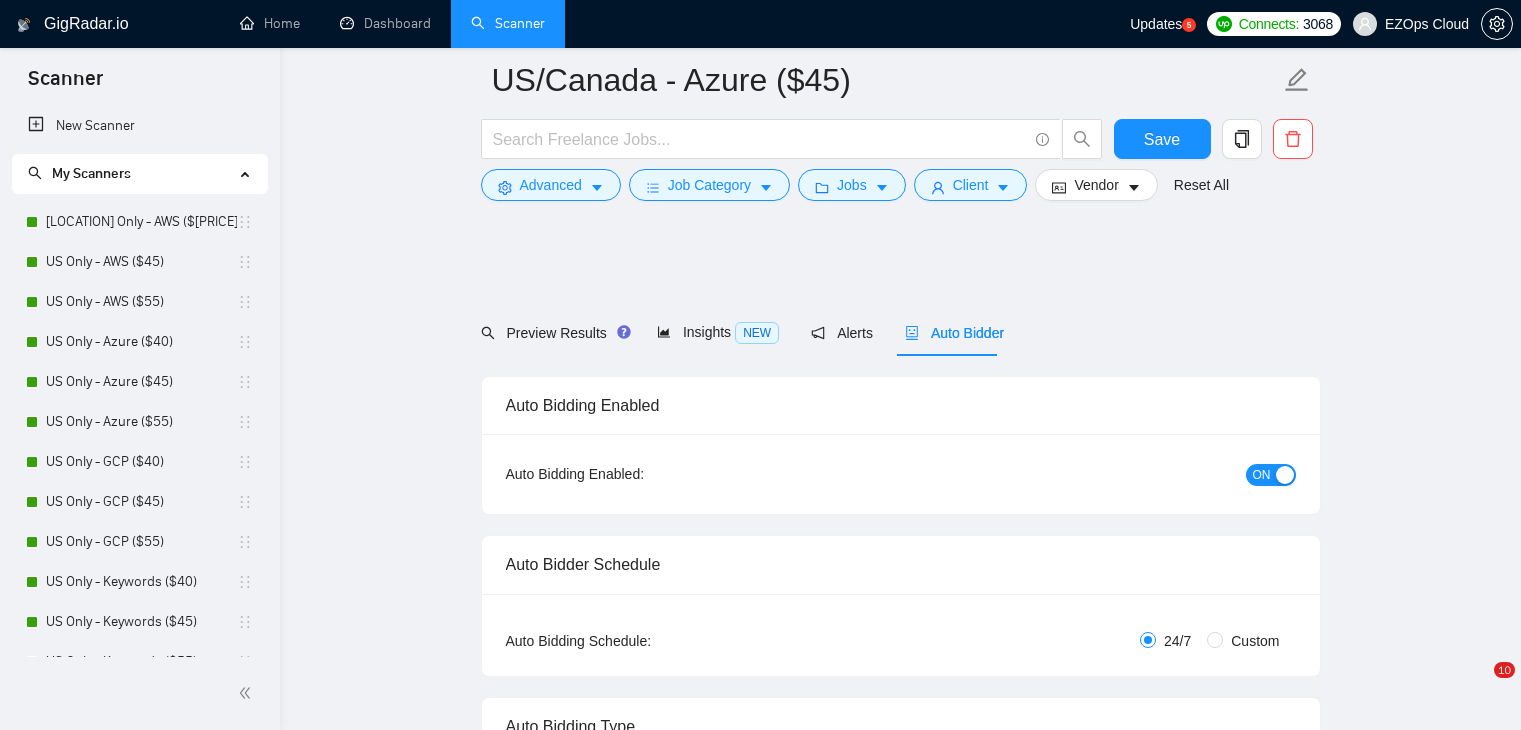 scroll, scrollTop: 5655, scrollLeft: 0, axis: vertical 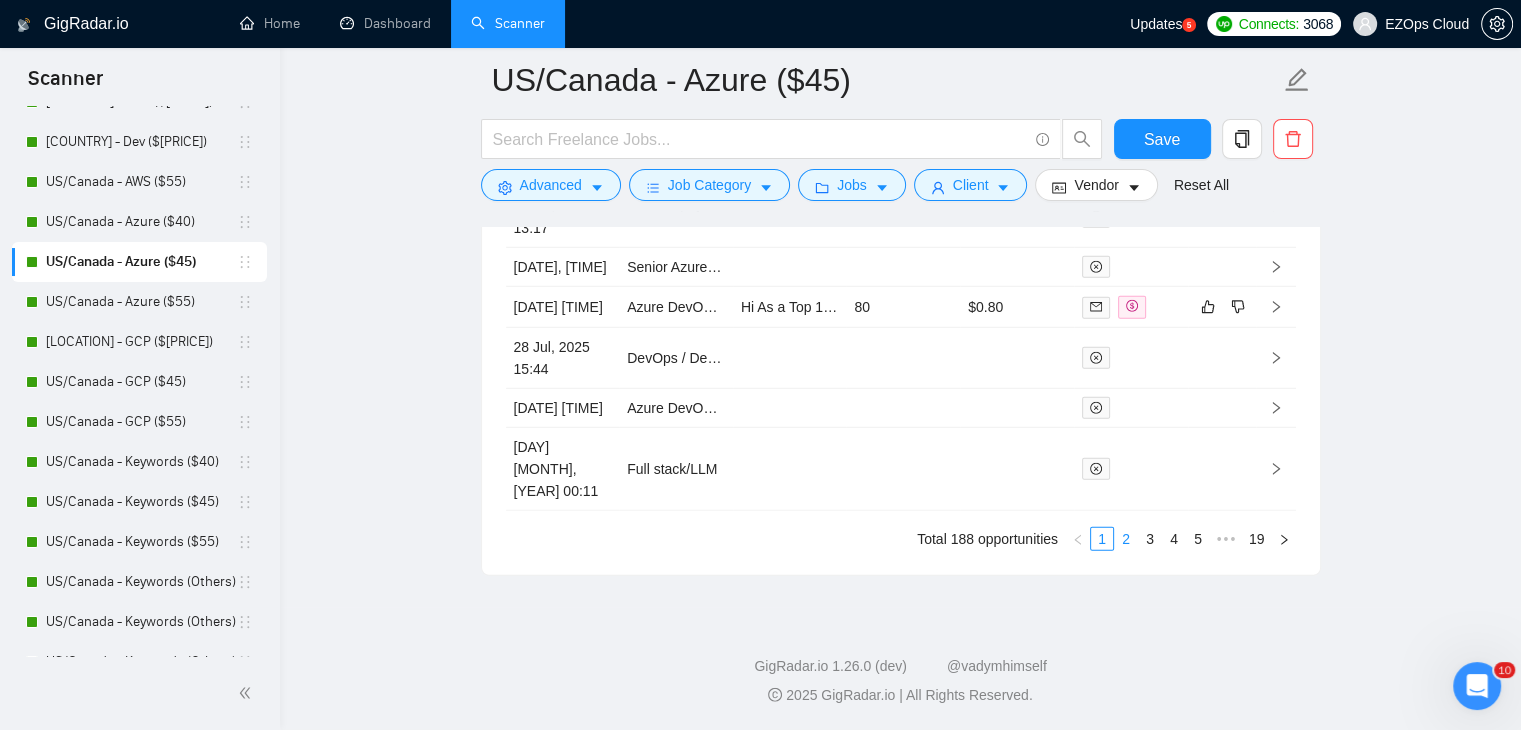 click on "2" at bounding box center [1126, 539] 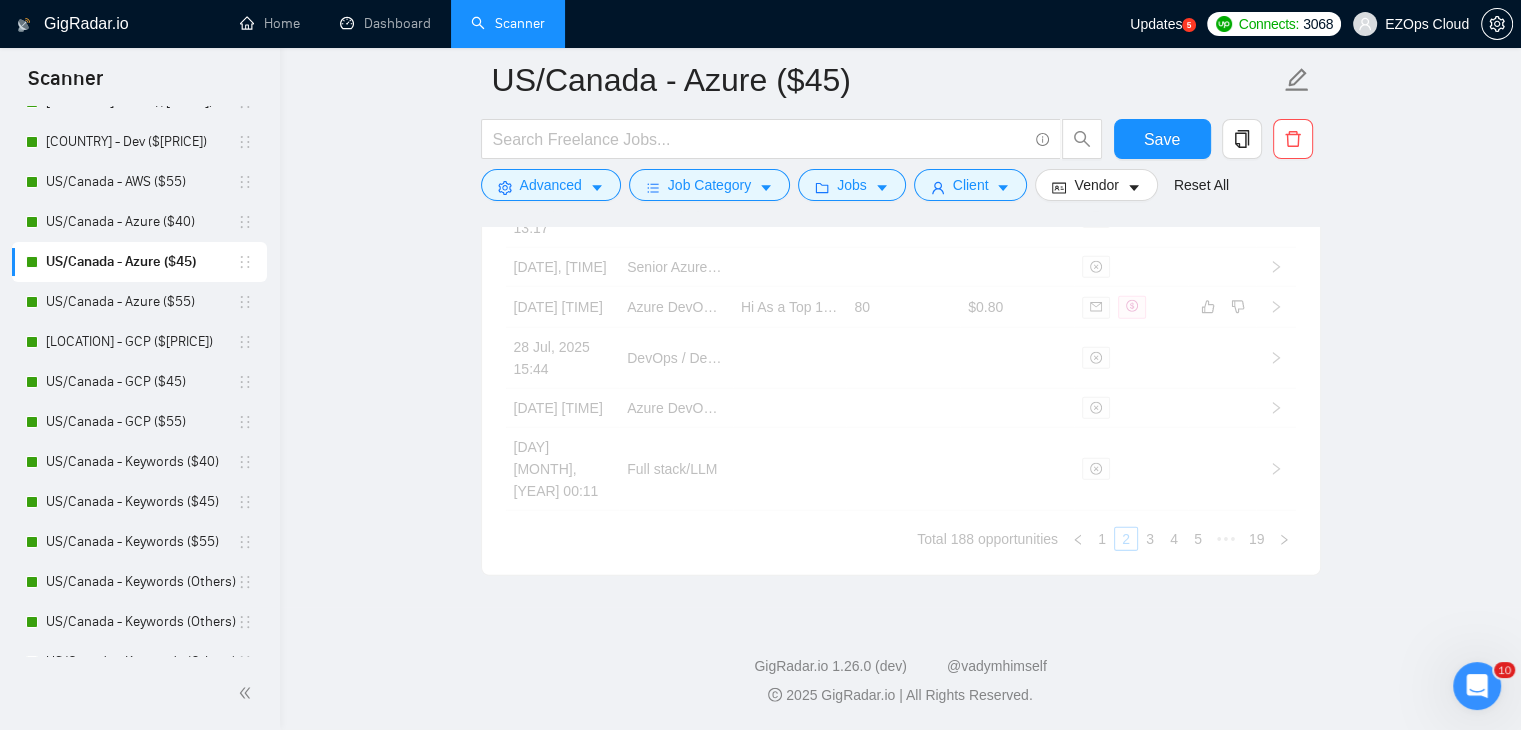 scroll, scrollTop: 5035, scrollLeft: 0, axis: vertical 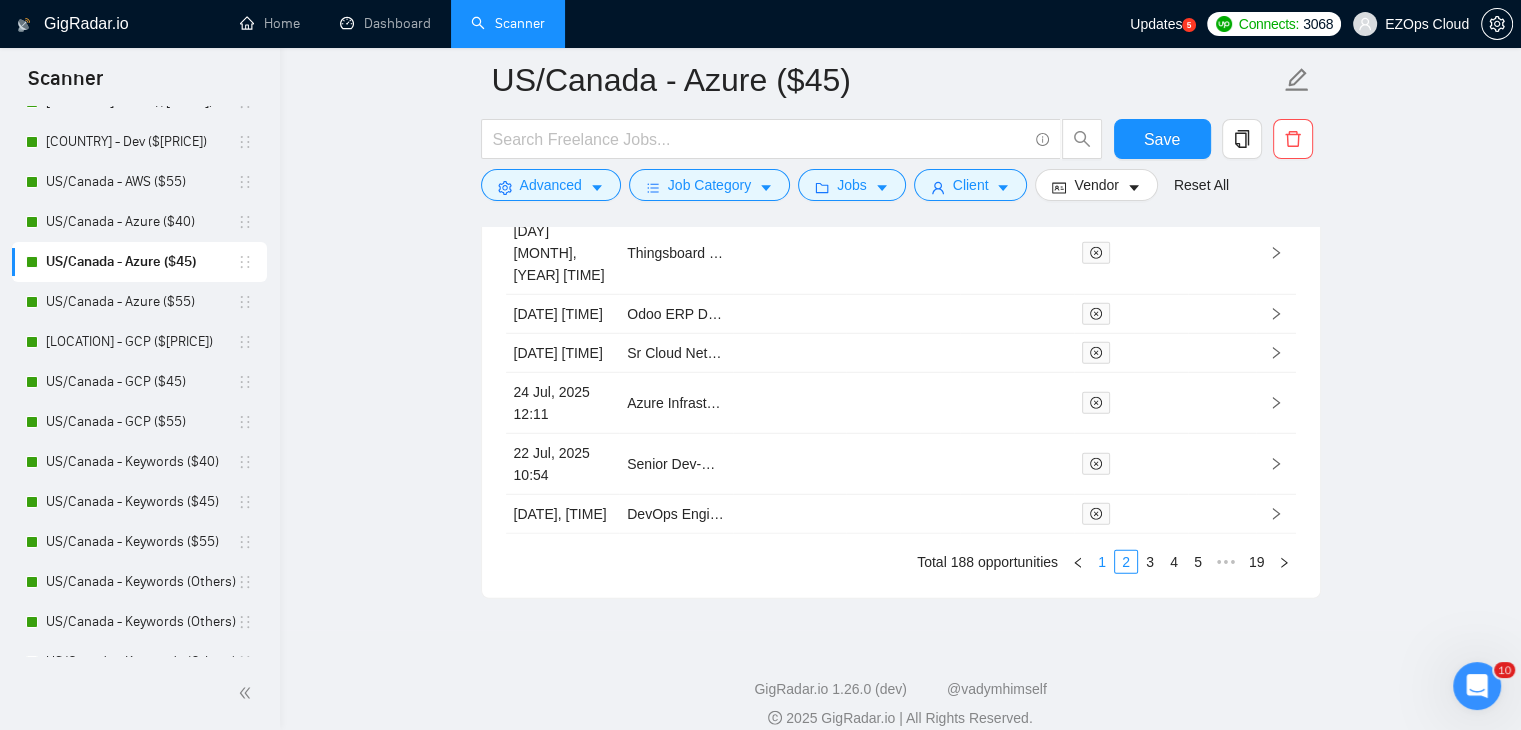 click on "1" at bounding box center [1102, 562] 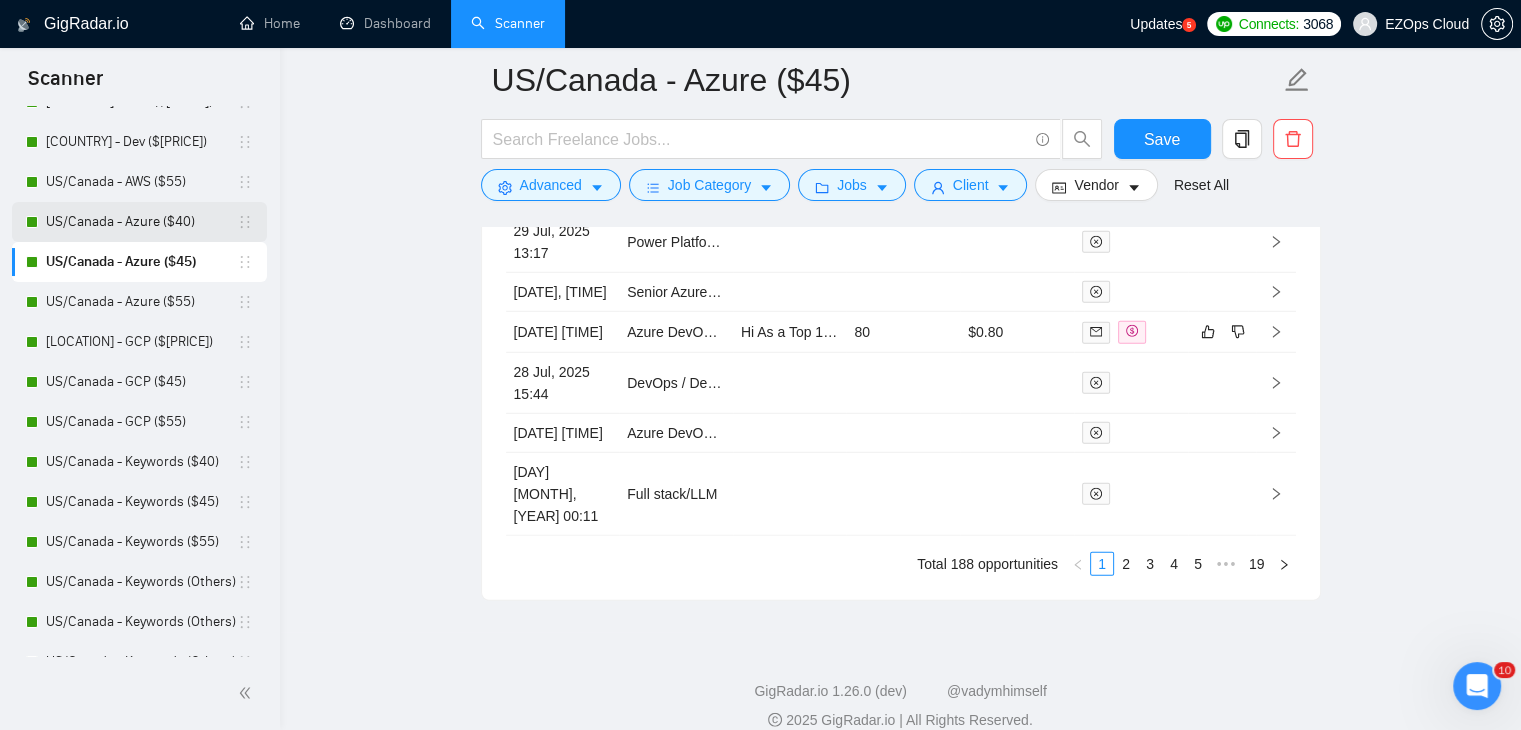 click on "US/Canada - Azure ($40)" at bounding box center [141, 222] 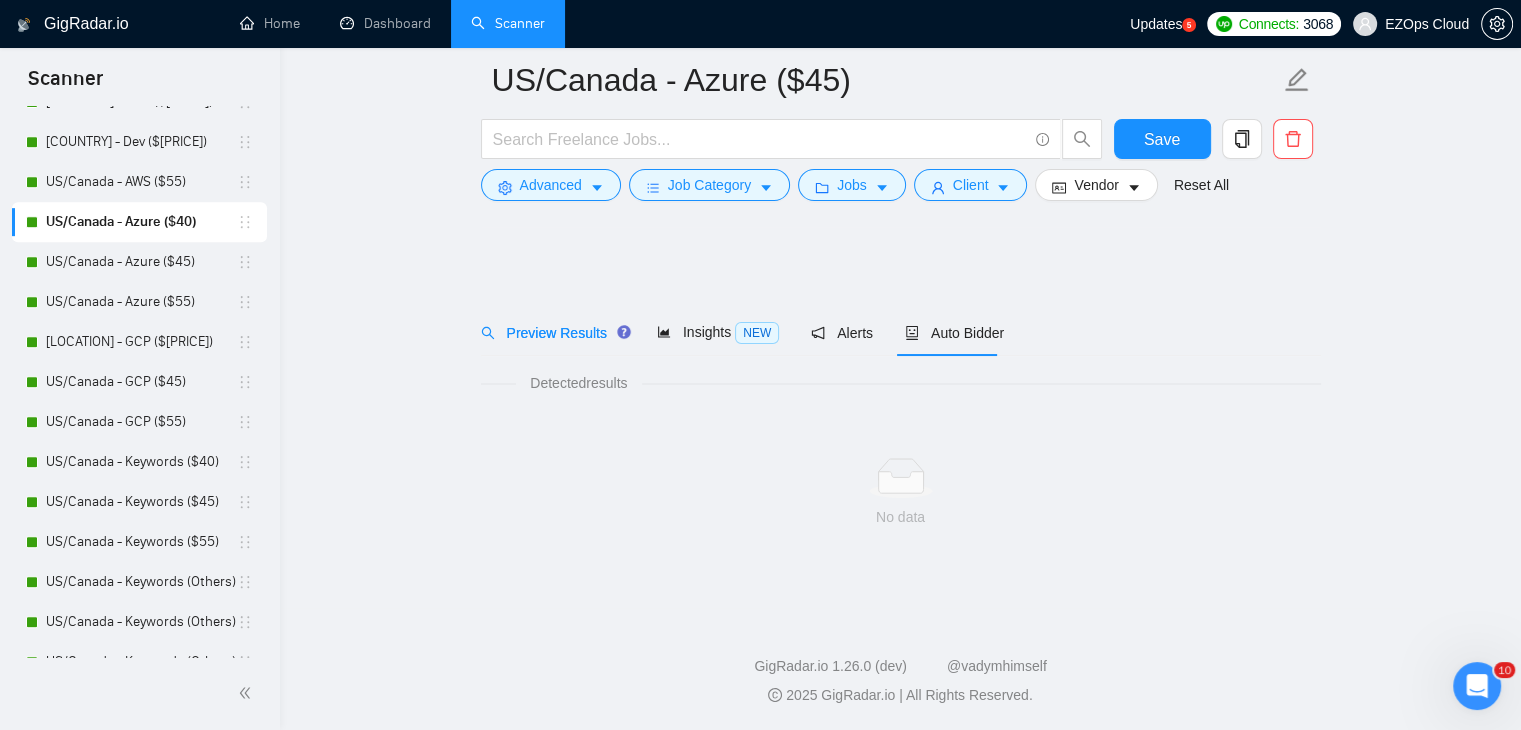 scroll, scrollTop: 0, scrollLeft: 0, axis: both 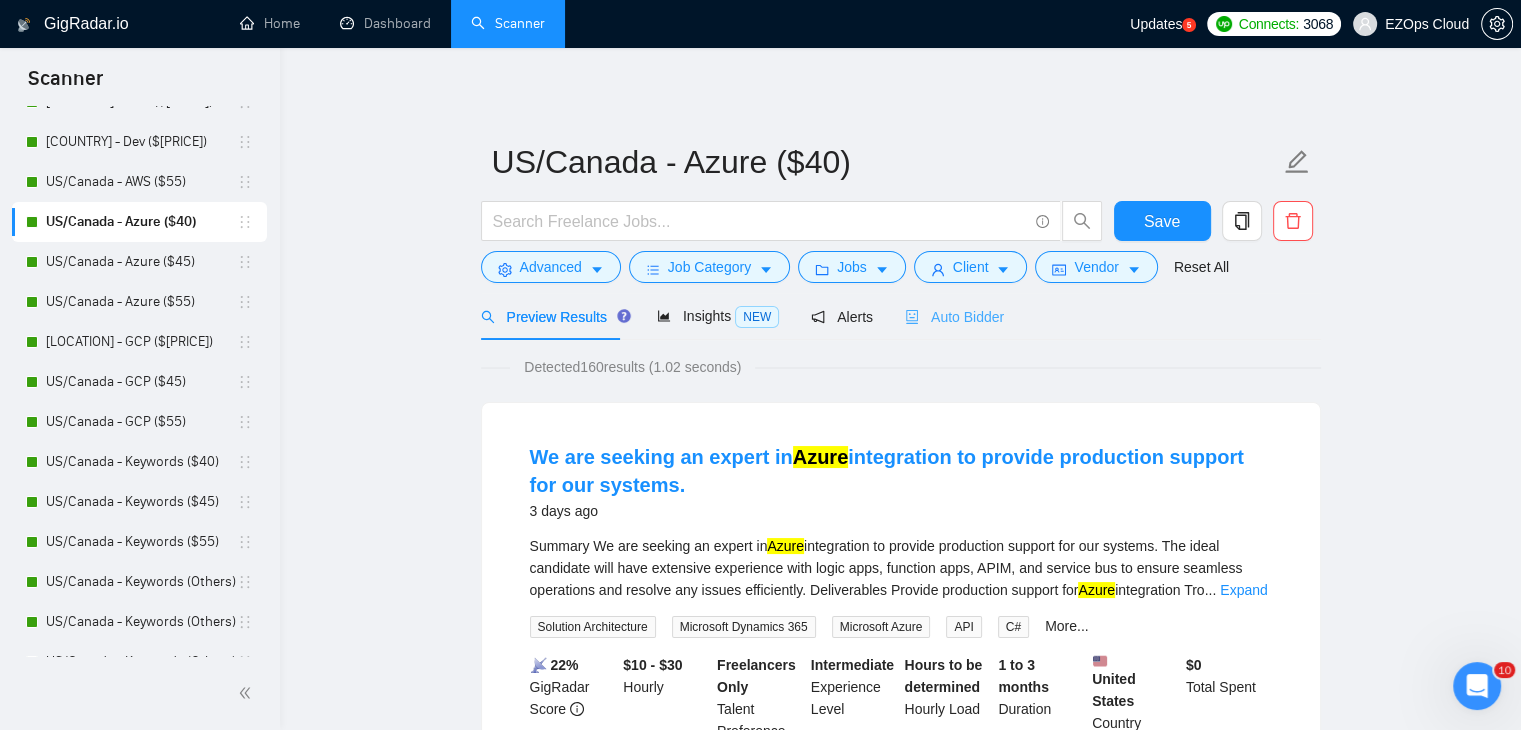 click on "Auto Bidder" at bounding box center [954, 316] 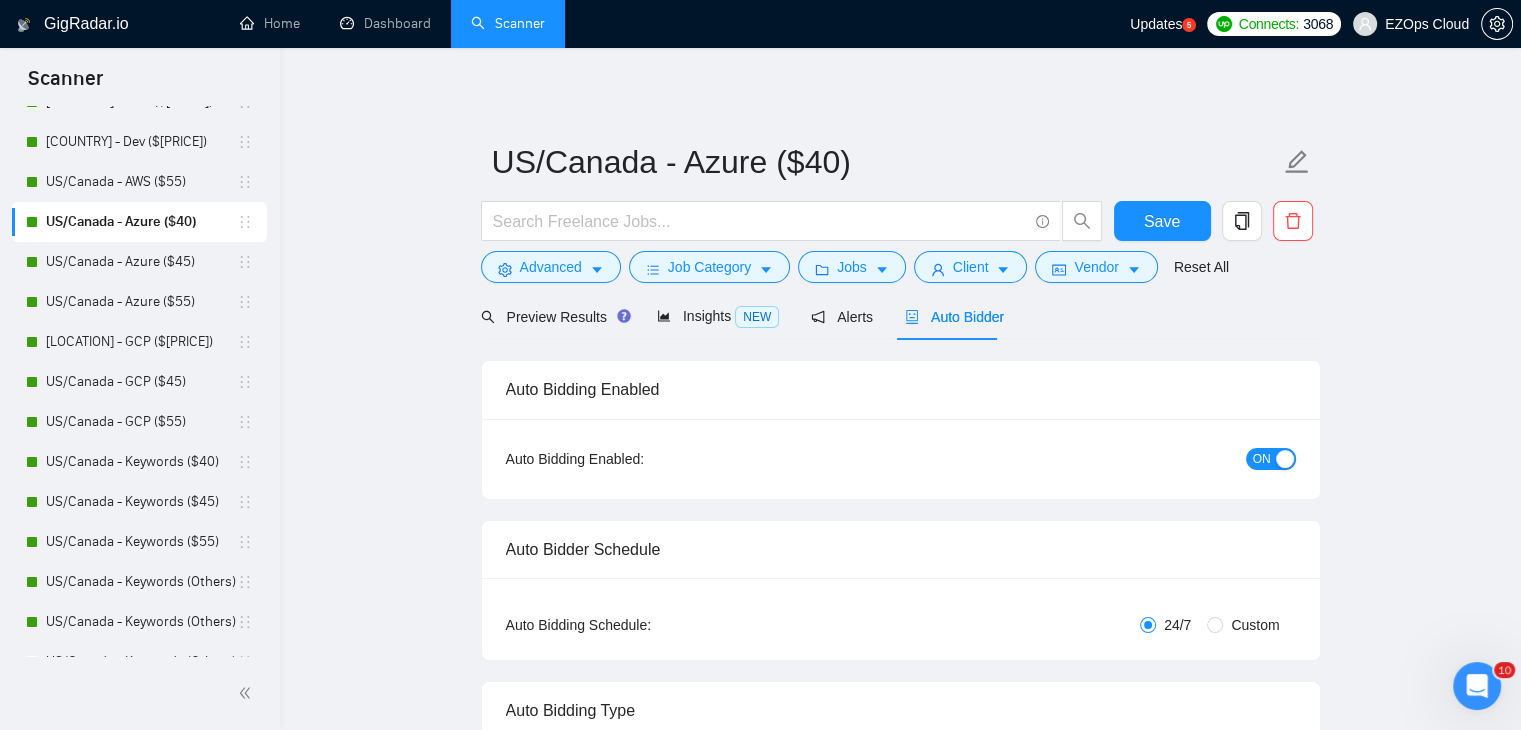 type 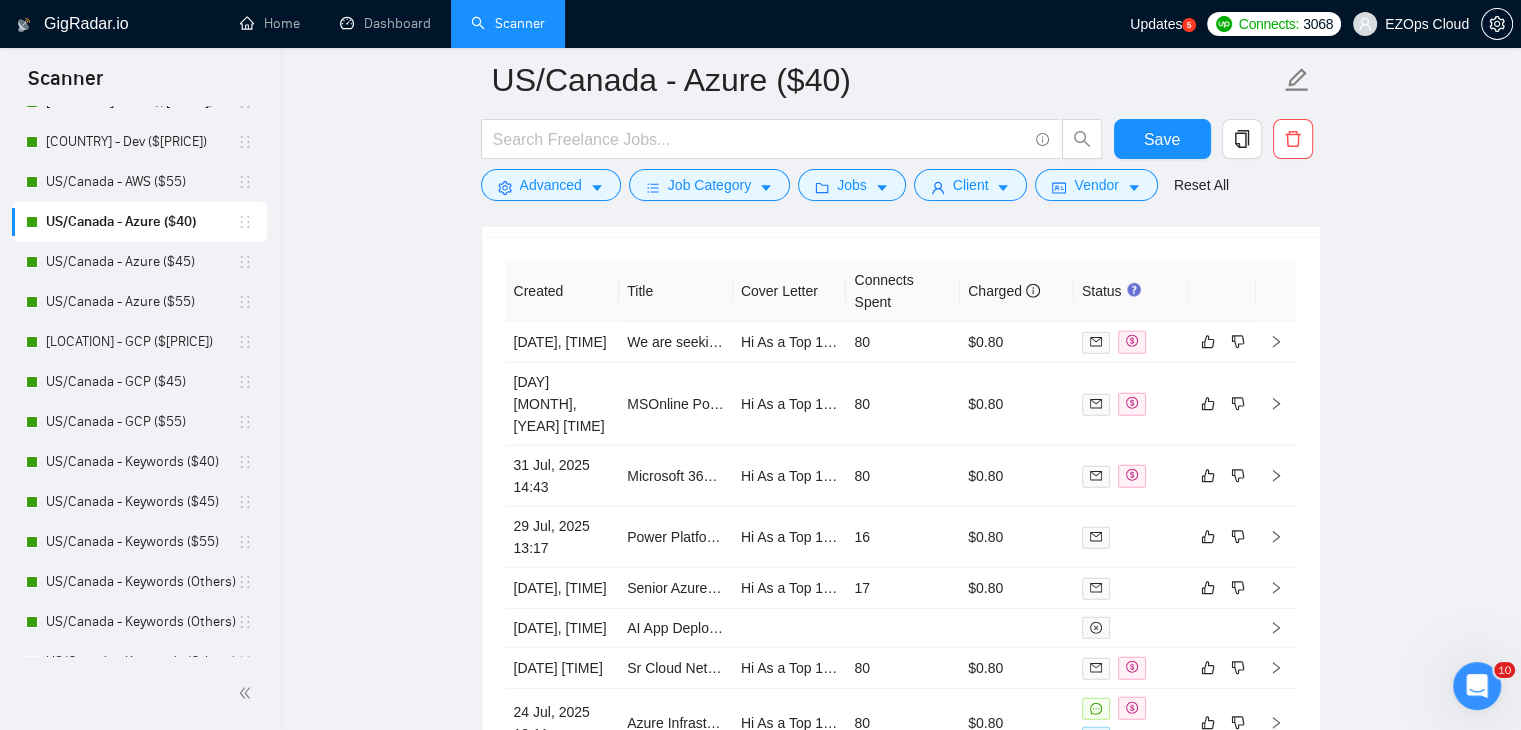 scroll, scrollTop: 5330, scrollLeft: 0, axis: vertical 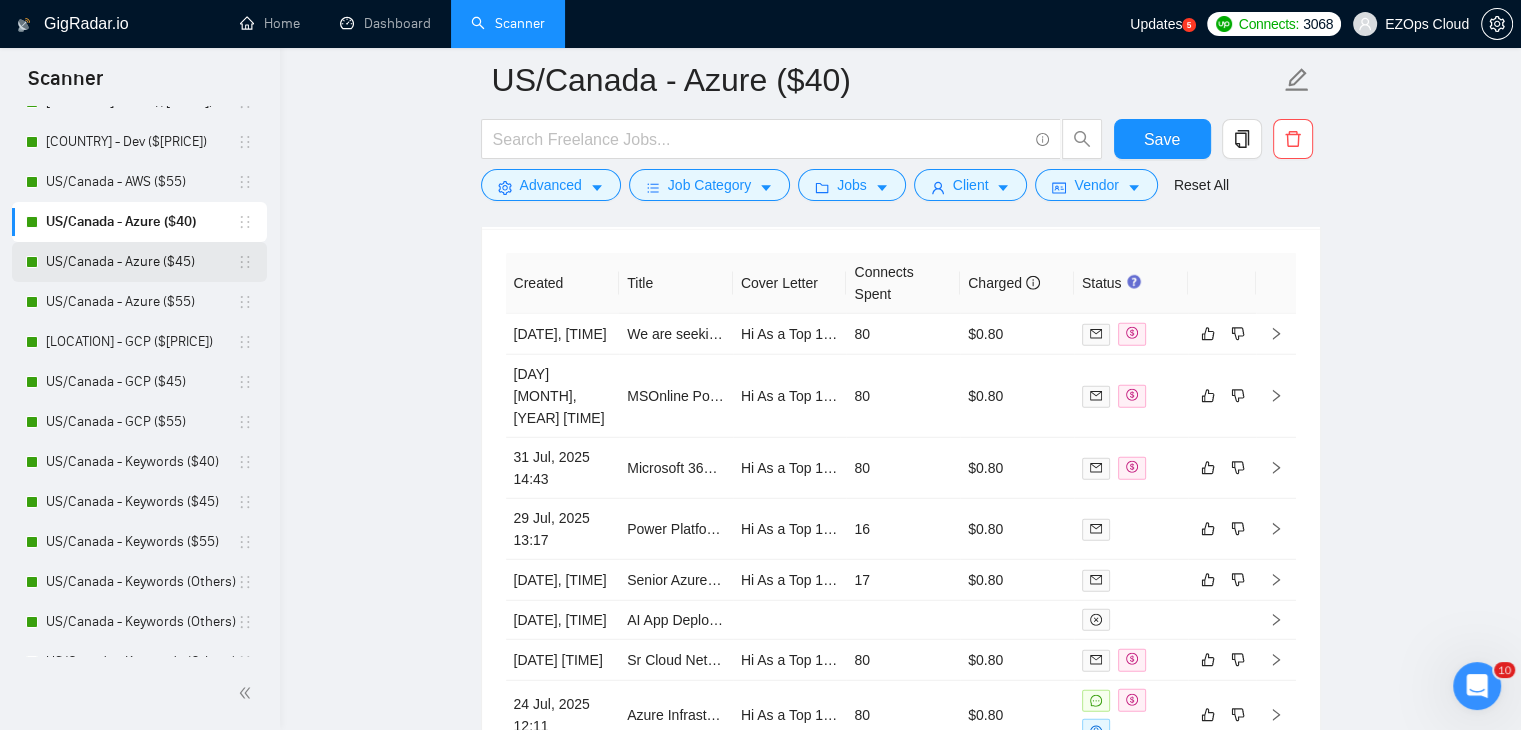 click on "US/Canada - Azure ($45)" at bounding box center (141, 262) 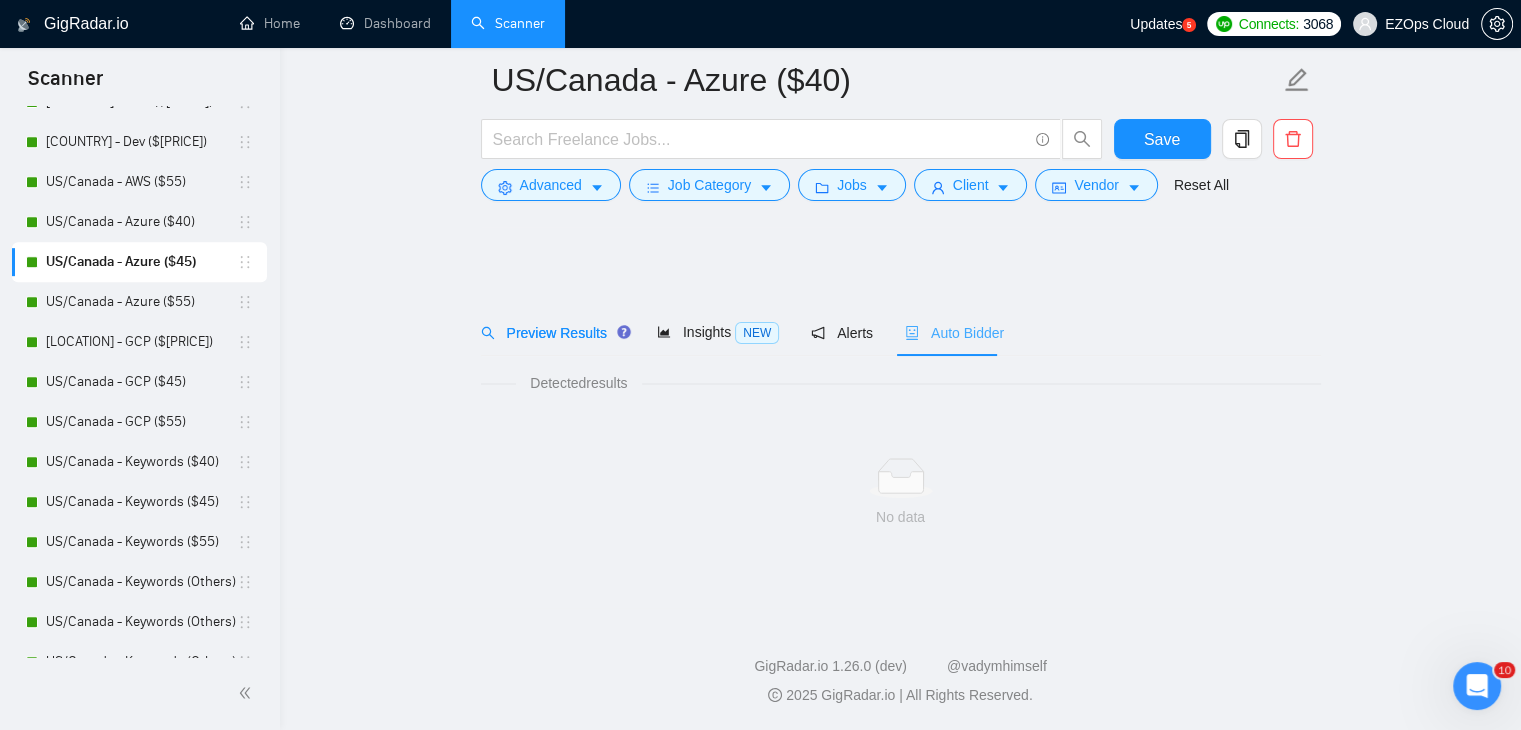scroll, scrollTop: 0, scrollLeft: 0, axis: both 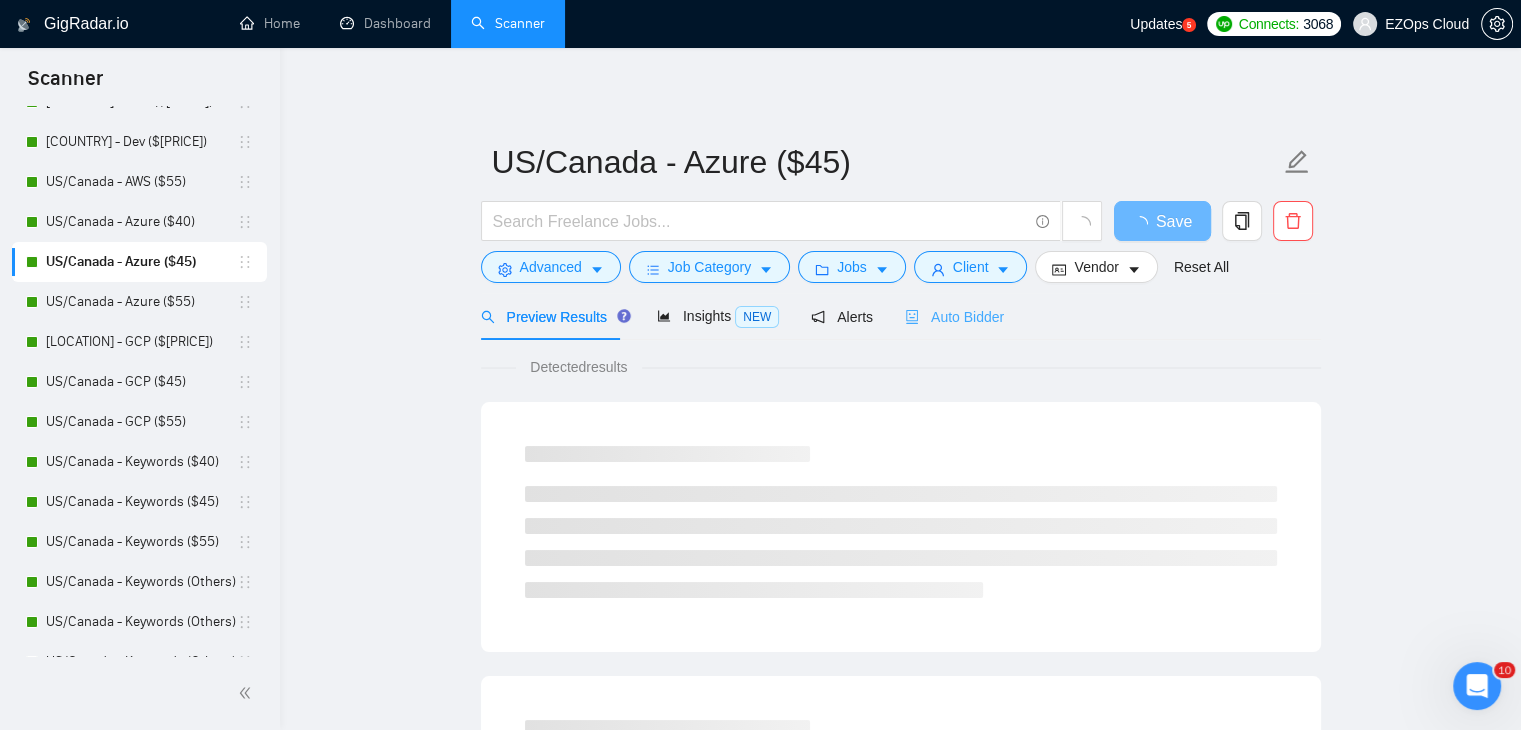click on "Auto Bidder" at bounding box center (954, 316) 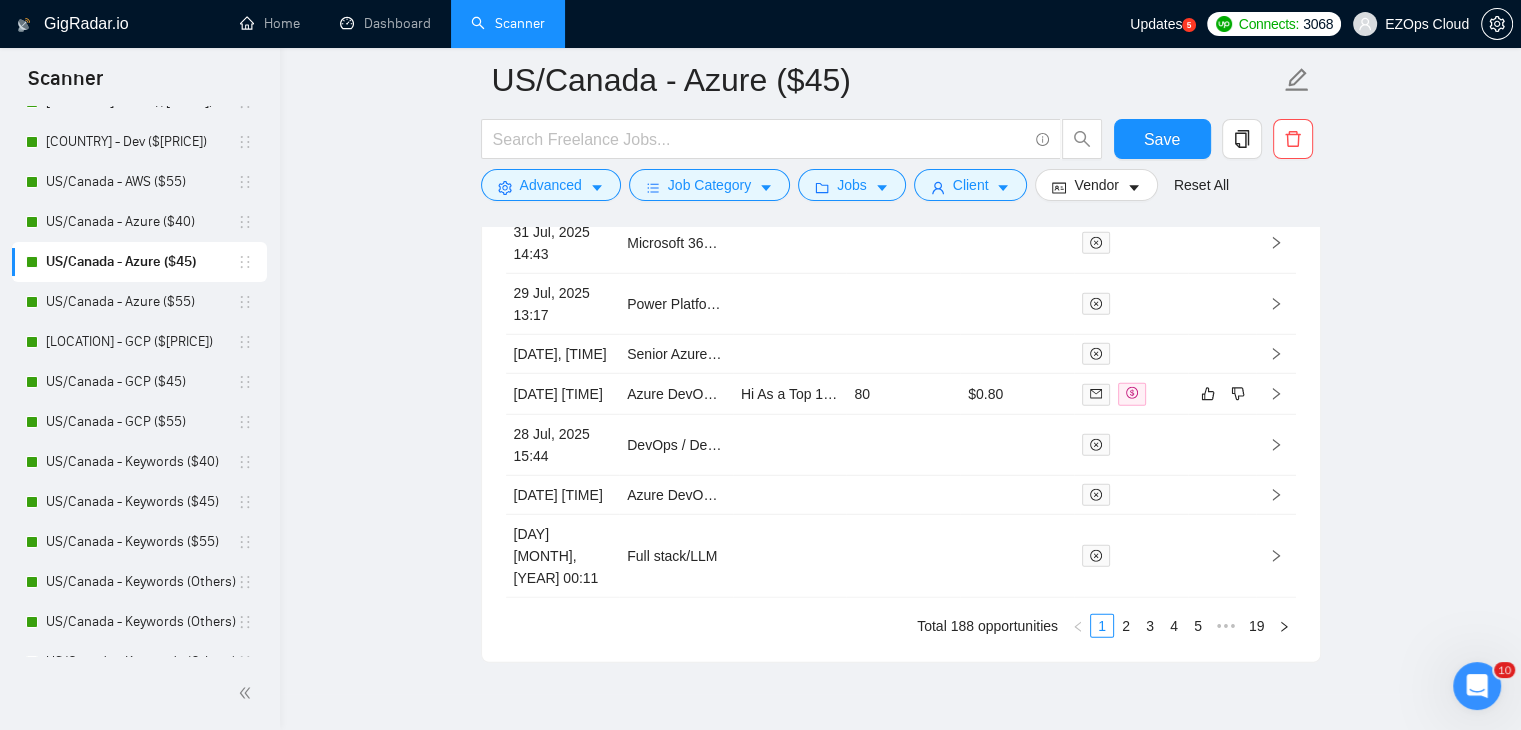 scroll, scrollTop: 5575, scrollLeft: 0, axis: vertical 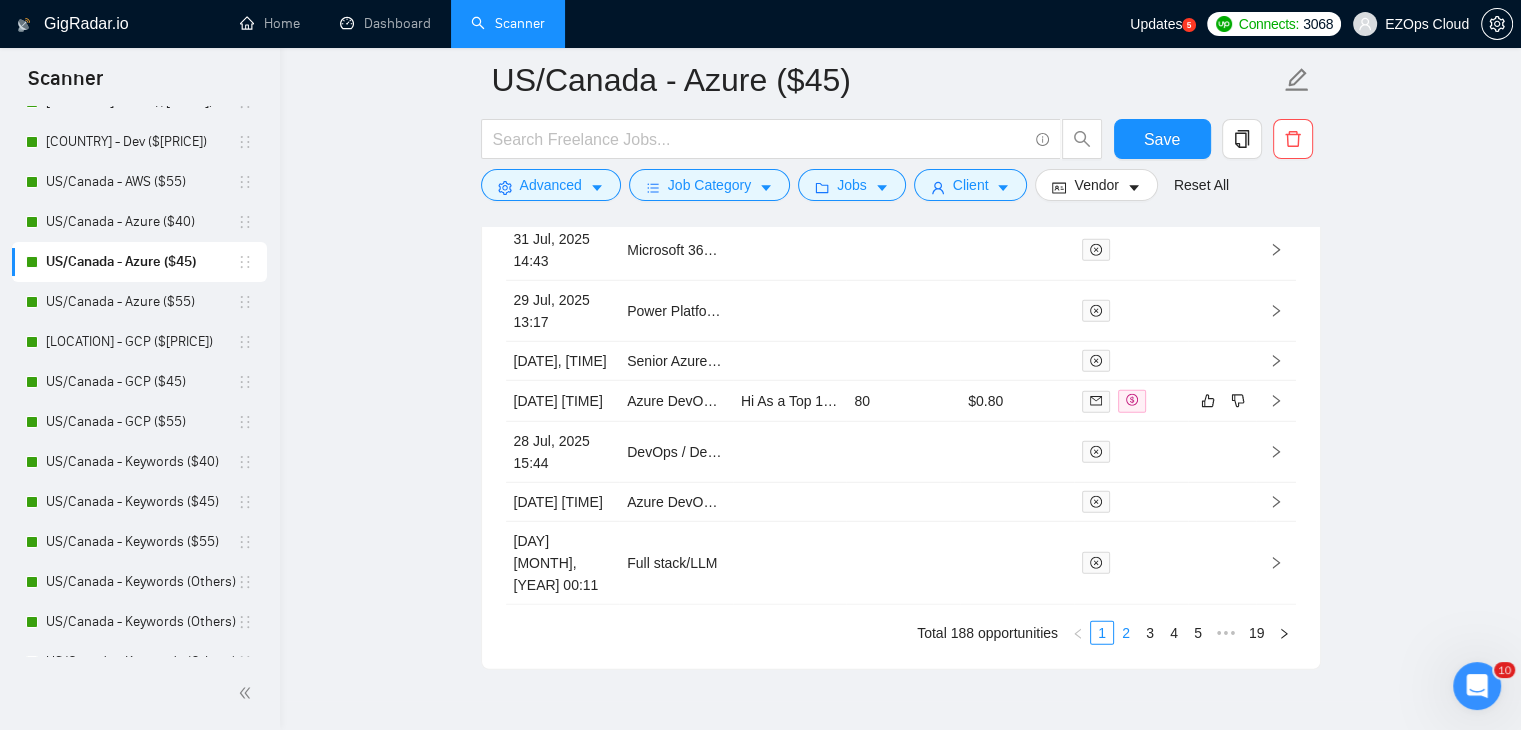 click on "2" at bounding box center (1126, 633) 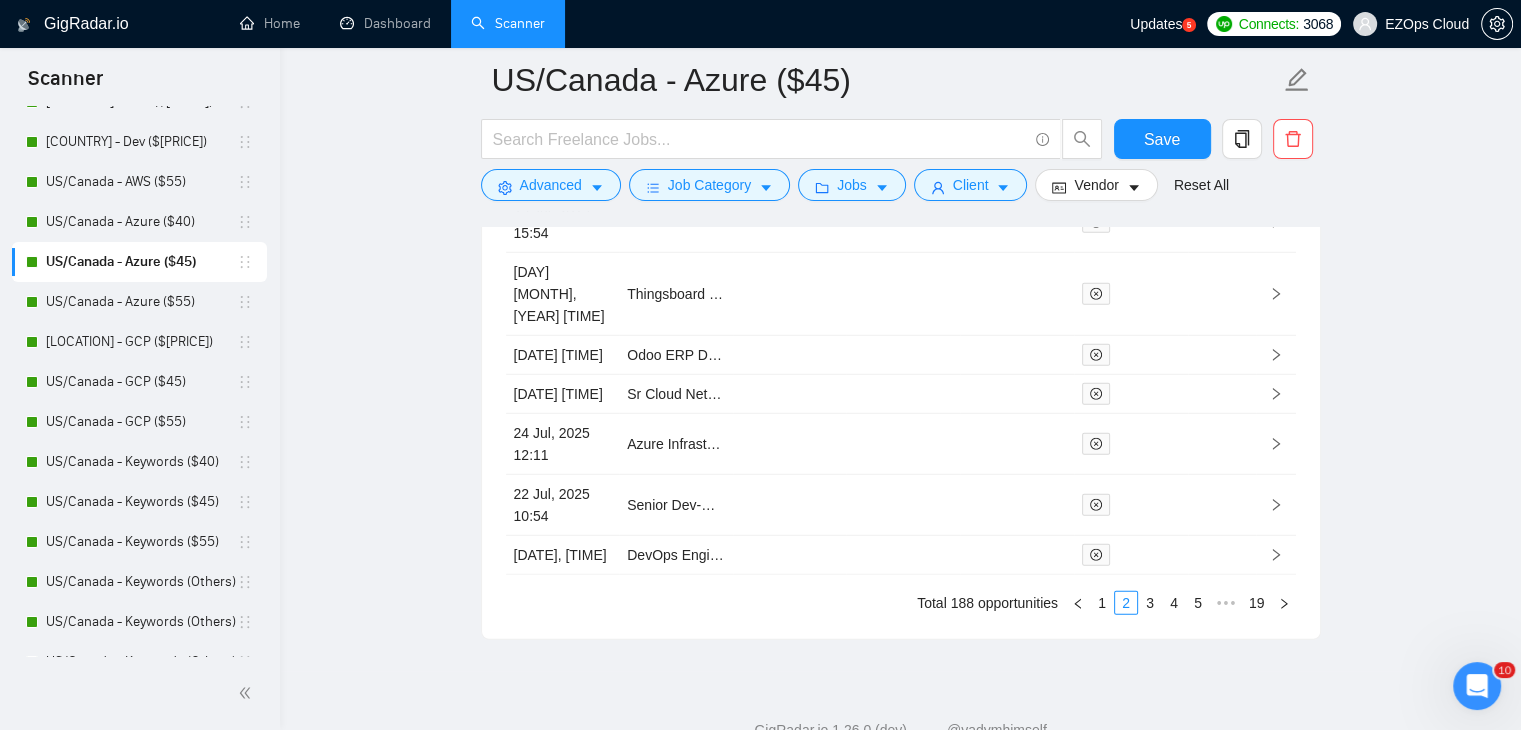 scroll, scrollTop: 5703, scrollLeft: 0, axis: vertical 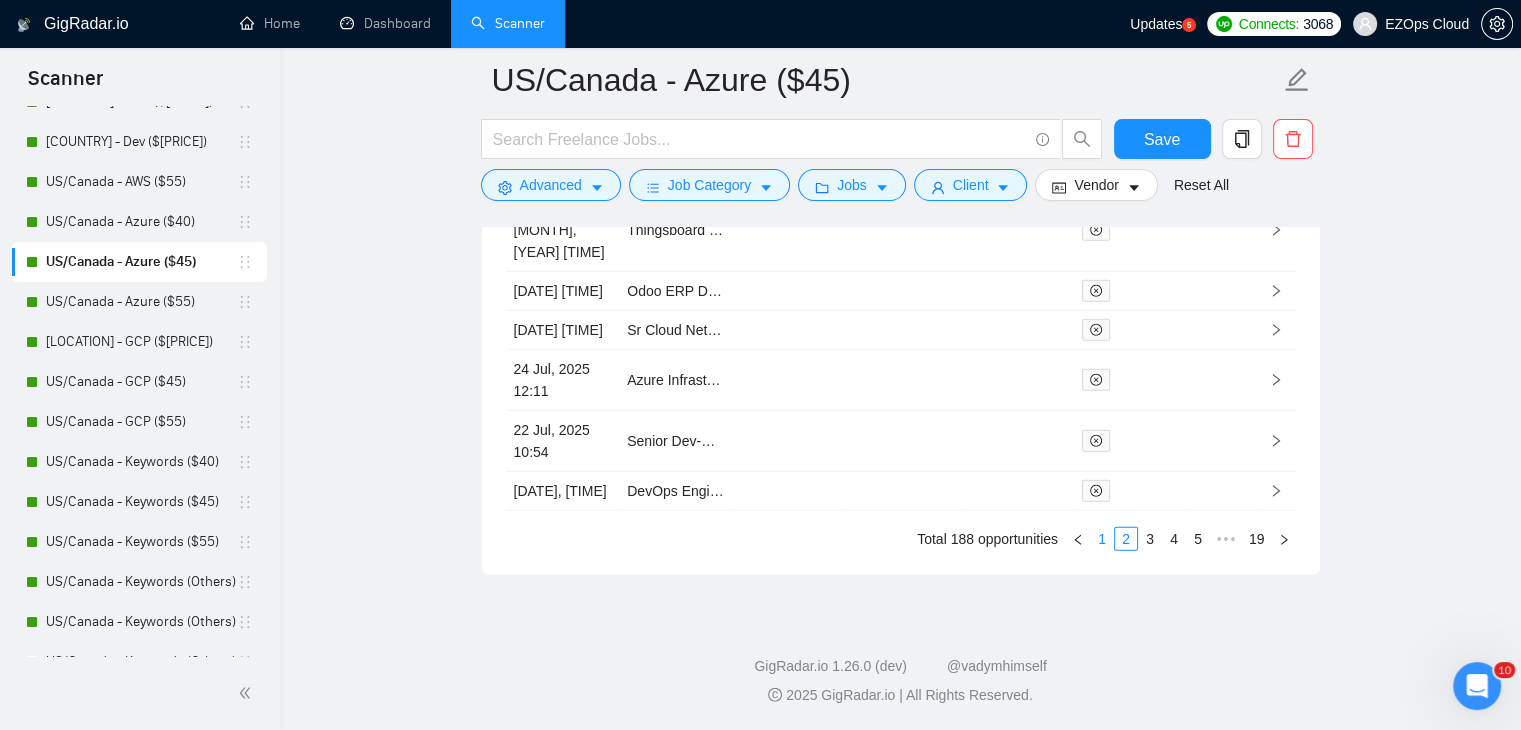 click on "1" at bounding box center (1102, 539) 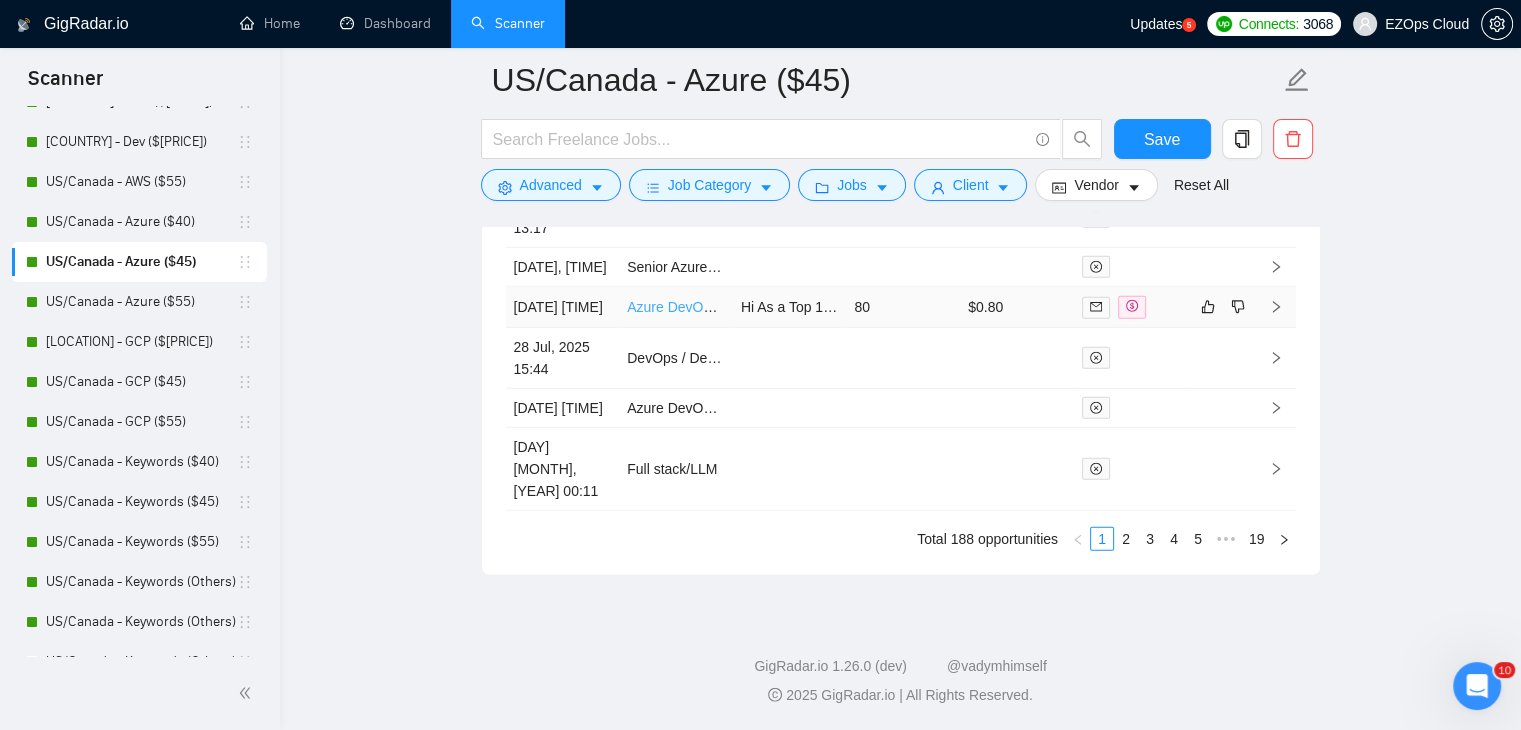 click on "Azure DevOps Expert Needed for CI/CD Pipeline Setup" at bounding box center [799, 307] 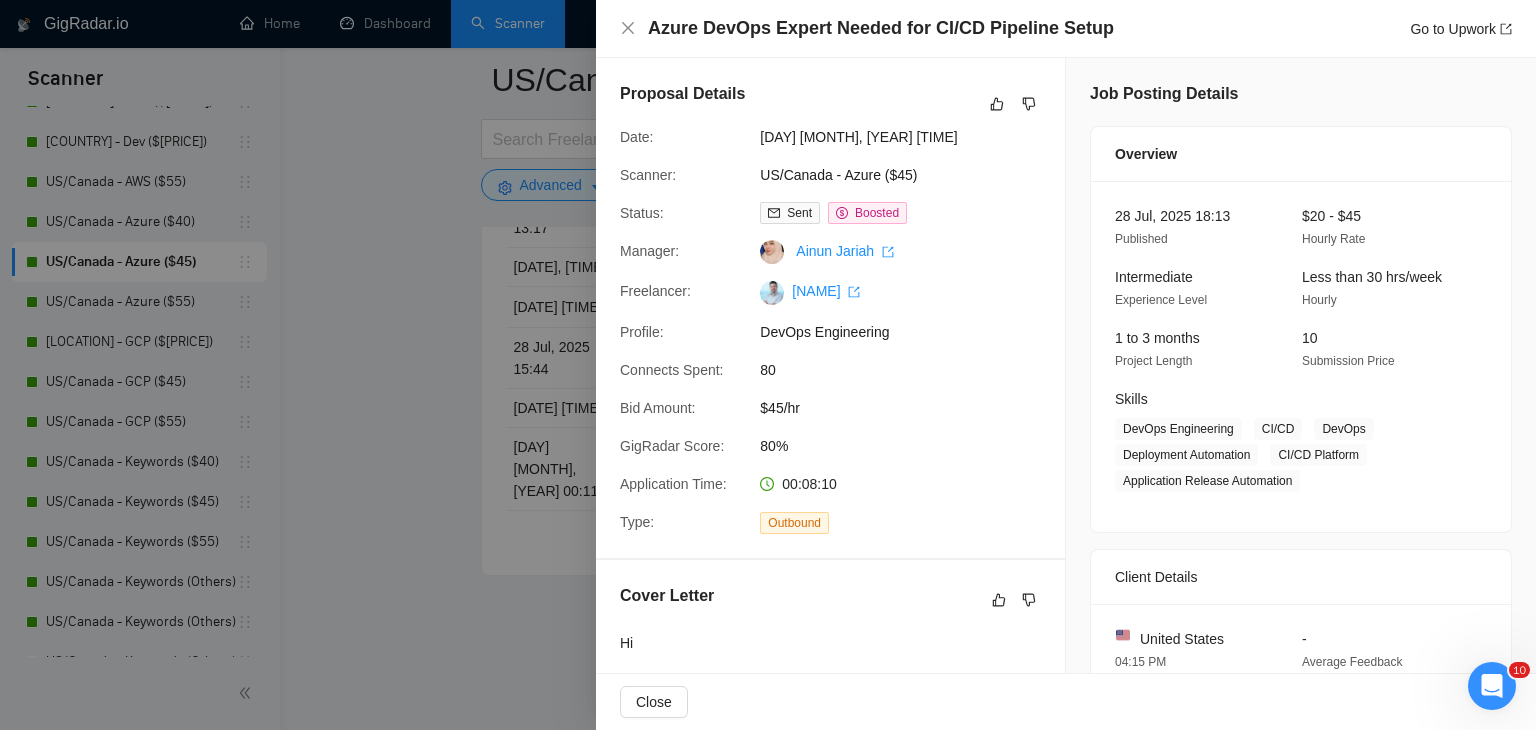 click at bounding box center [768, 365] 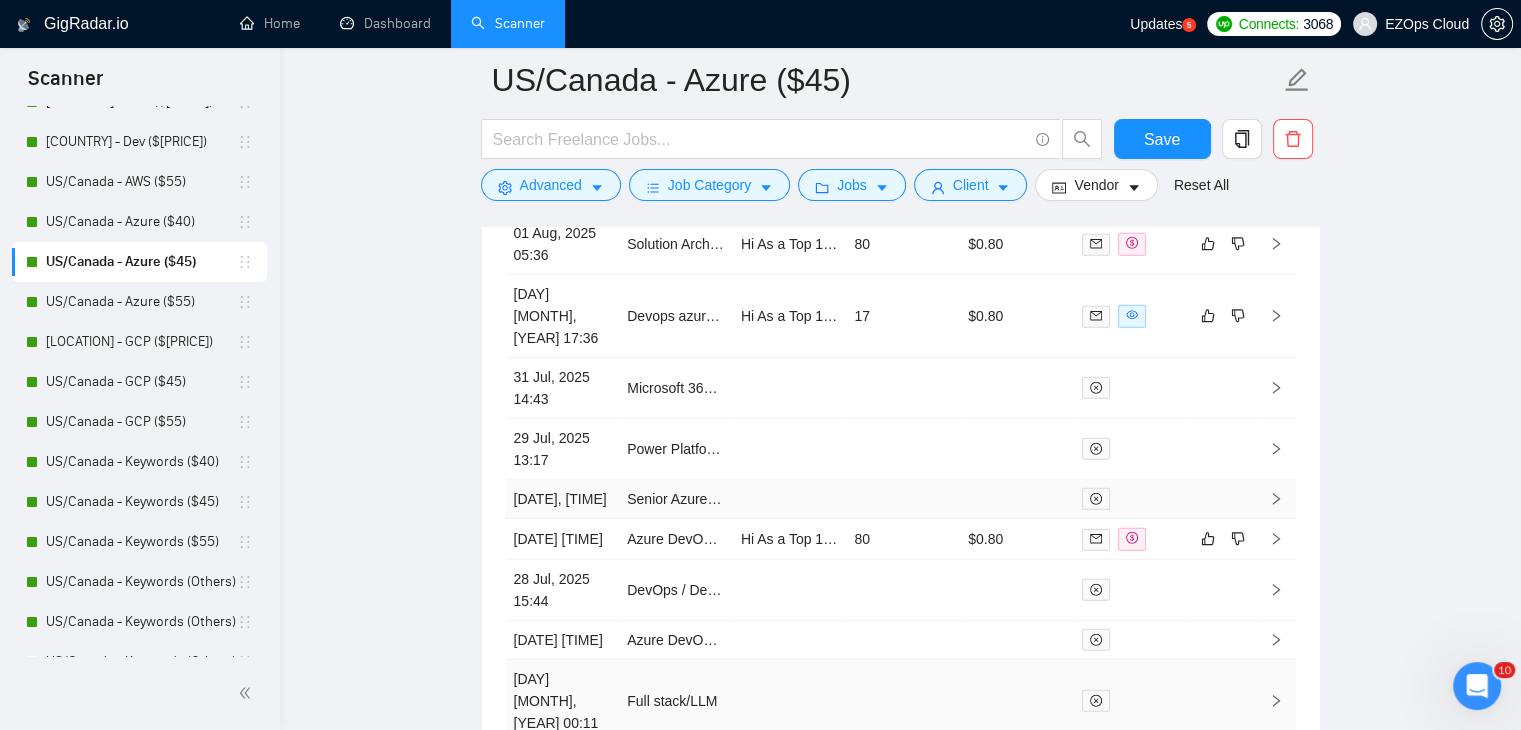 scroll, scrollTop: 5403, scrollLeft: 0, axis: vertical 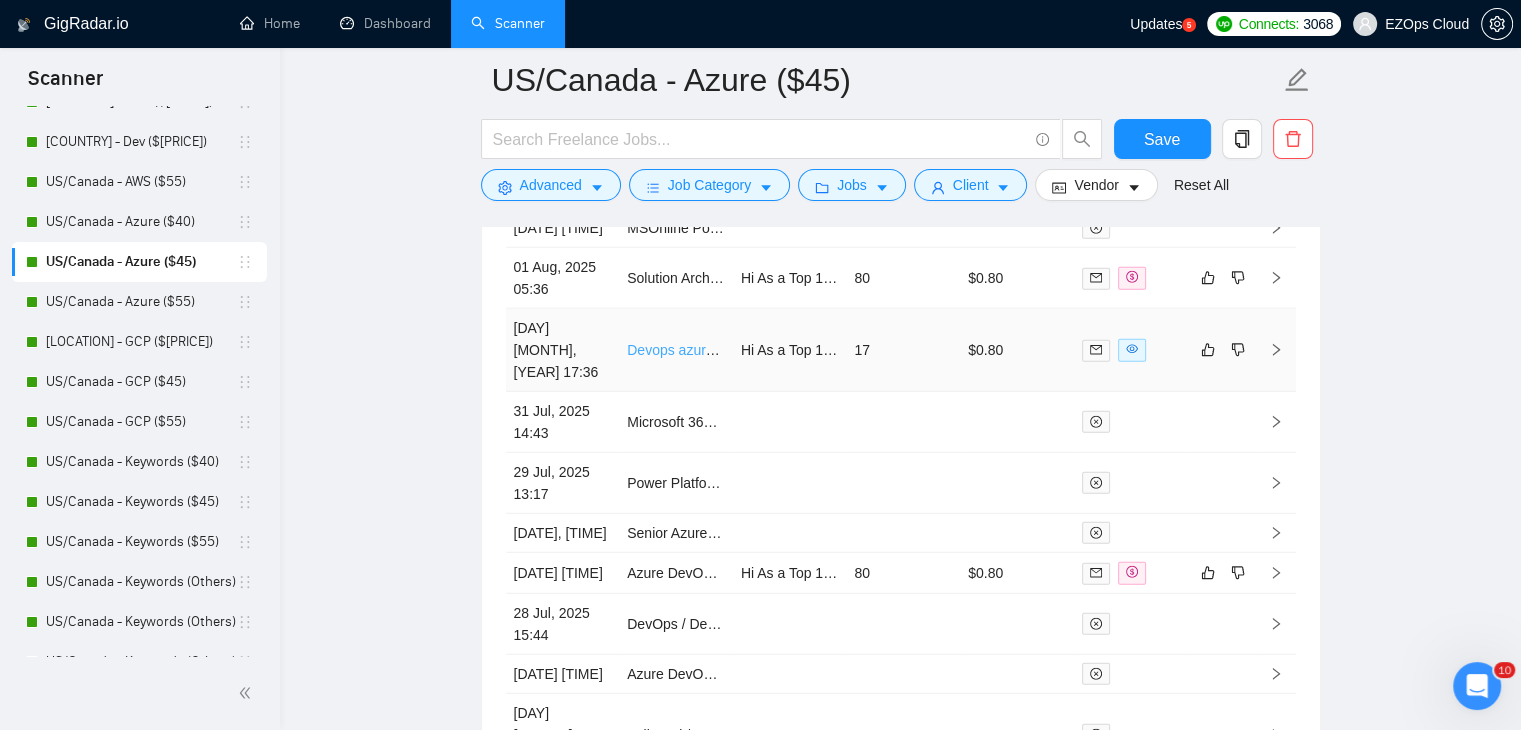 click on "Devops azure engineer" at bounding box center (699, 350) 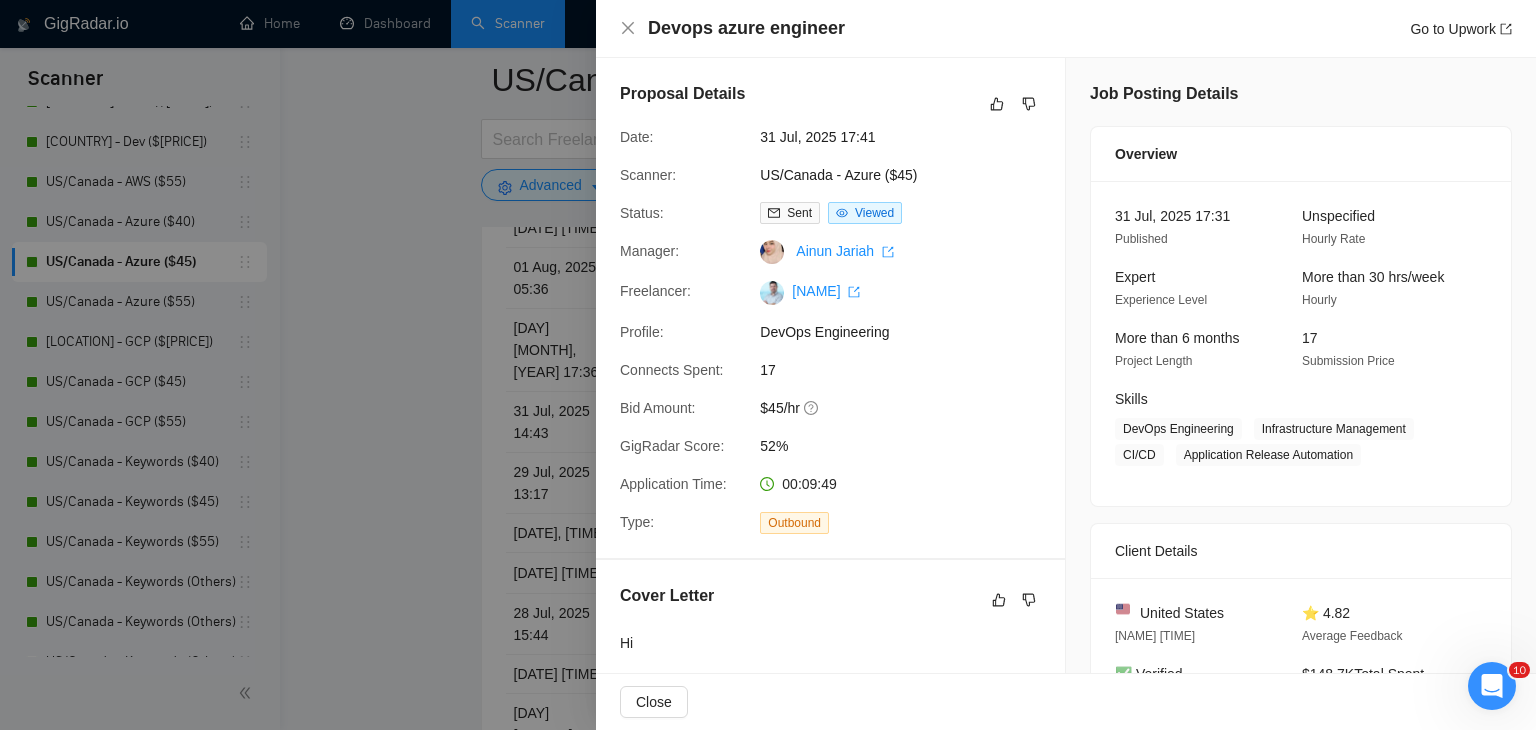 click at bounding box center [768, 365] 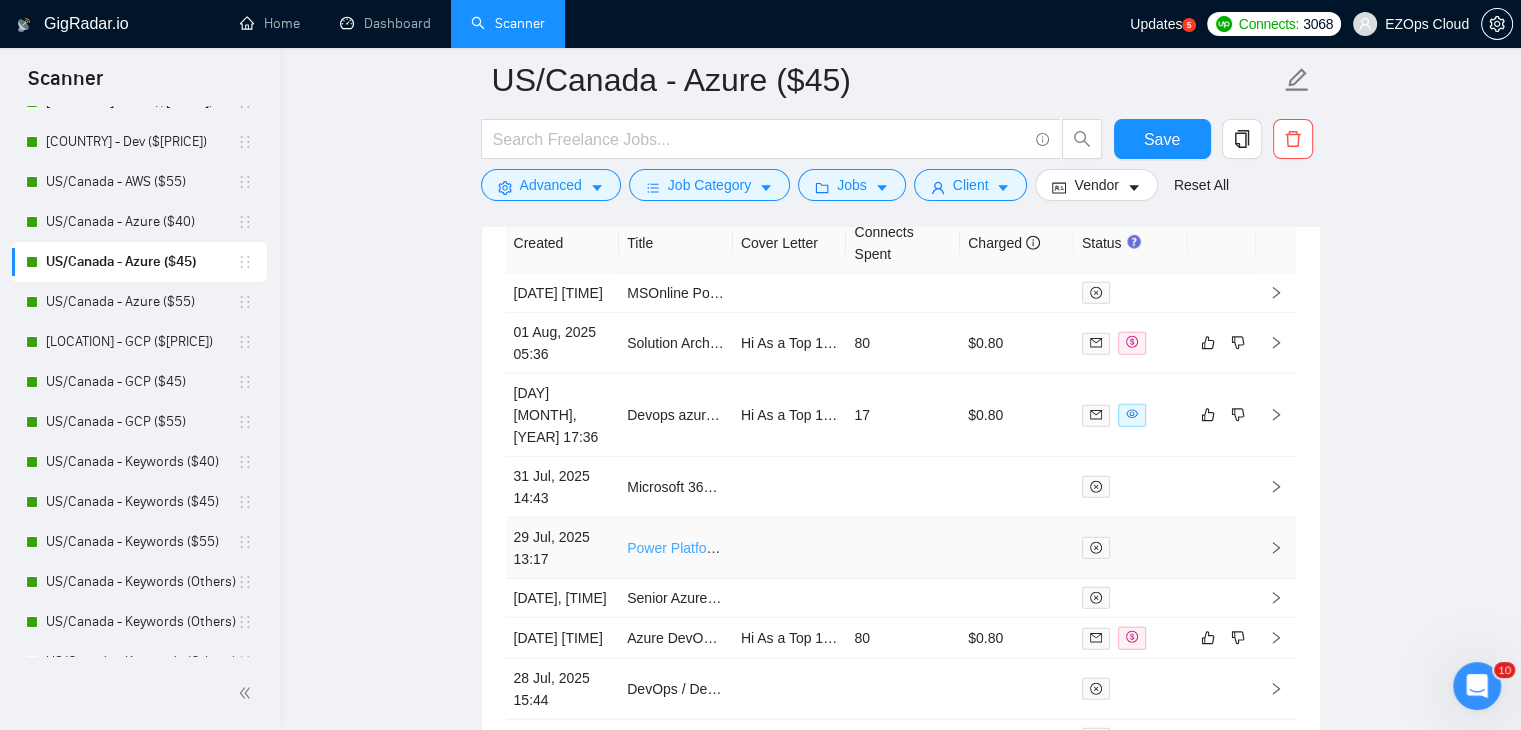 scroll, scrollTop: 5303, scrollLeft: 0, axis: vertical 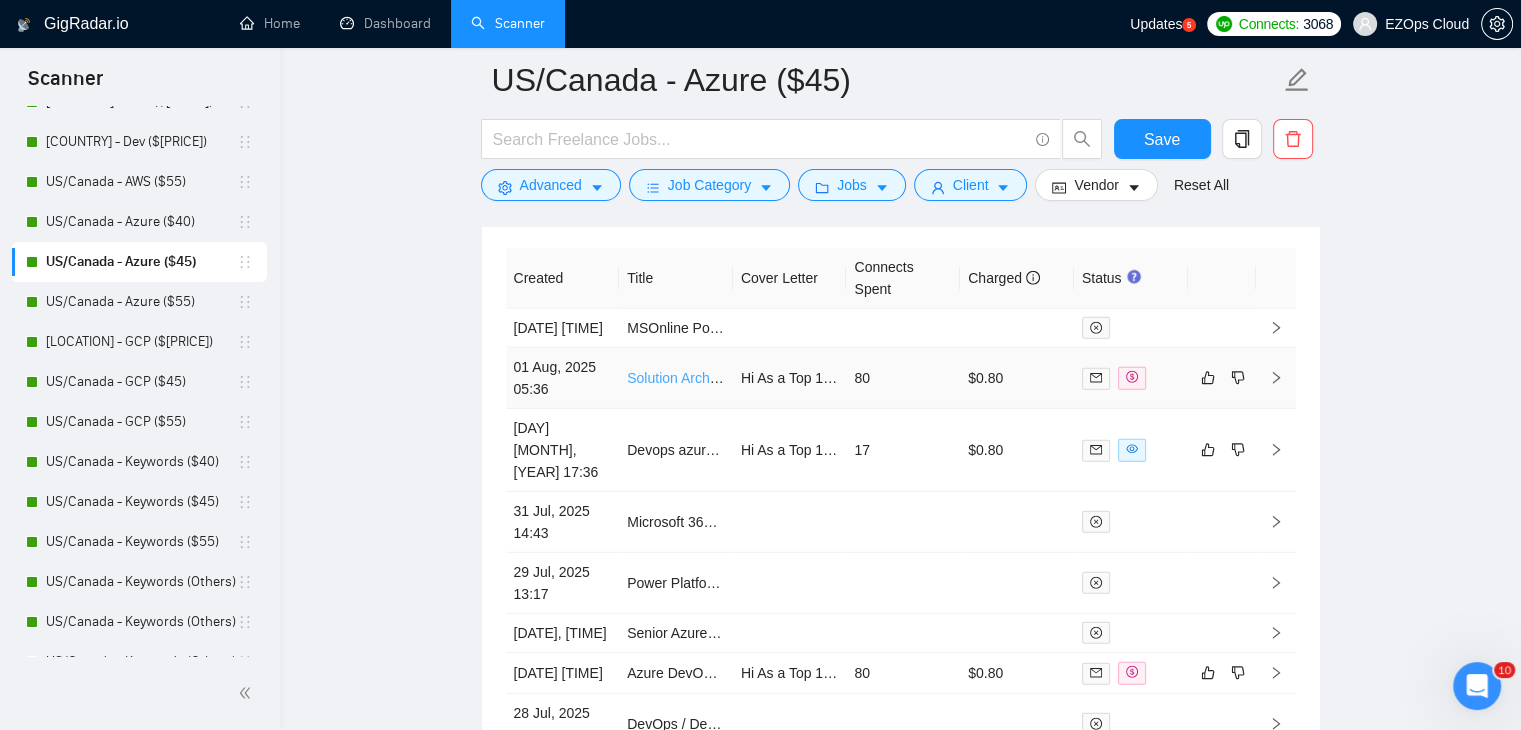 click on "Solution Architects - 100% remote, ASAP, 6+ months" at bounding box center (790, 378) 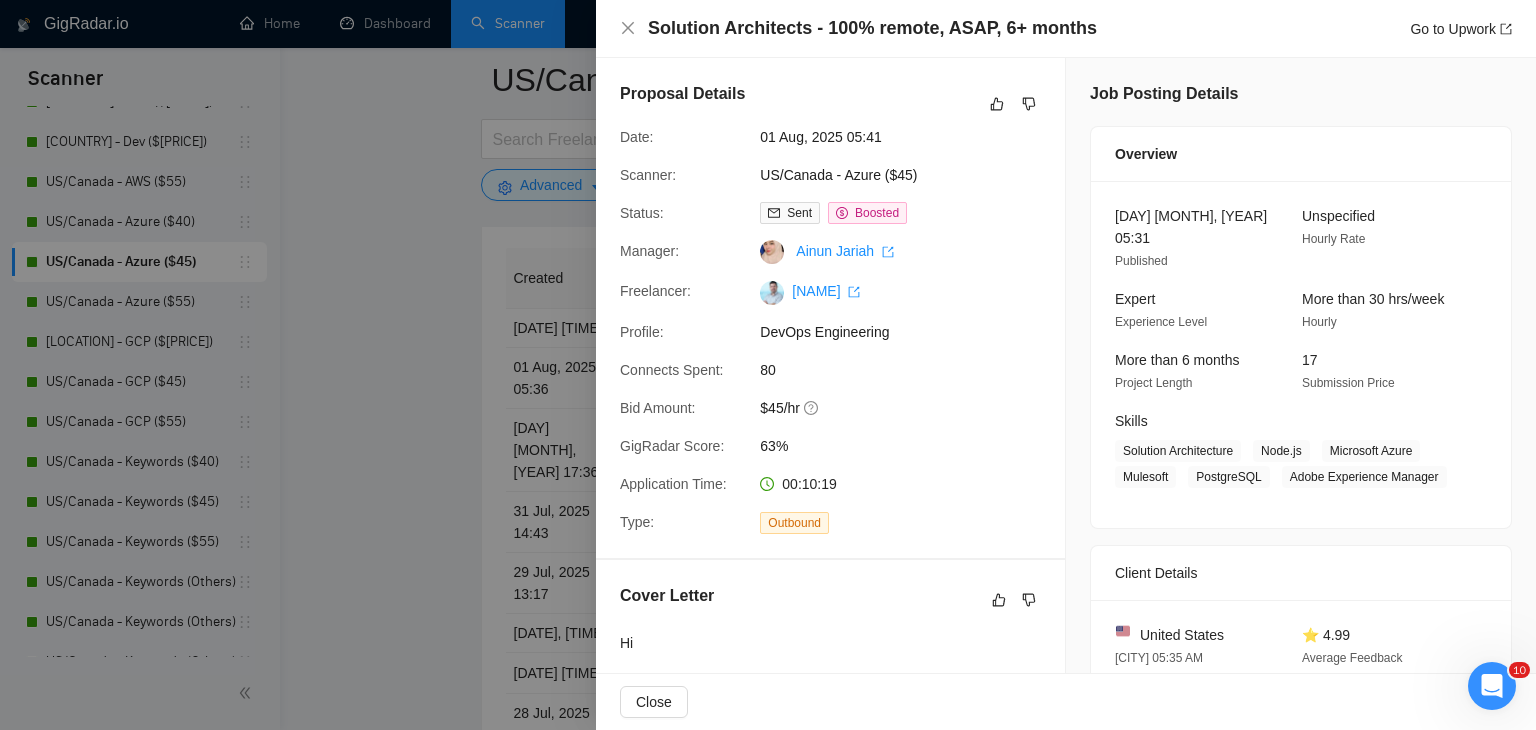 click at bounding box center [768, 365] 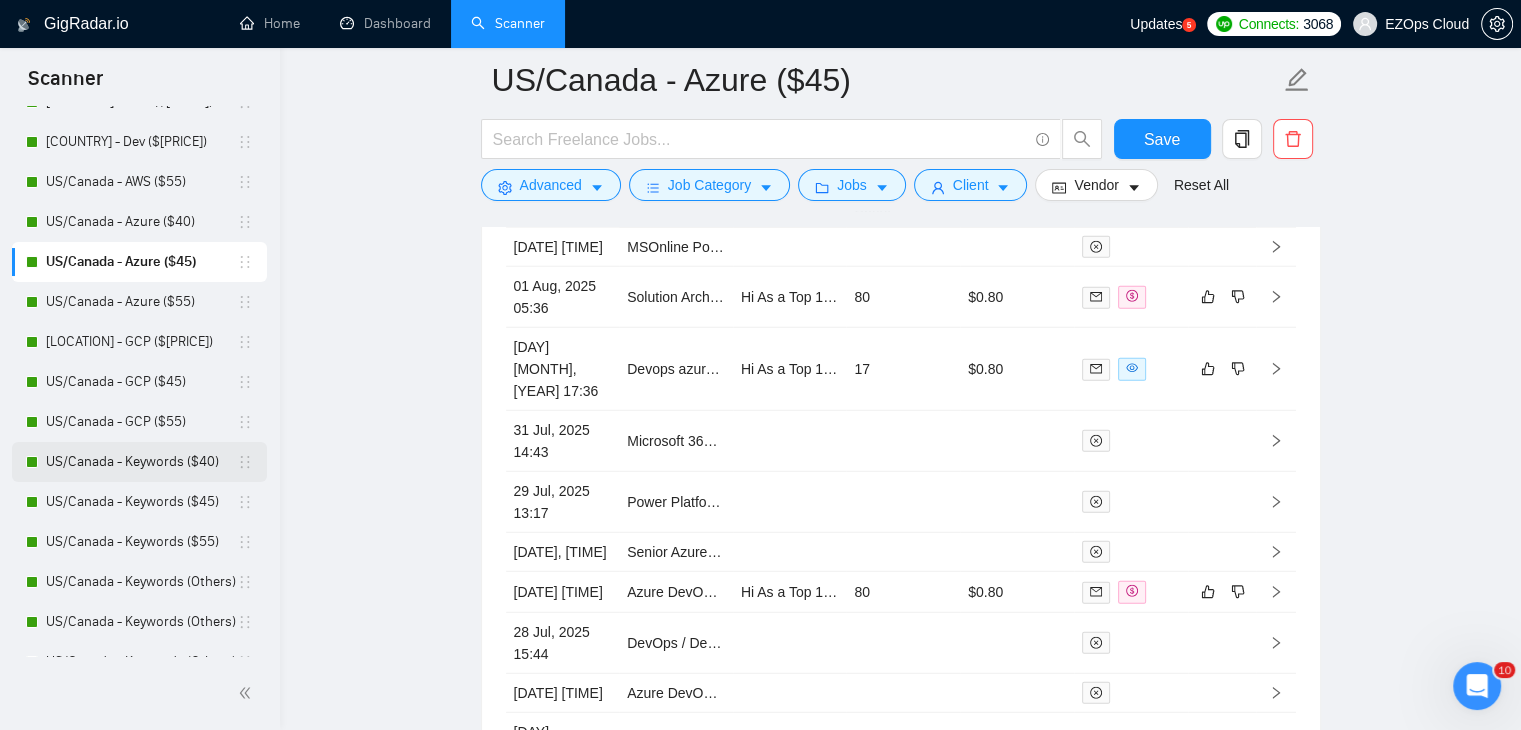 scroll, scrollTop: 5403, scrollLeft: 0, axis: vertical 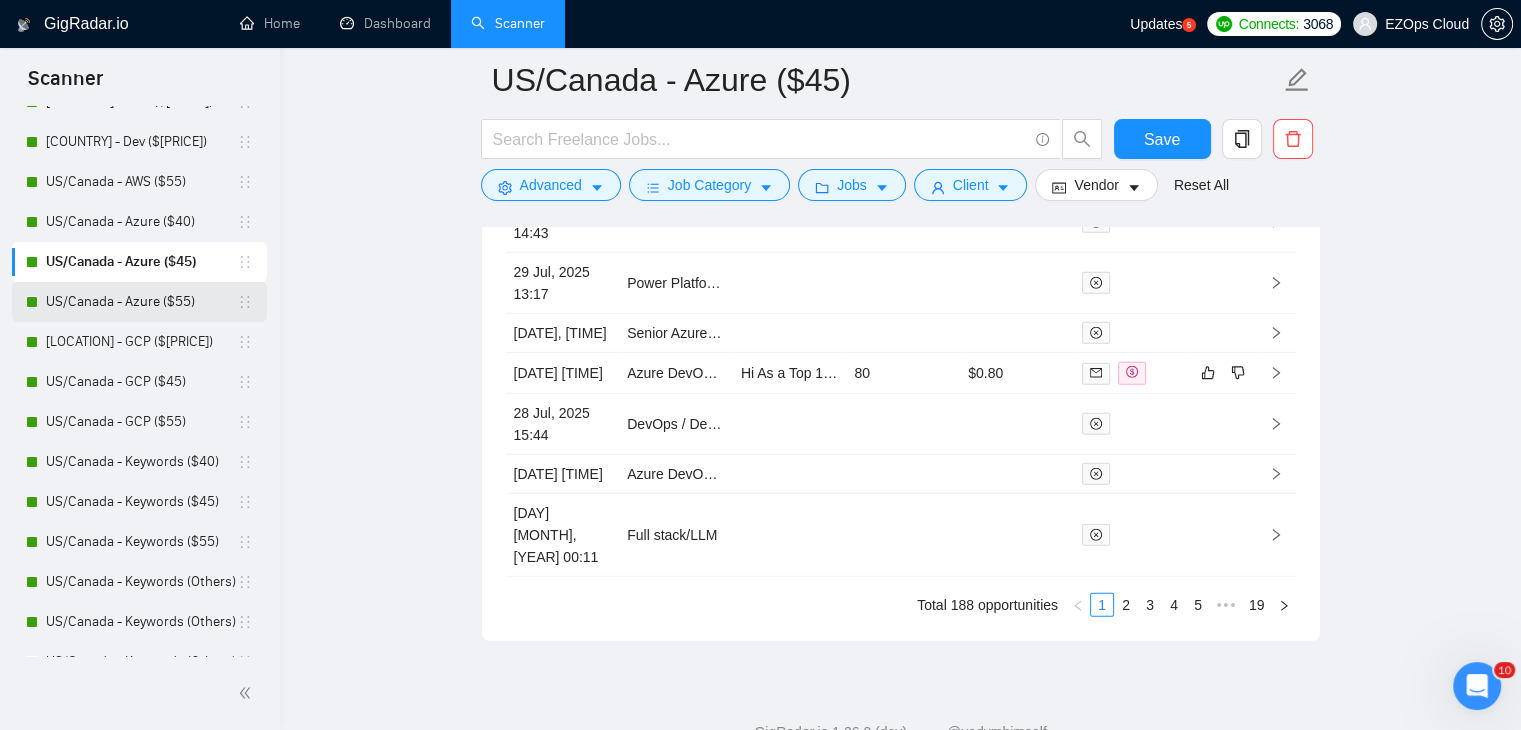 click on "US/Canada - Azure ($55)" at bounding box center [141, 302] 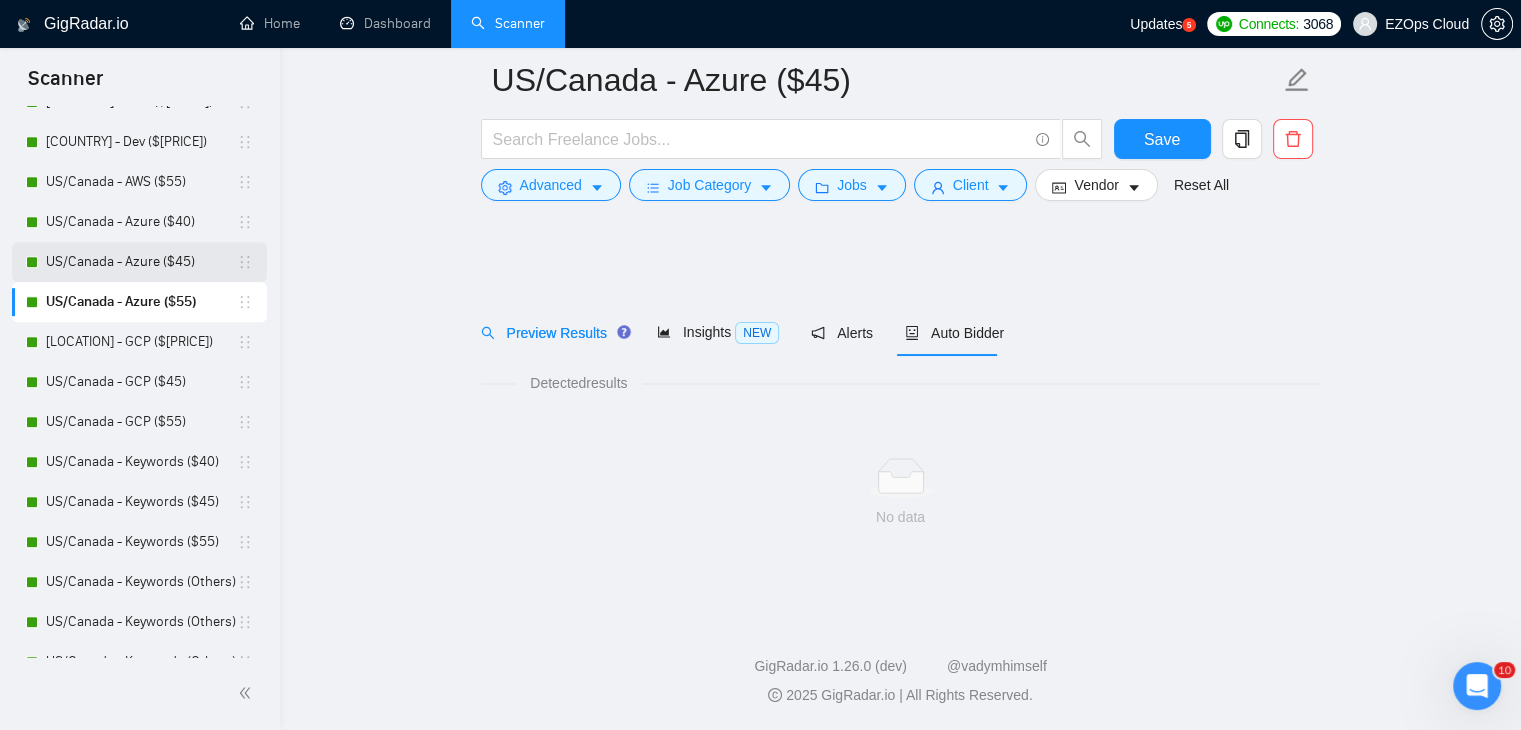 scroll, scrollTop: 0, scrollLeft: 0, axis: both 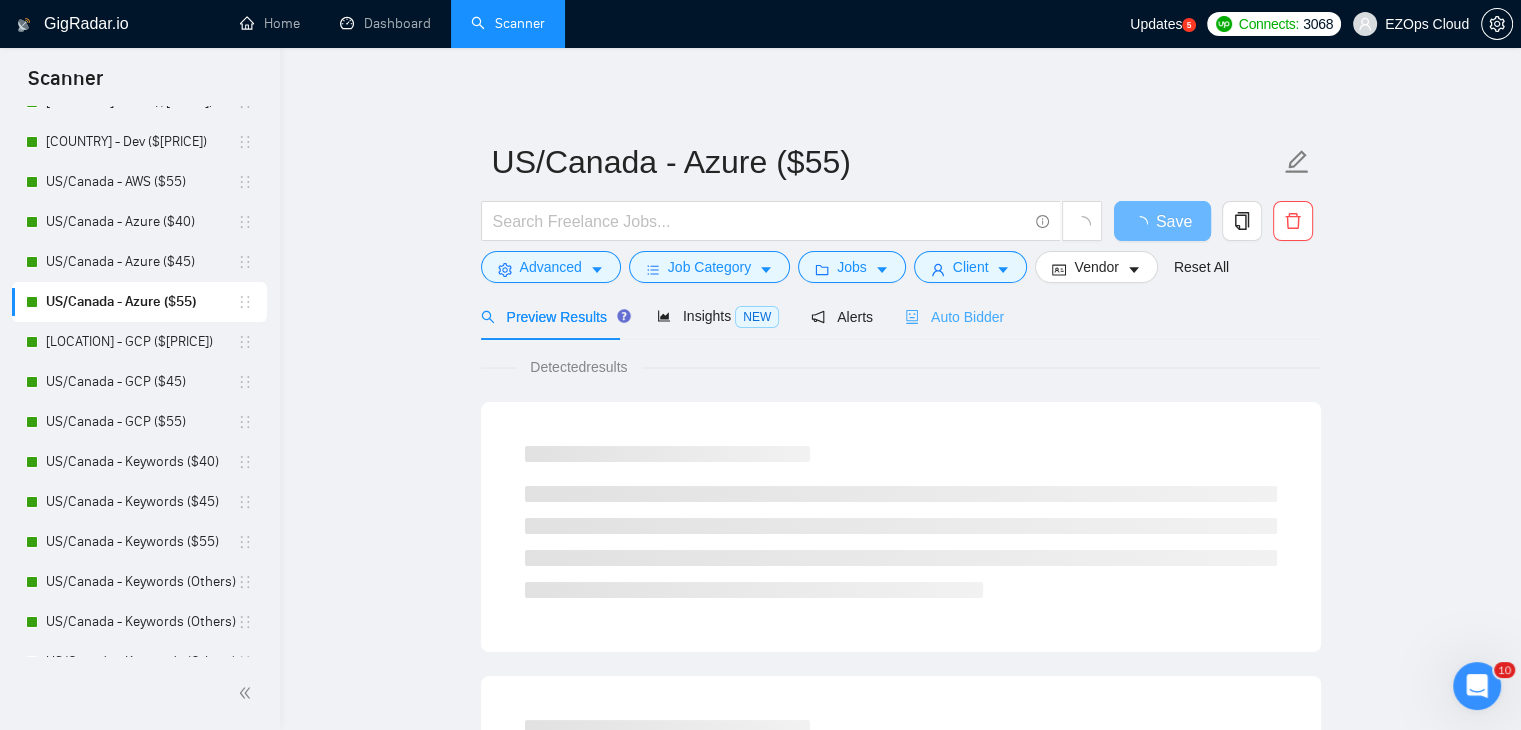 click on "Auto Bidder" at bounding box center (954, 316) 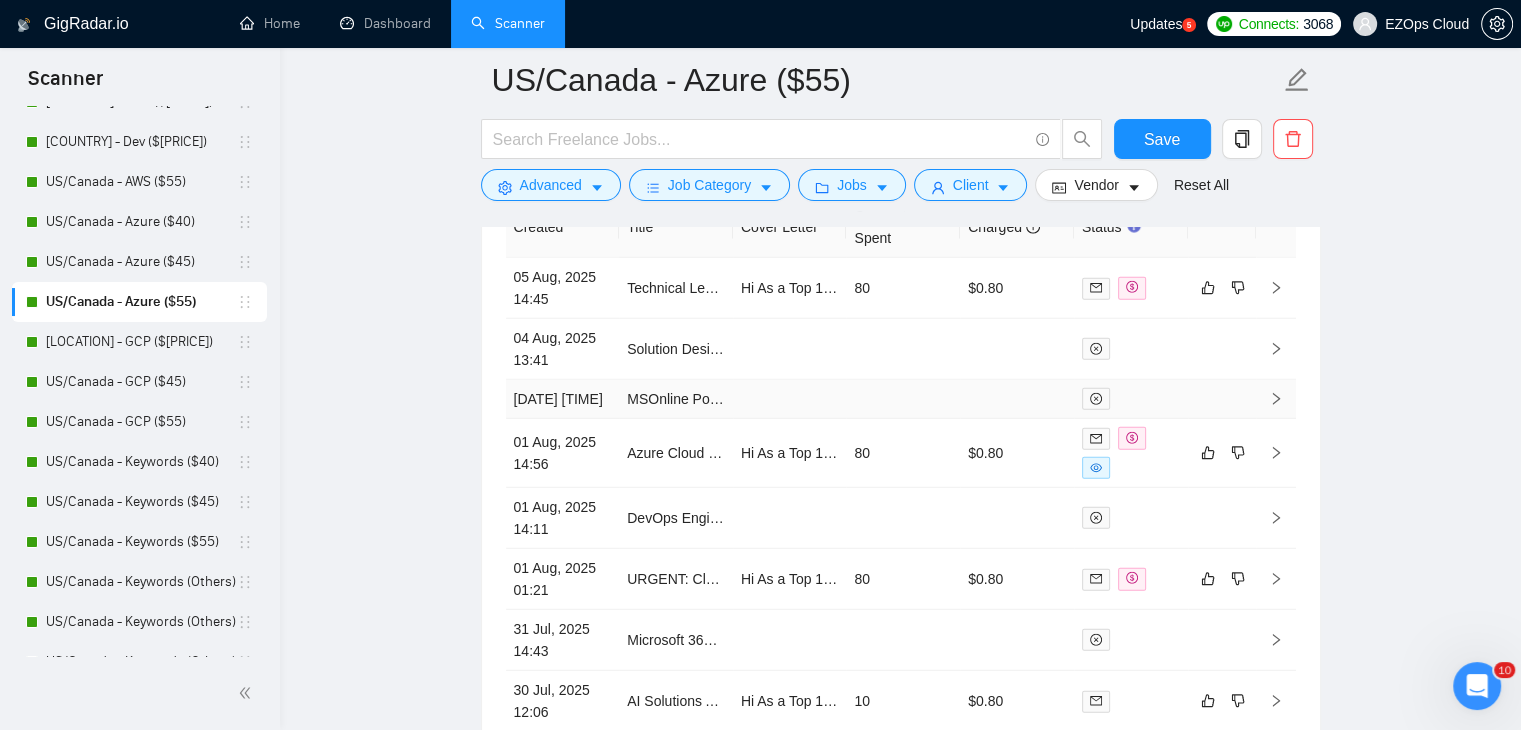 scroll, scrollTop: 5367, scrollLeft: 0, axis: vertical 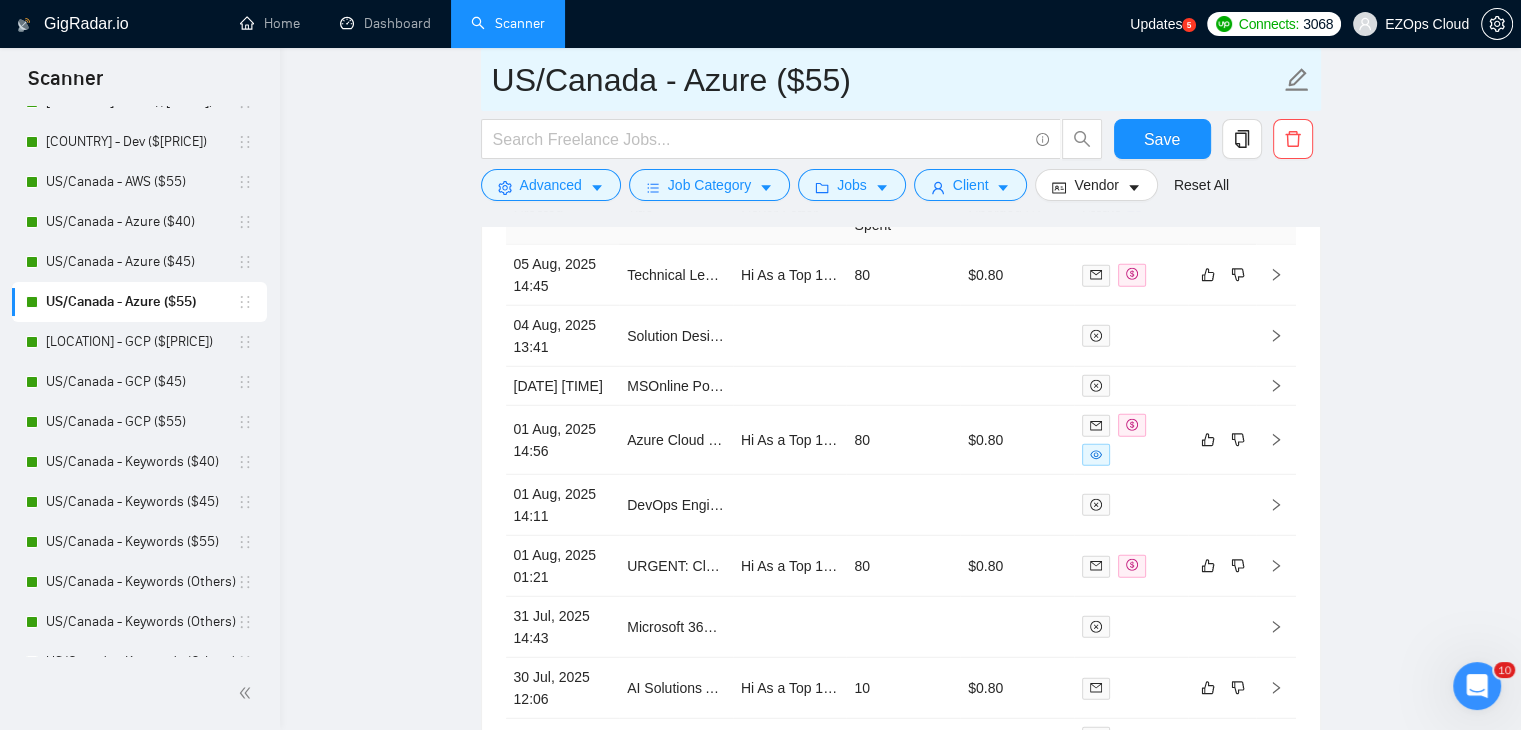 drag, startPoint x: 861, startPoint y: 94, endPoint x: 472, endPoint y: 95, distance: 389.00128 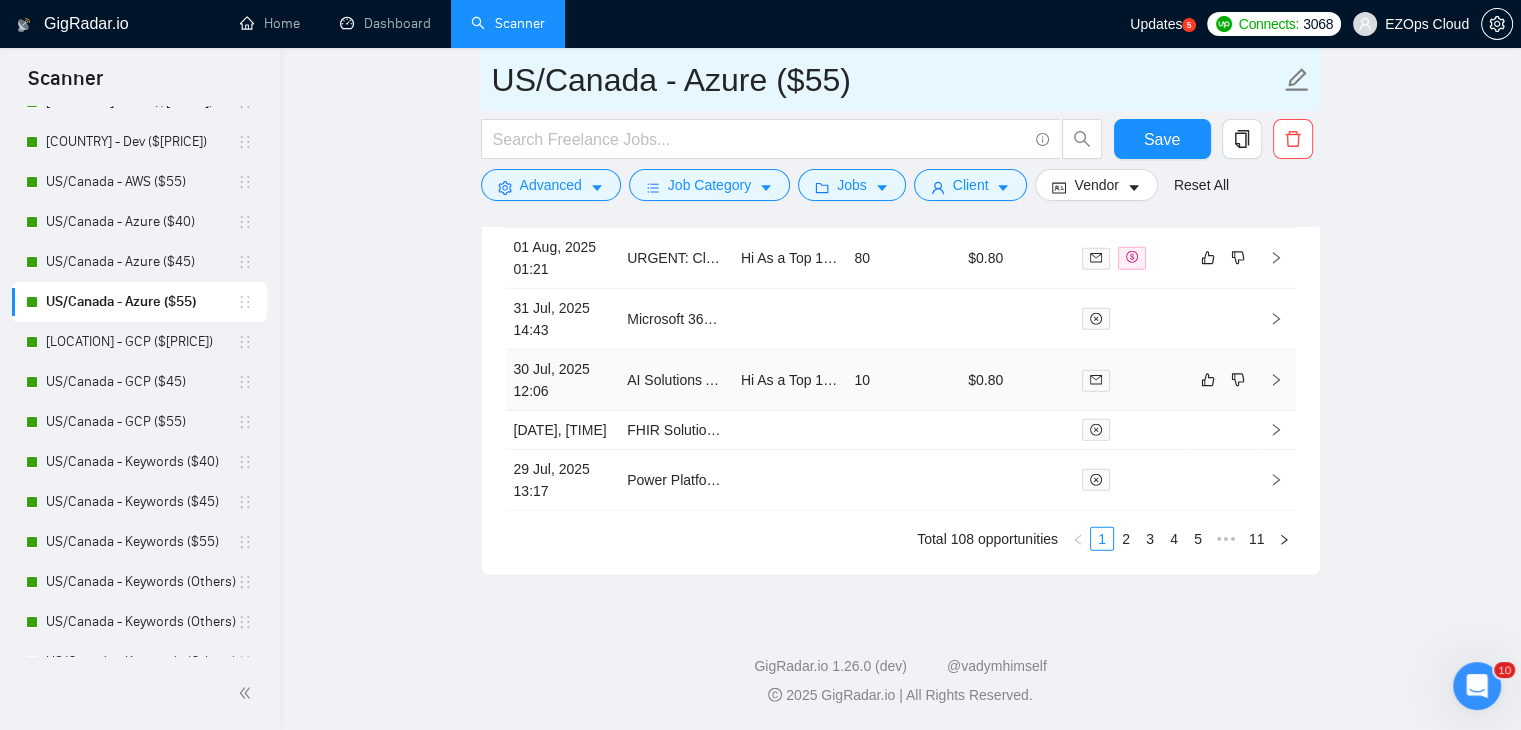 scroll, scrollTop: 5711, scrollLeft: 0, axis: vertical 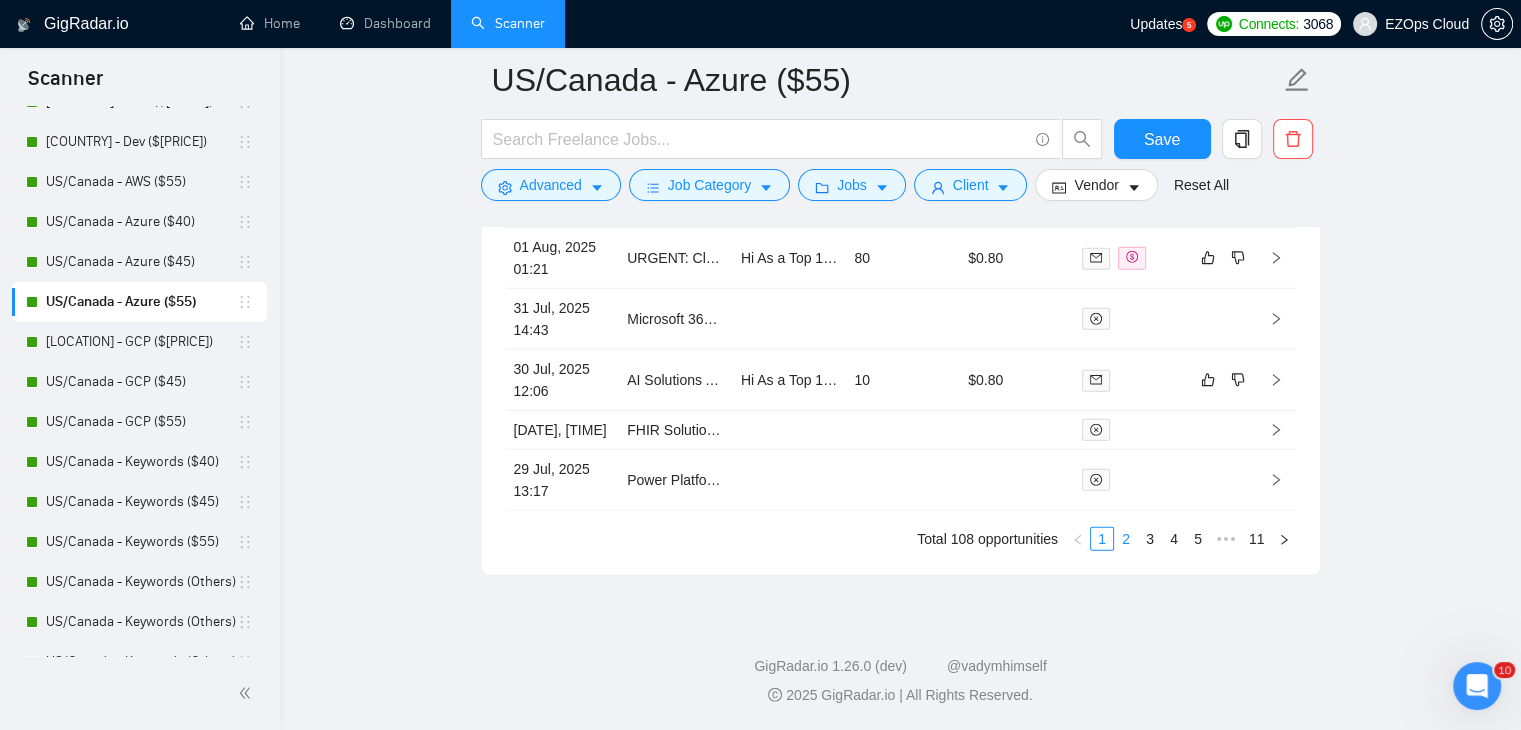 click on "2" at bounding box center (1126, 539) 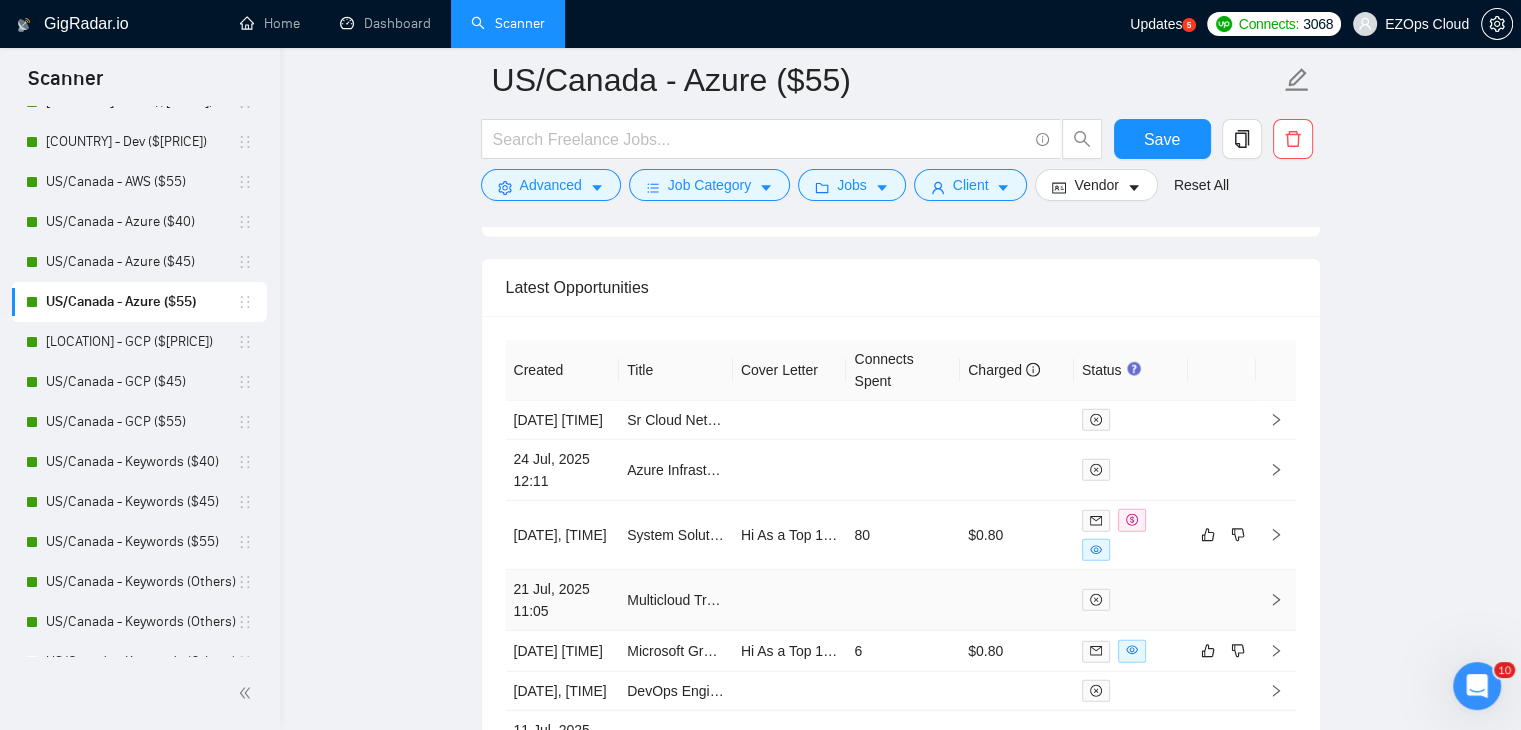 scroll, scrollTop: 5611, scrollLeft: 0, axis: vertical 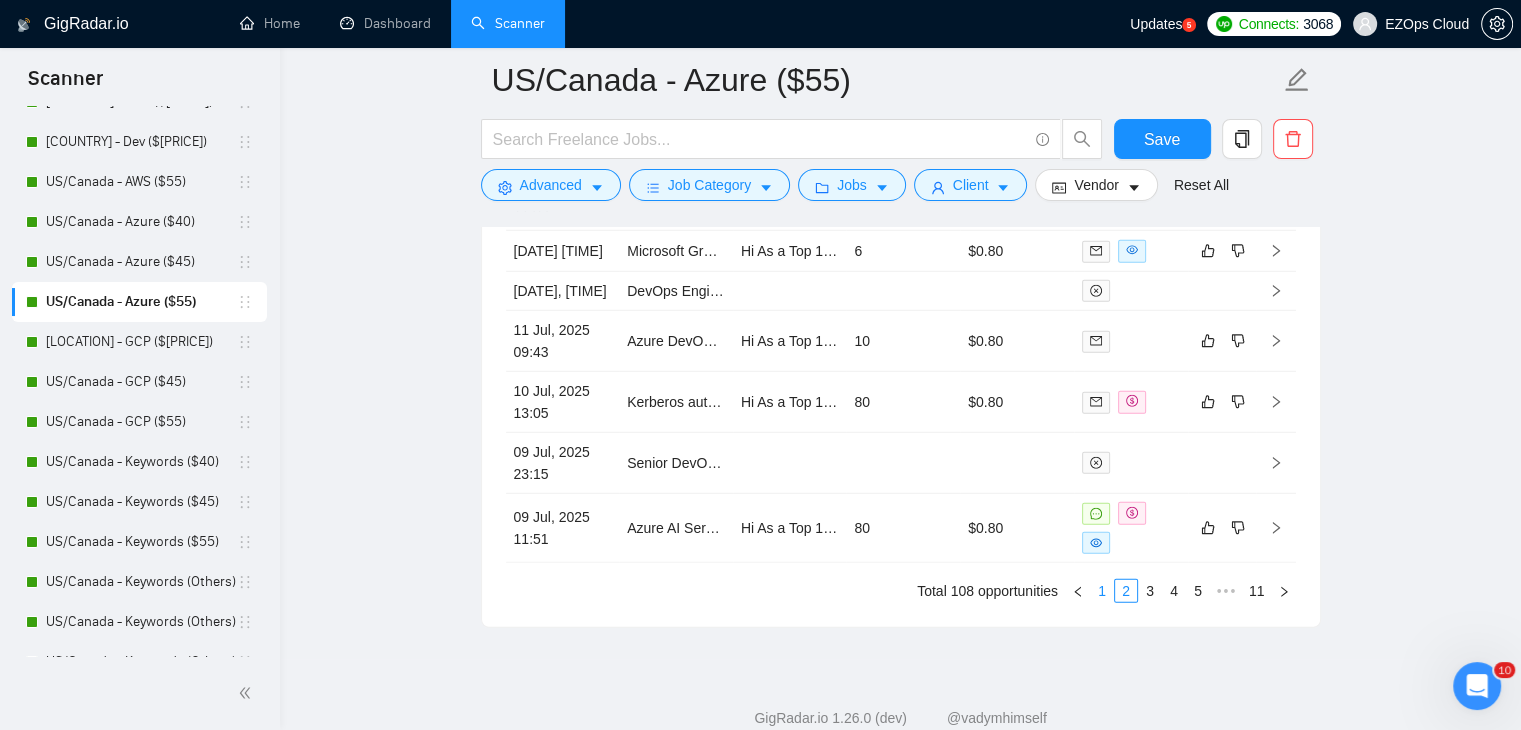 click on "1" at bounding box center (1102, 591) 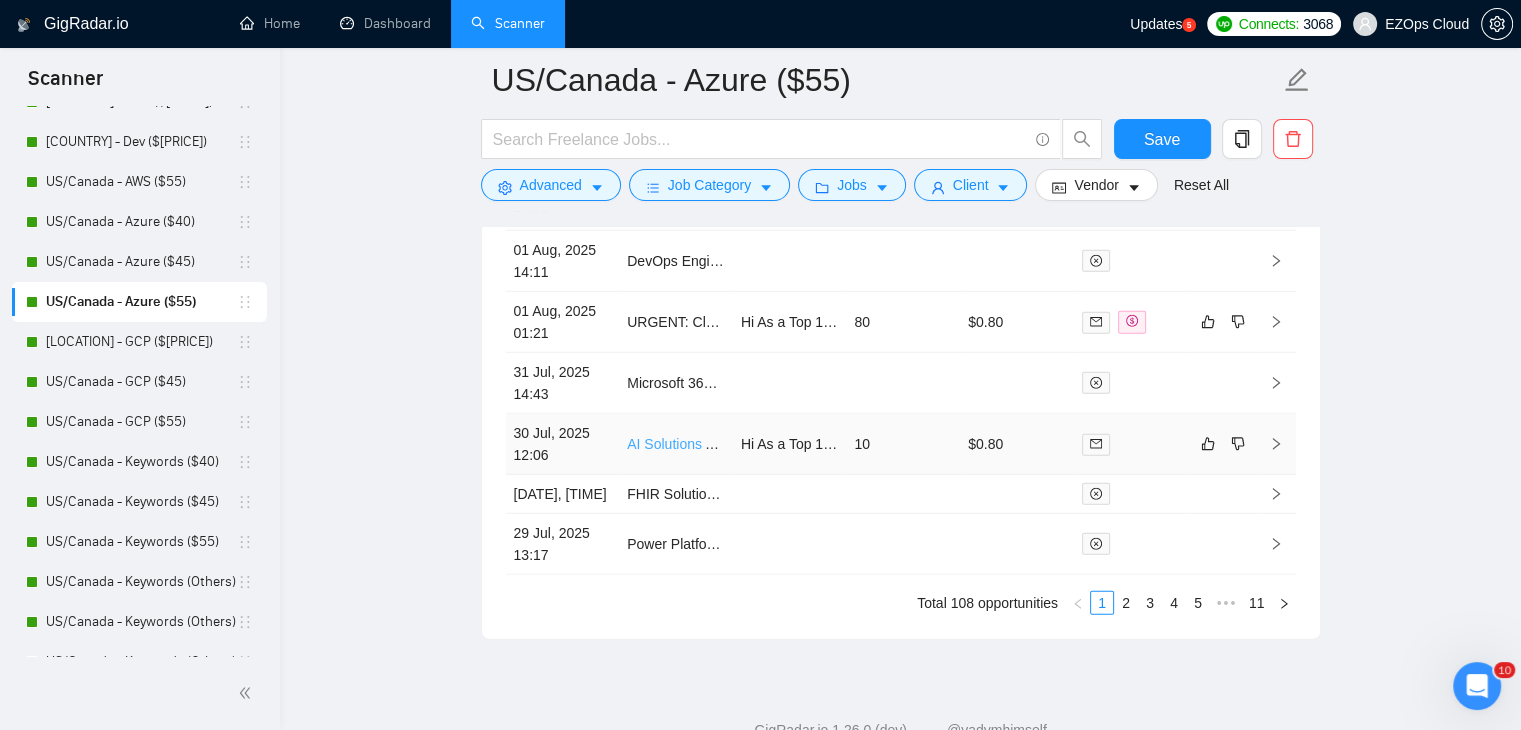 click on "AI Solutions Architect – Smart Manufacturing Intelligence (RAG & Azure OpenAI)" at bounding box center [877, 444] 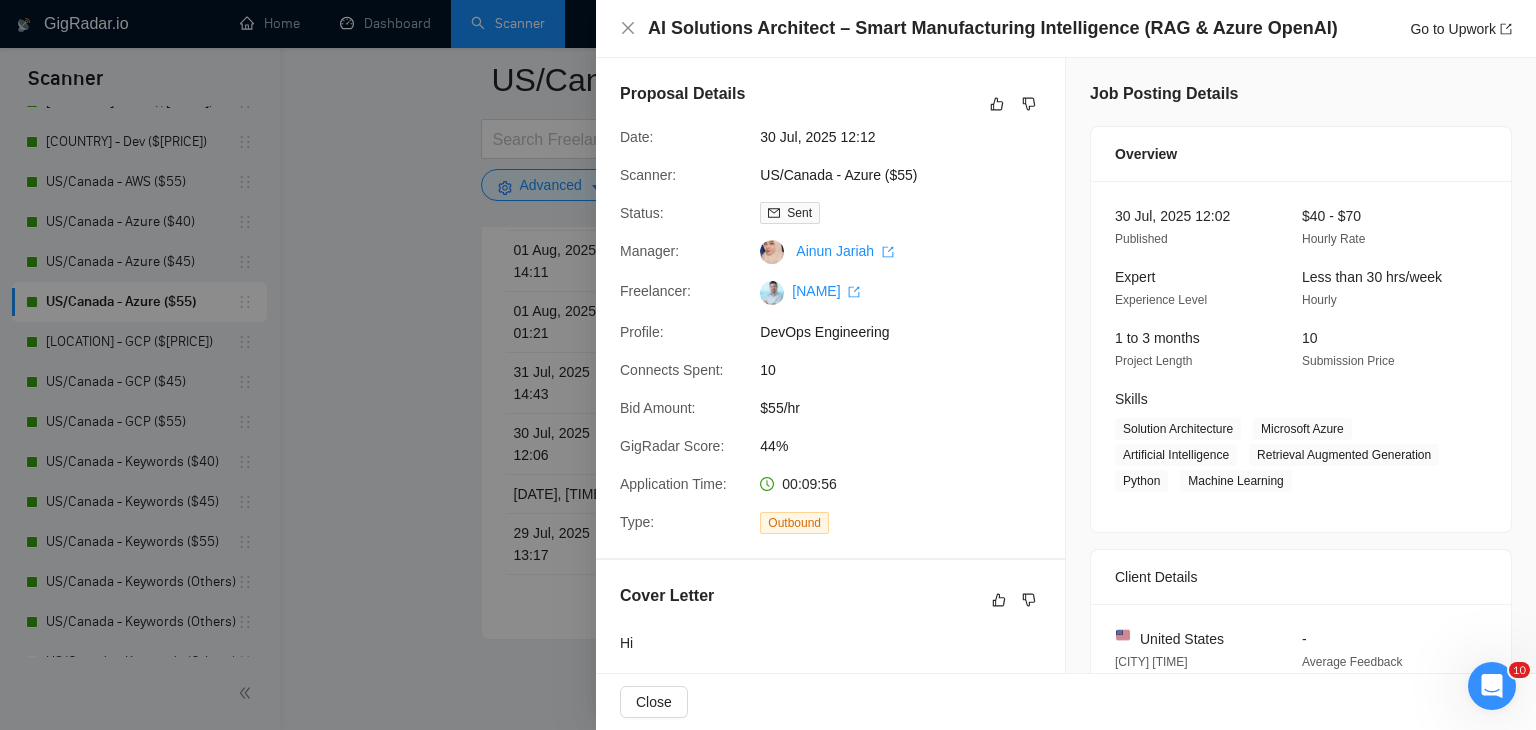 click at bounding box center (768, 365) 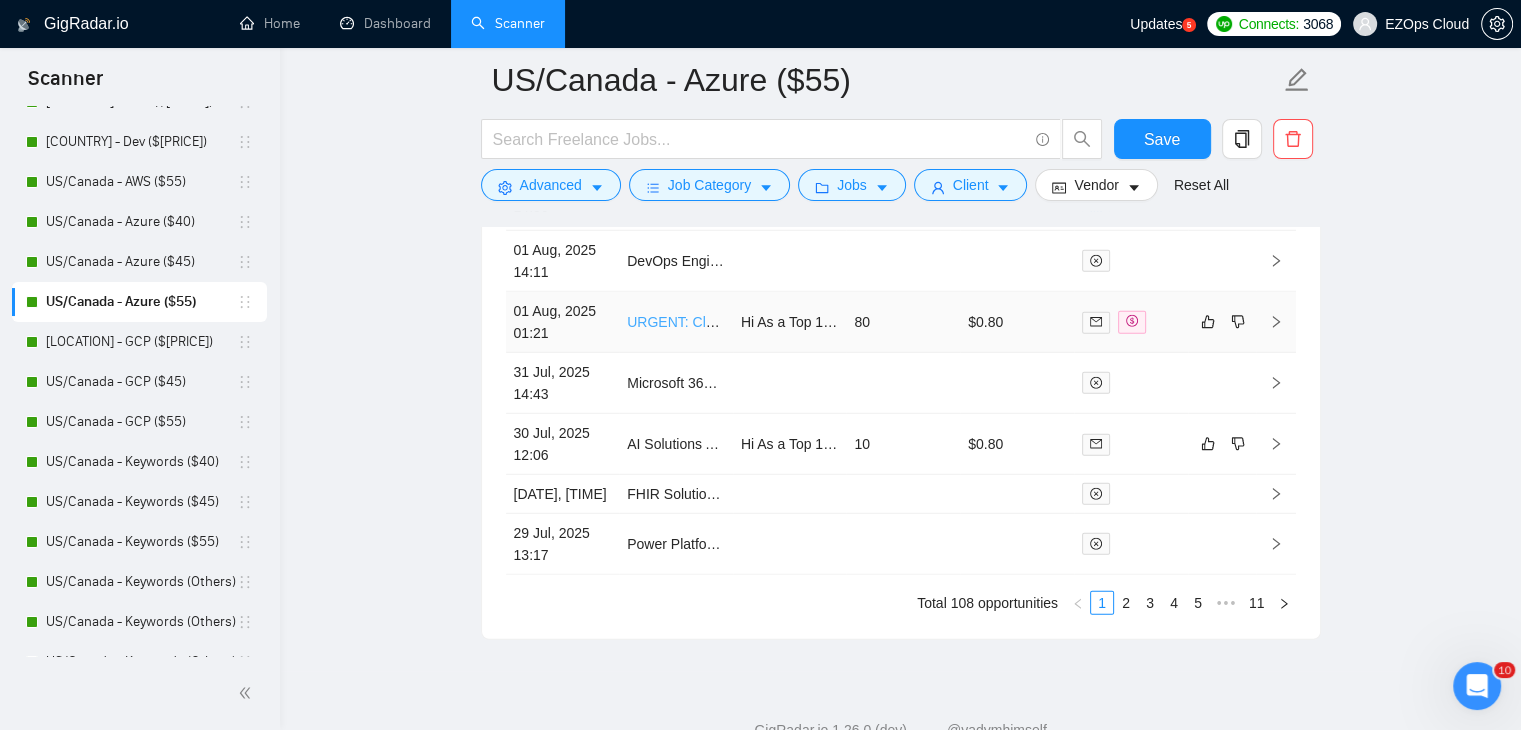 click on "URGENT: Cloudflare Worker Expert Needed" at bounding box center (764, 322) 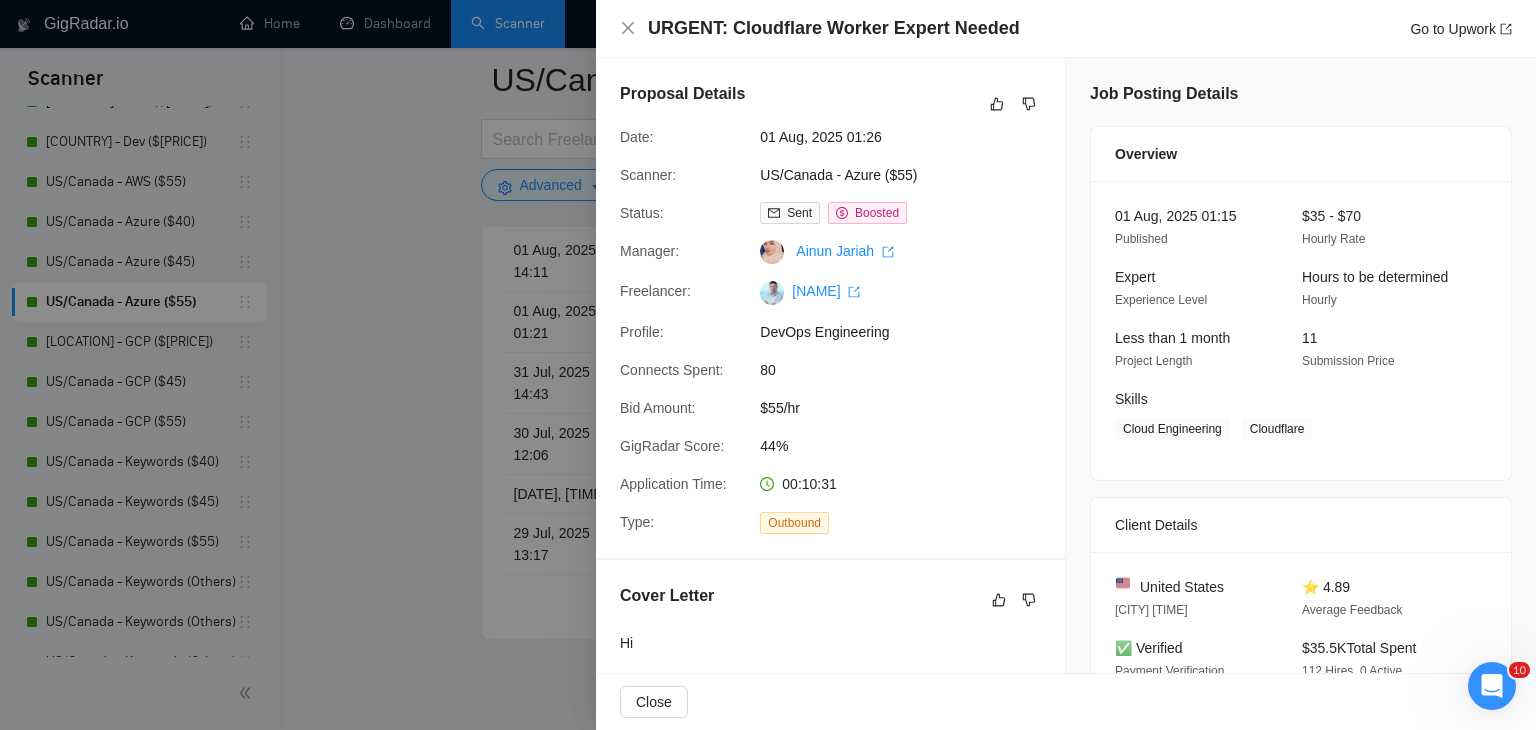 click at bounding box center [768, 365] 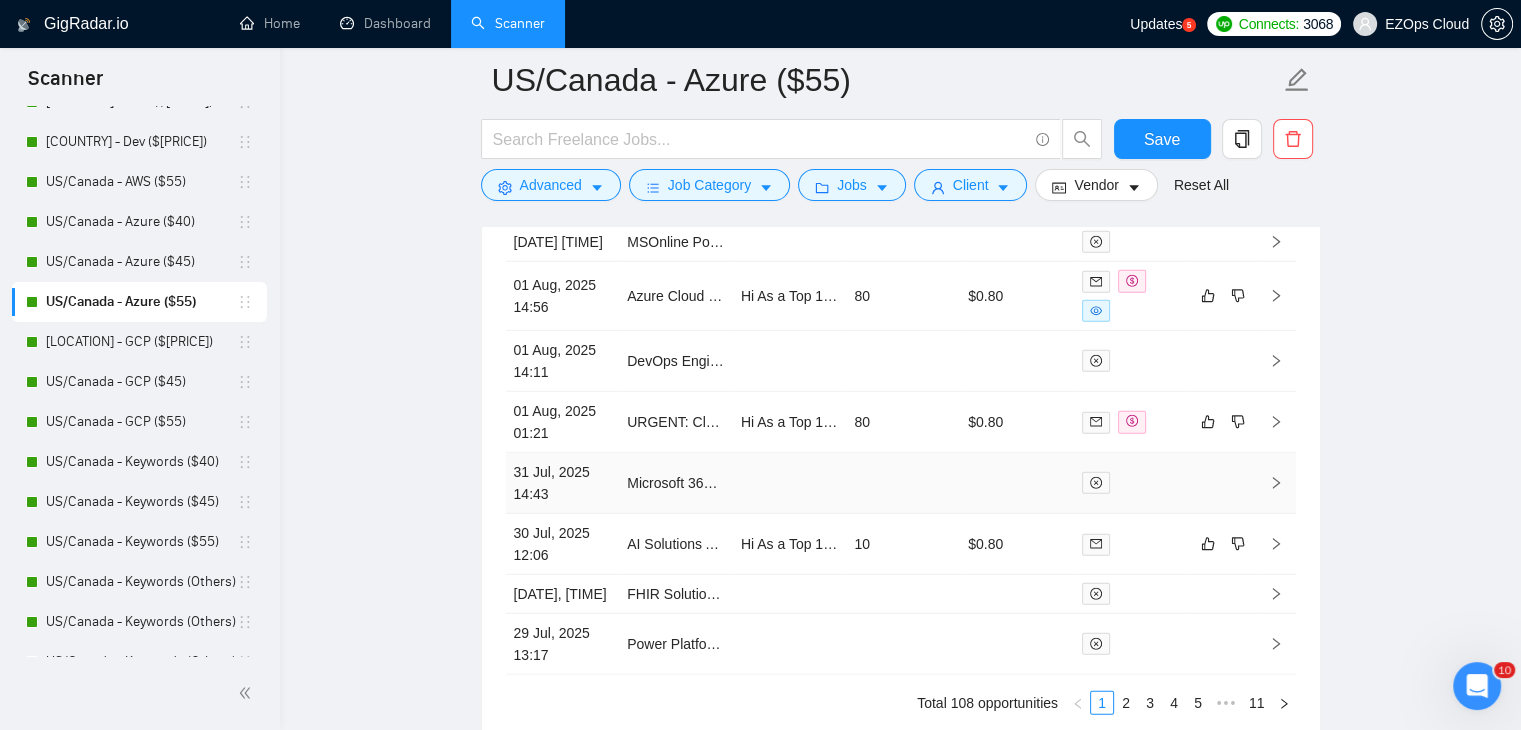 scroll, scrollTop: 5411, scrollLeft: 0, axis: vertical 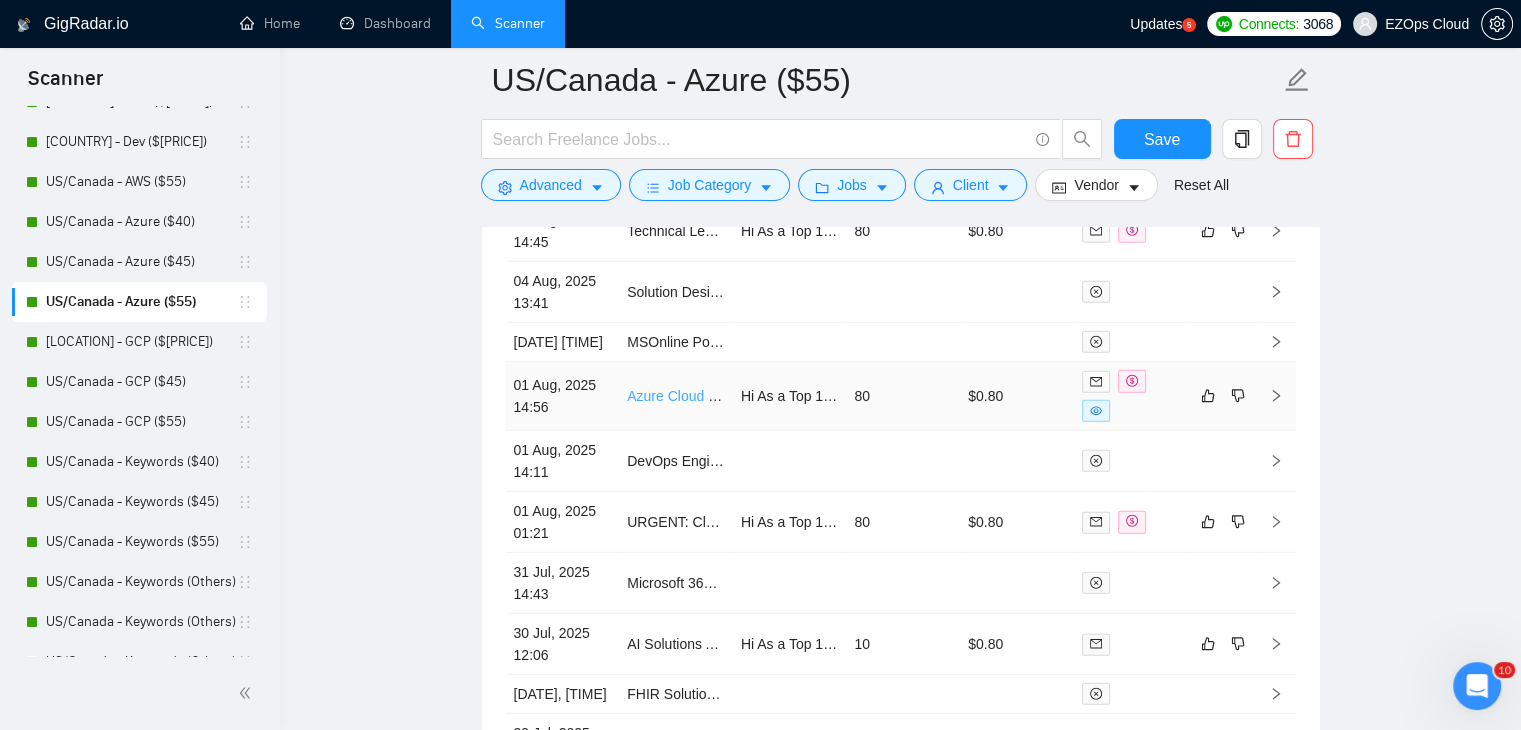 click on "Azure Cloud solution design review" at bounding box center (736, 396) 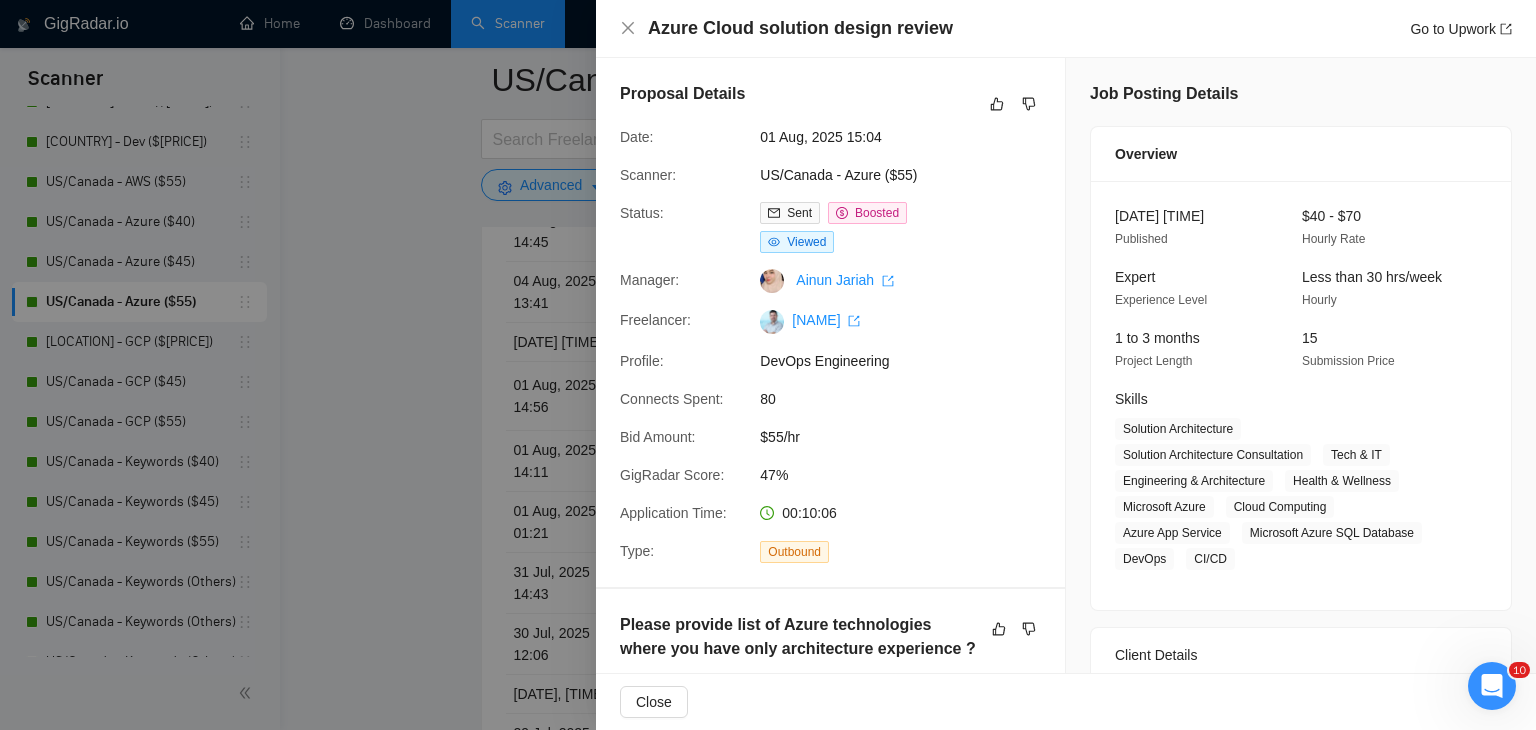 click at bounding box center (768, 365) 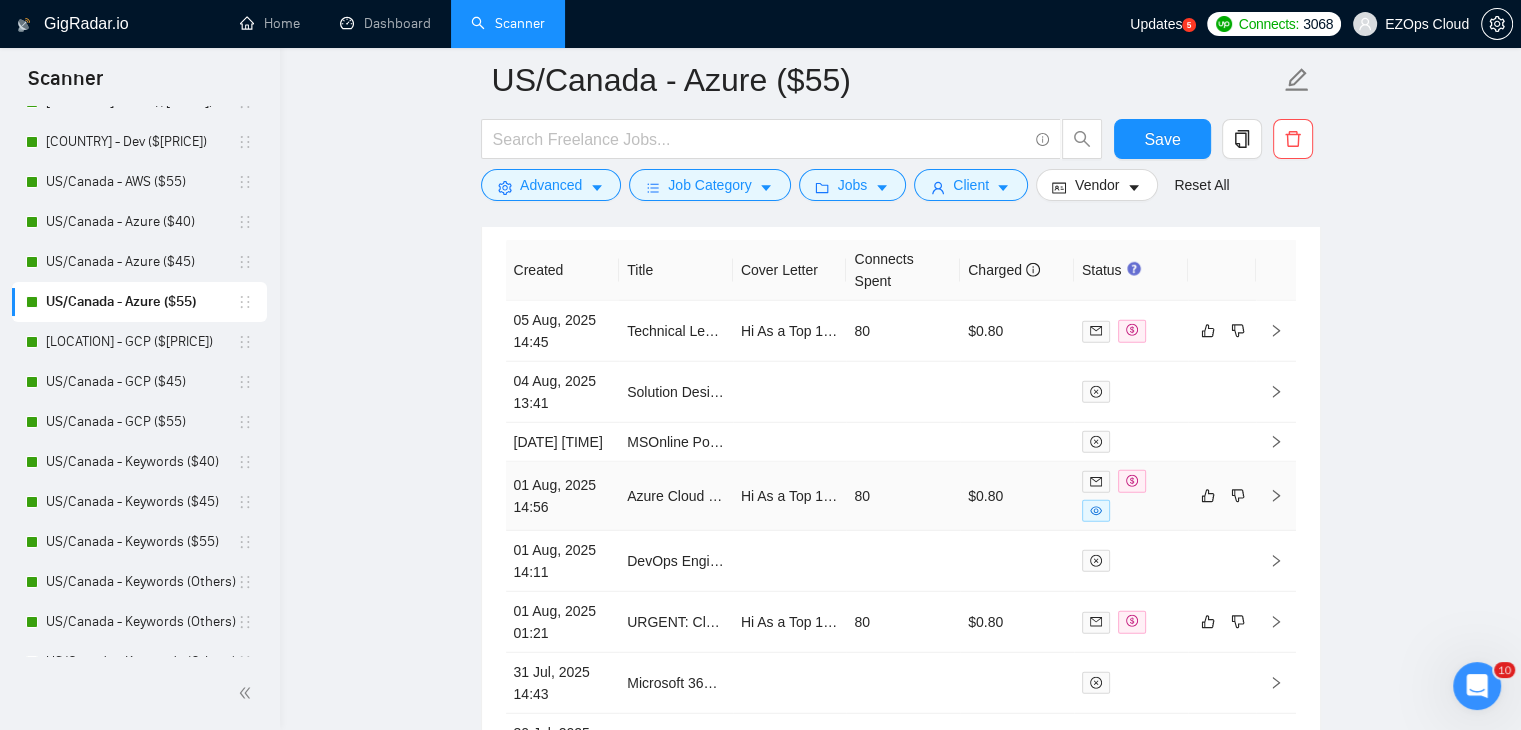 scroll, scrollTop: 5211, scrollLeft: 0, axis: vertical 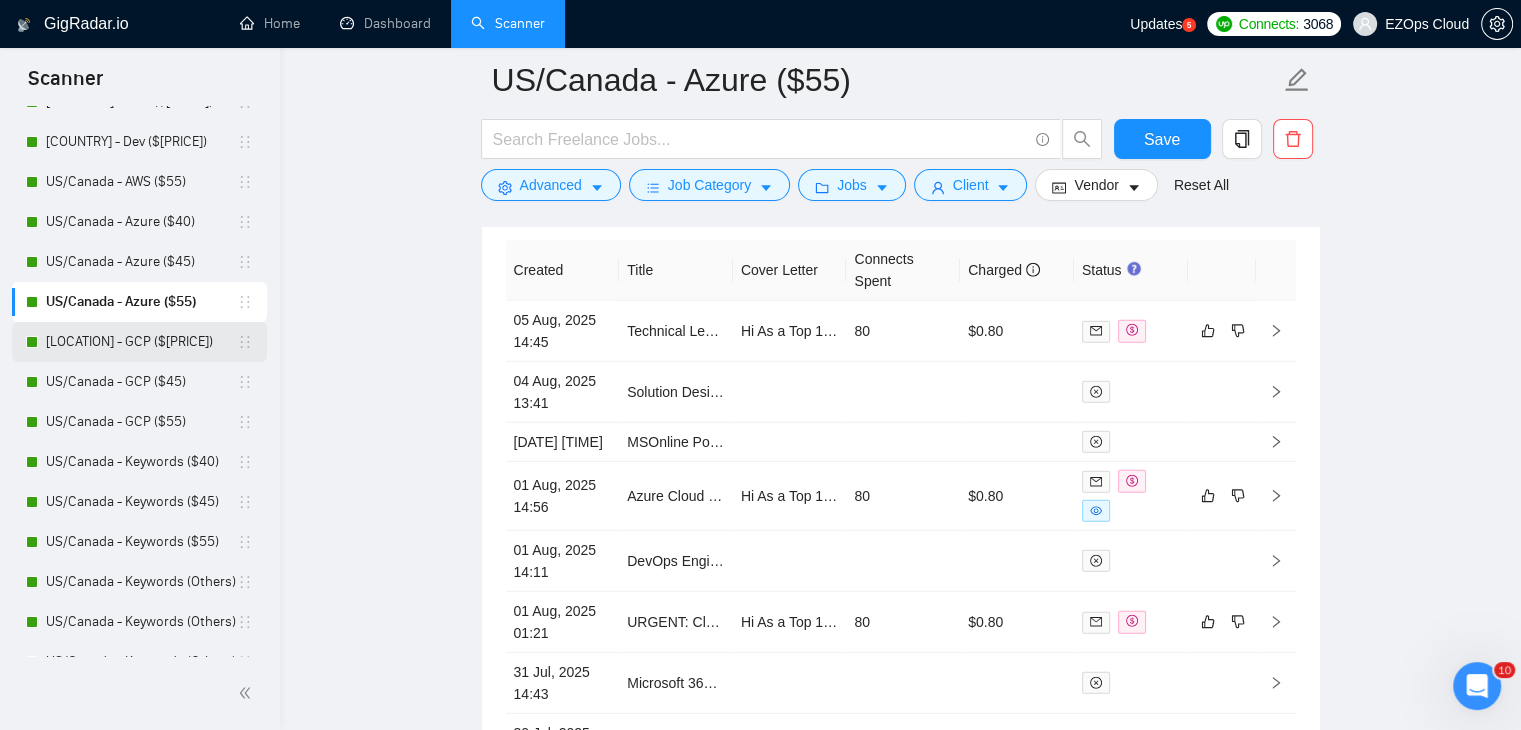click on "[LOCATION] - GCP ($[PRICE])" at bounding box center [141, 342] 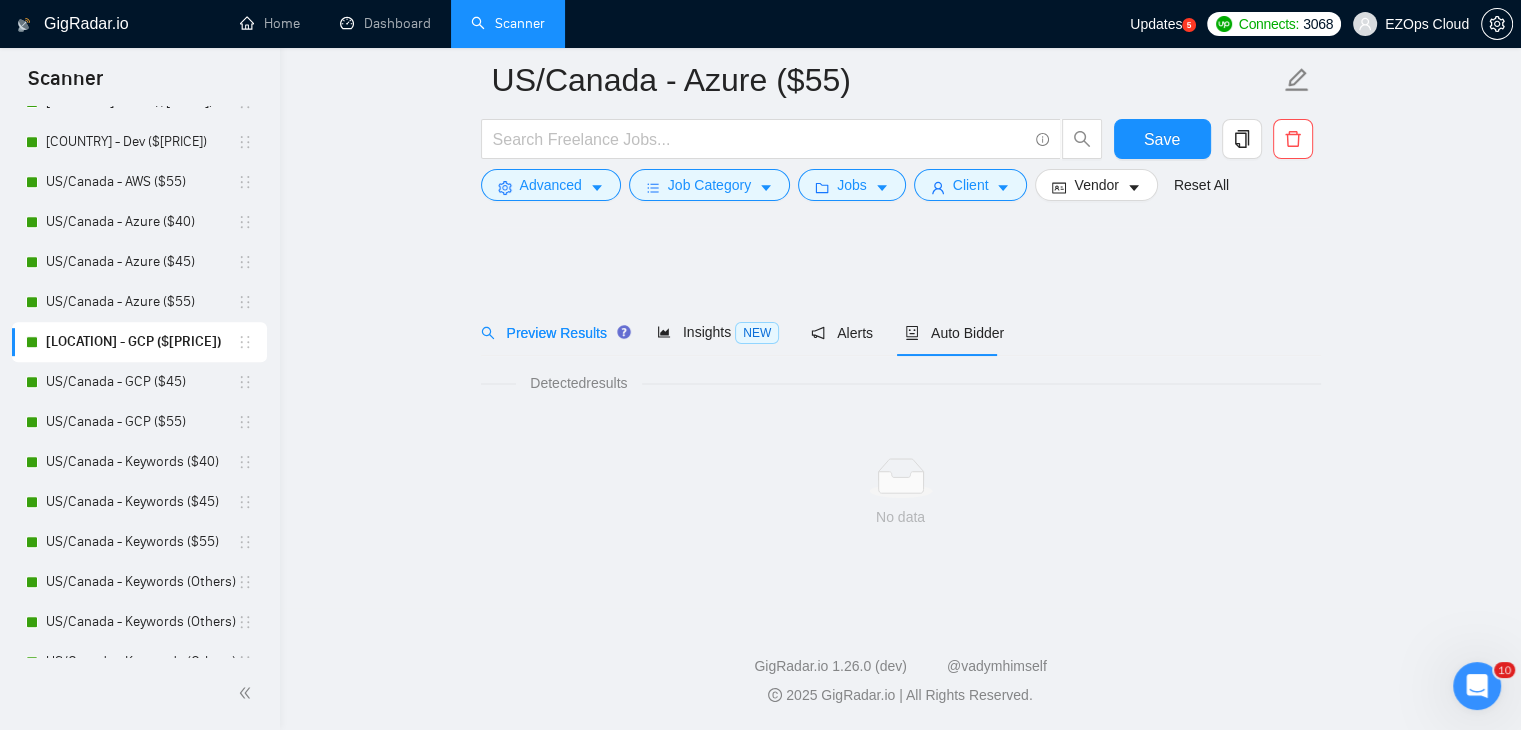 scroll, scrollTop: 0, scrollLeft: 0, axis: both 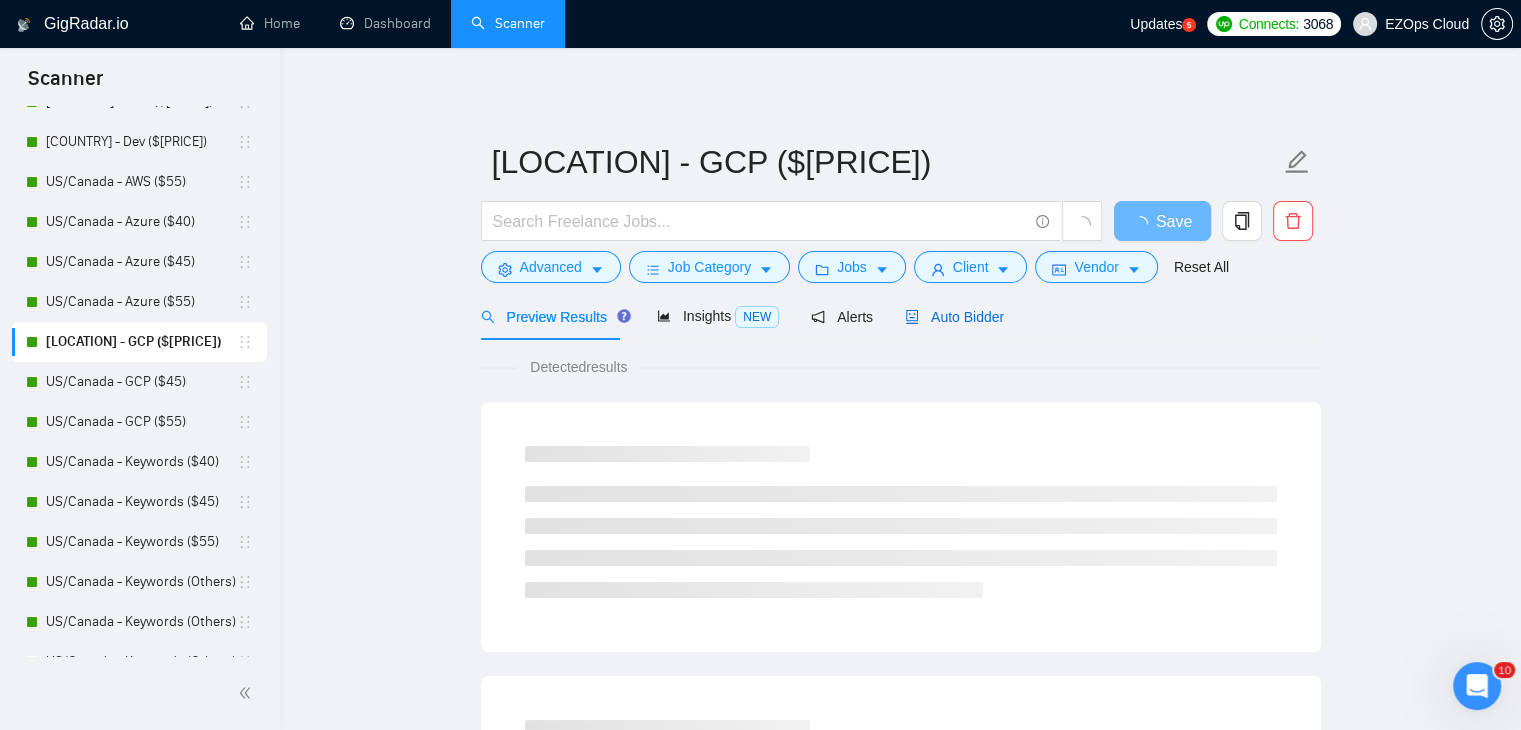 click on "Auto Bidder" at bounding box center [954, 317] 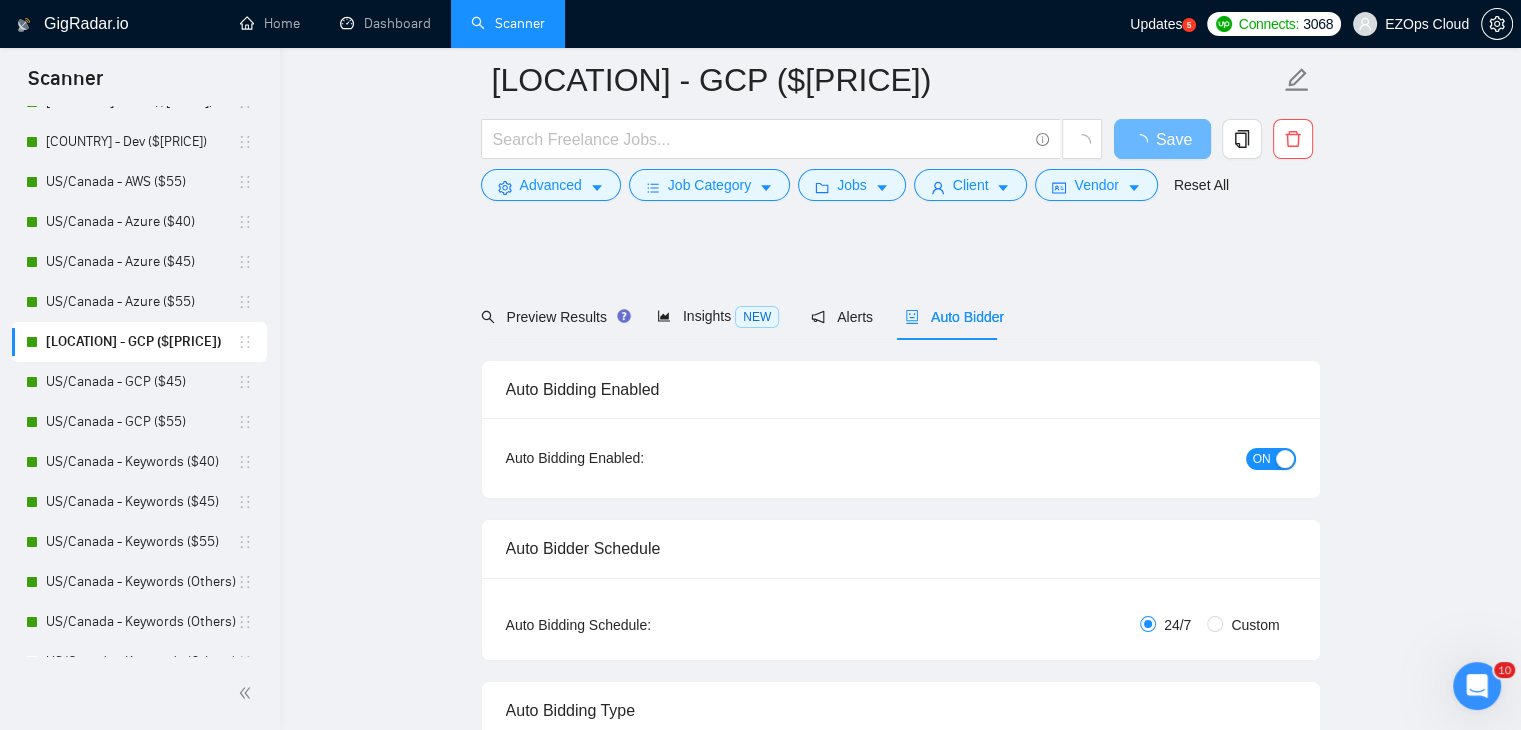 type 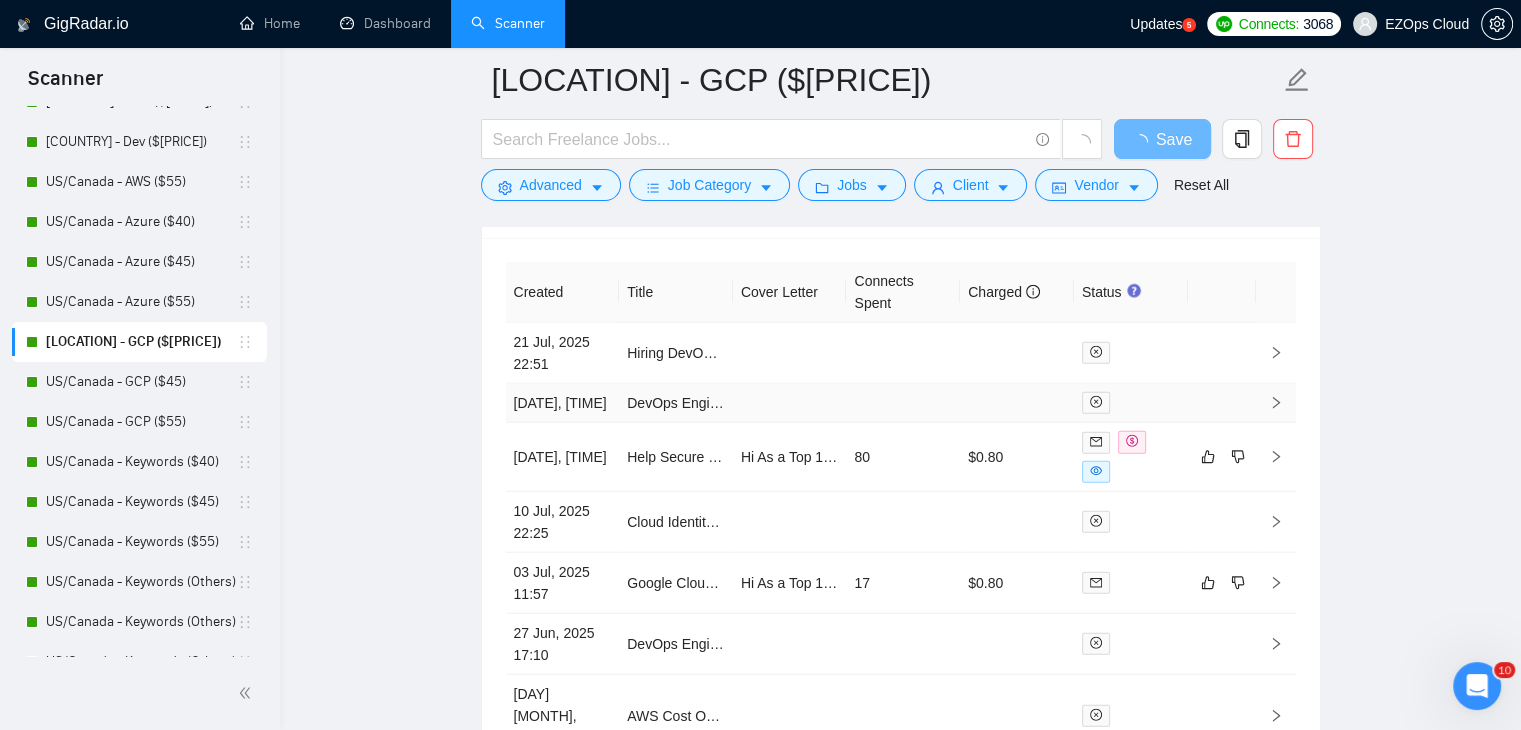 scroll, scrollTop: 5068, scrollLeft: 0, axis: vertical 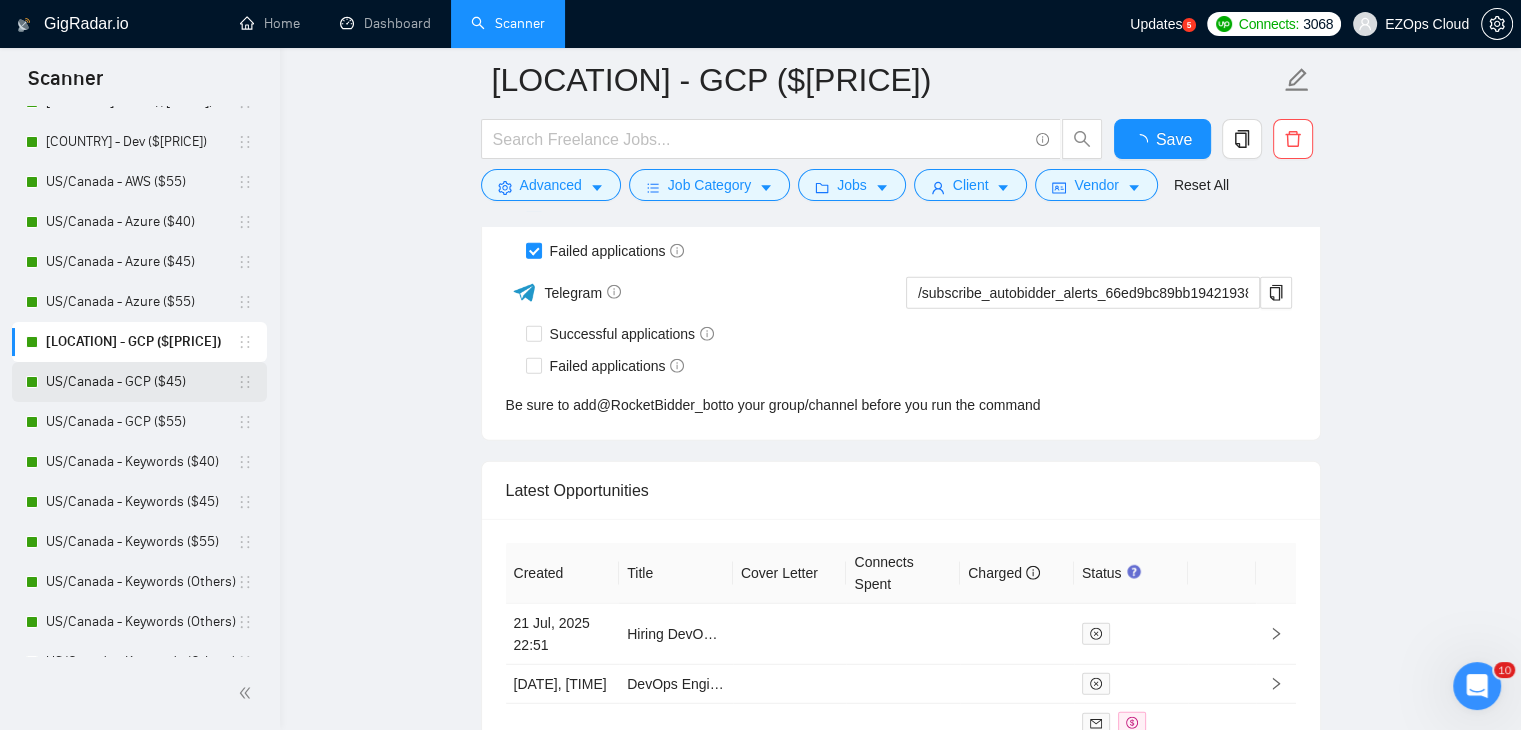 click on "US/Canada - GCP ($45)" at bounding box center [141, 382] 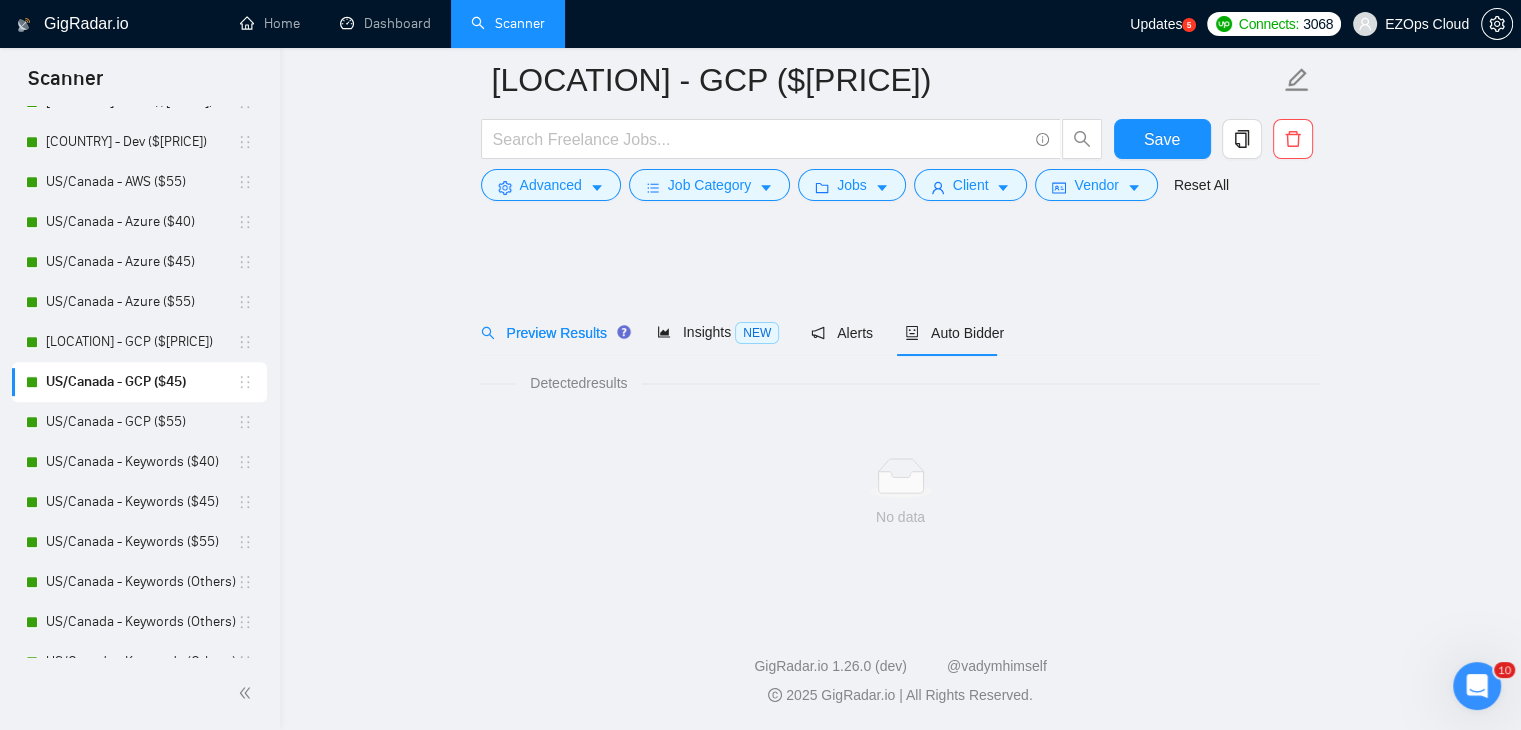 scroll, scrollTop: 0, scrollLeft: 0, axis: both 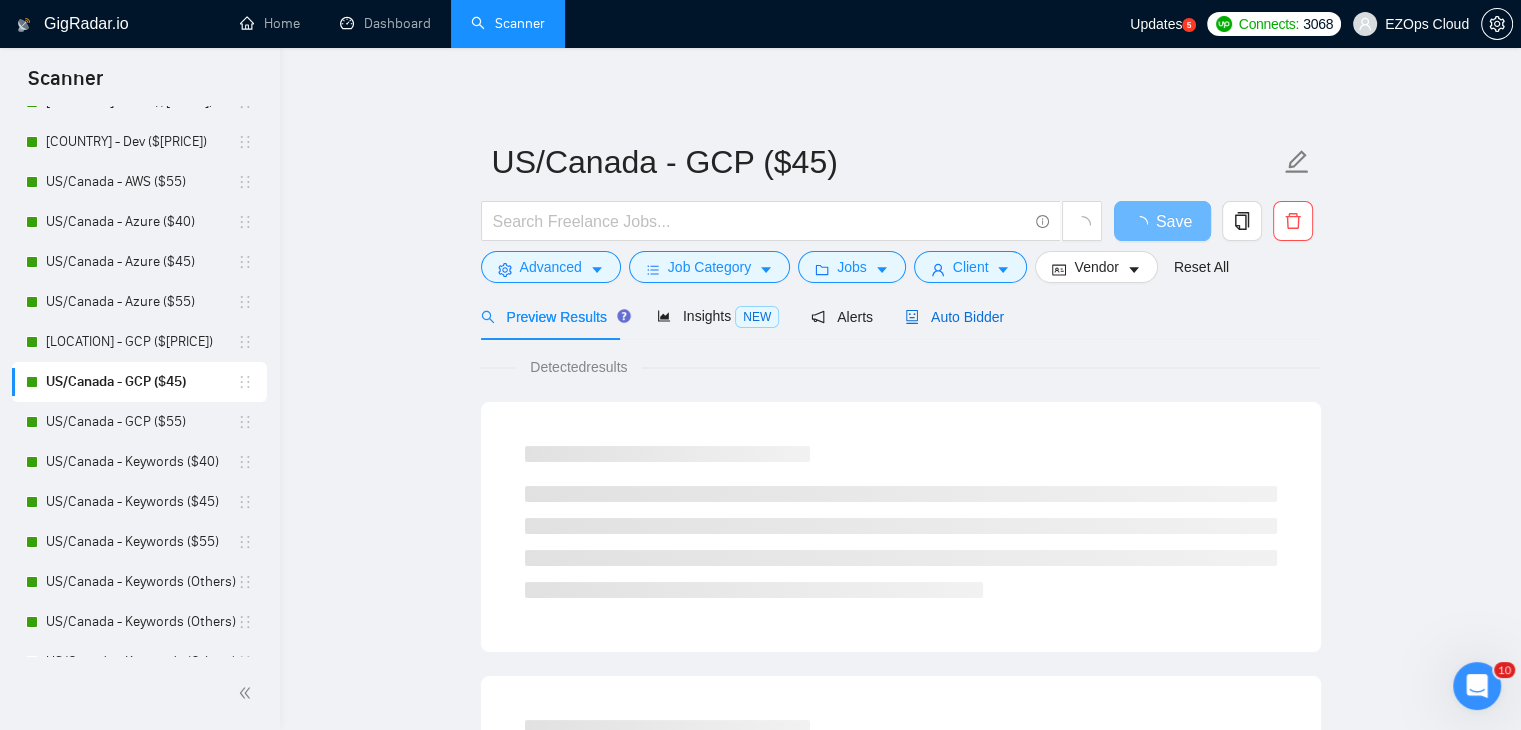 click on "Auto Bidder" at bounding box center (954, 317) 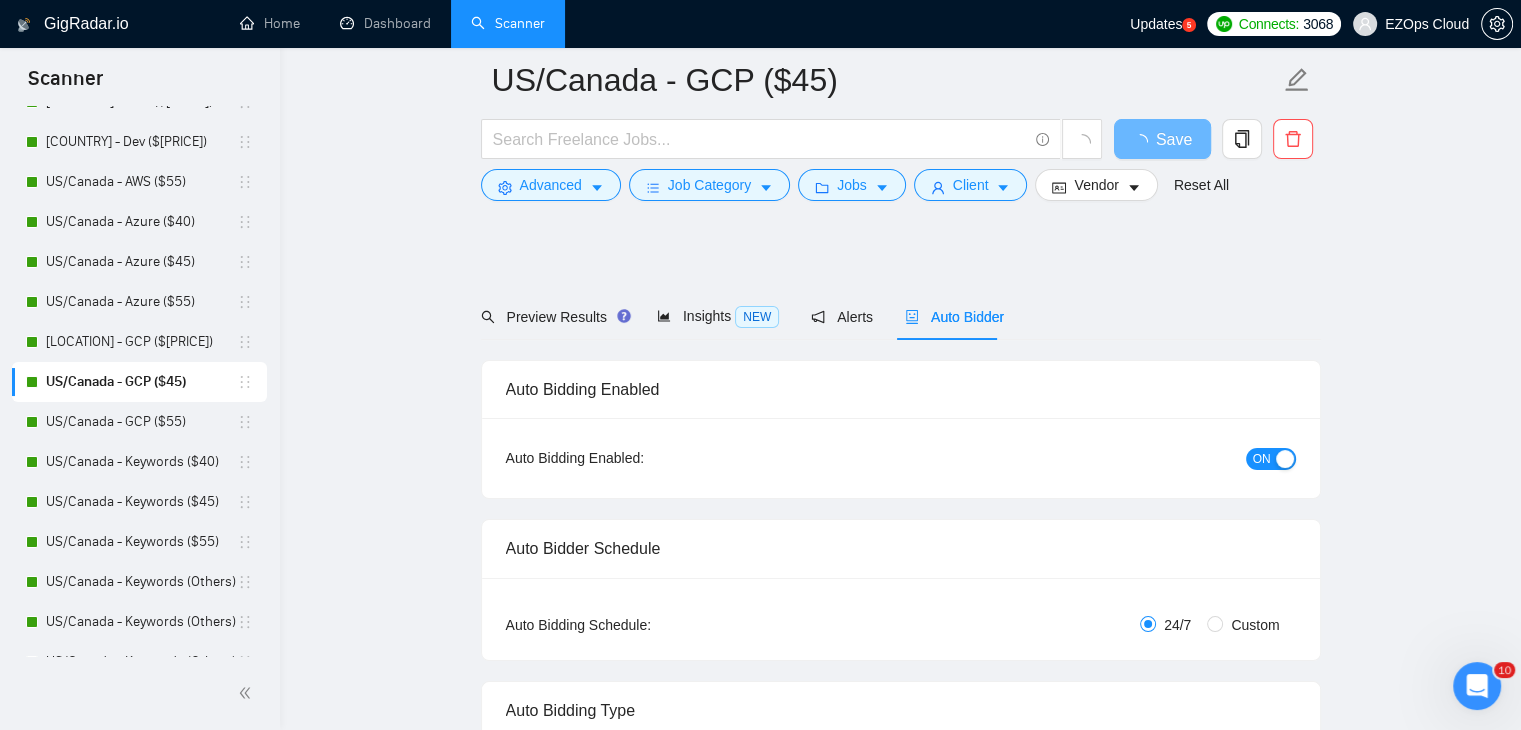 type 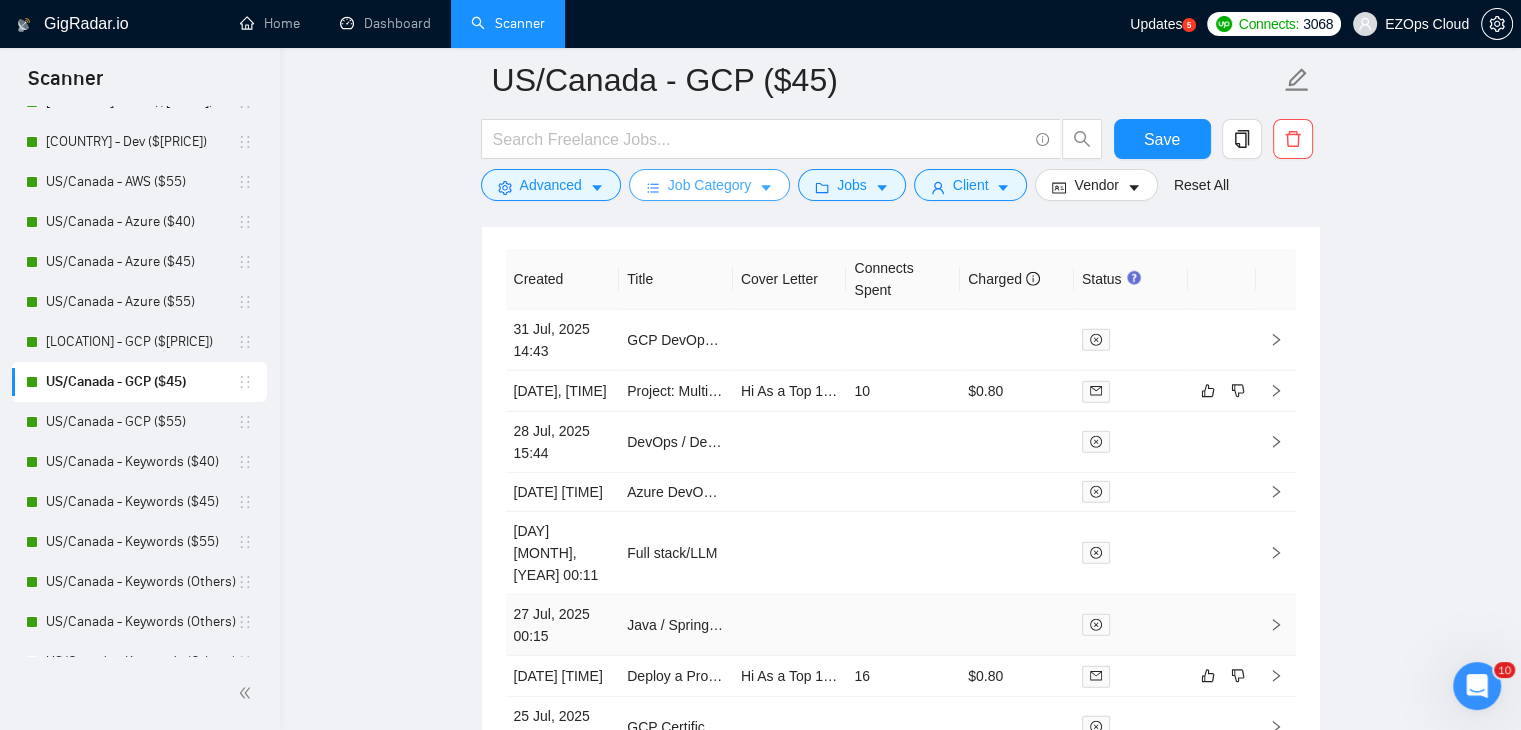 scroll, scrollTop: 5268, scrollLeft: 0, axis: vertical 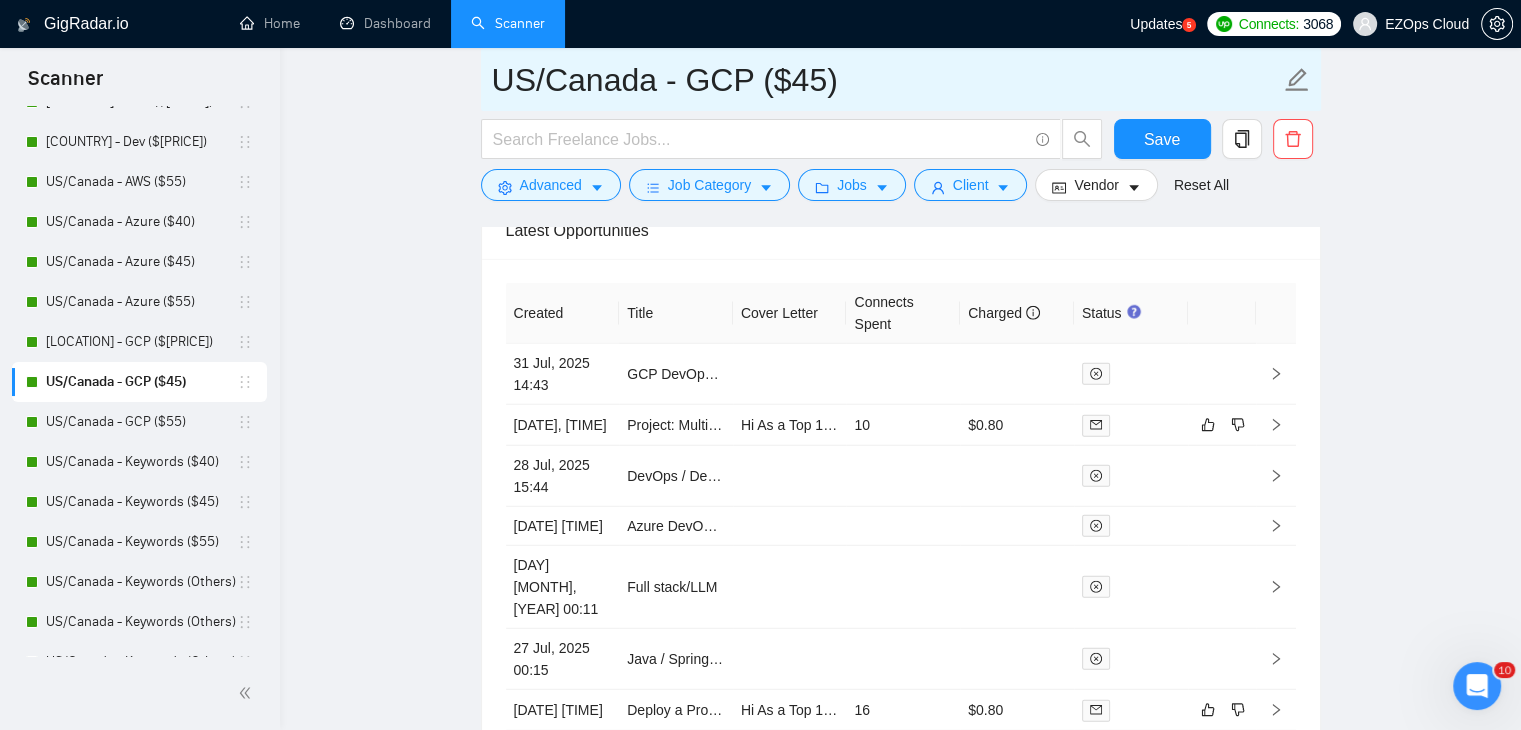 drag, startPoint x: 844, startPoint y: 81, endPoint x: 483, endPoint y: 93, distance: 361.1994 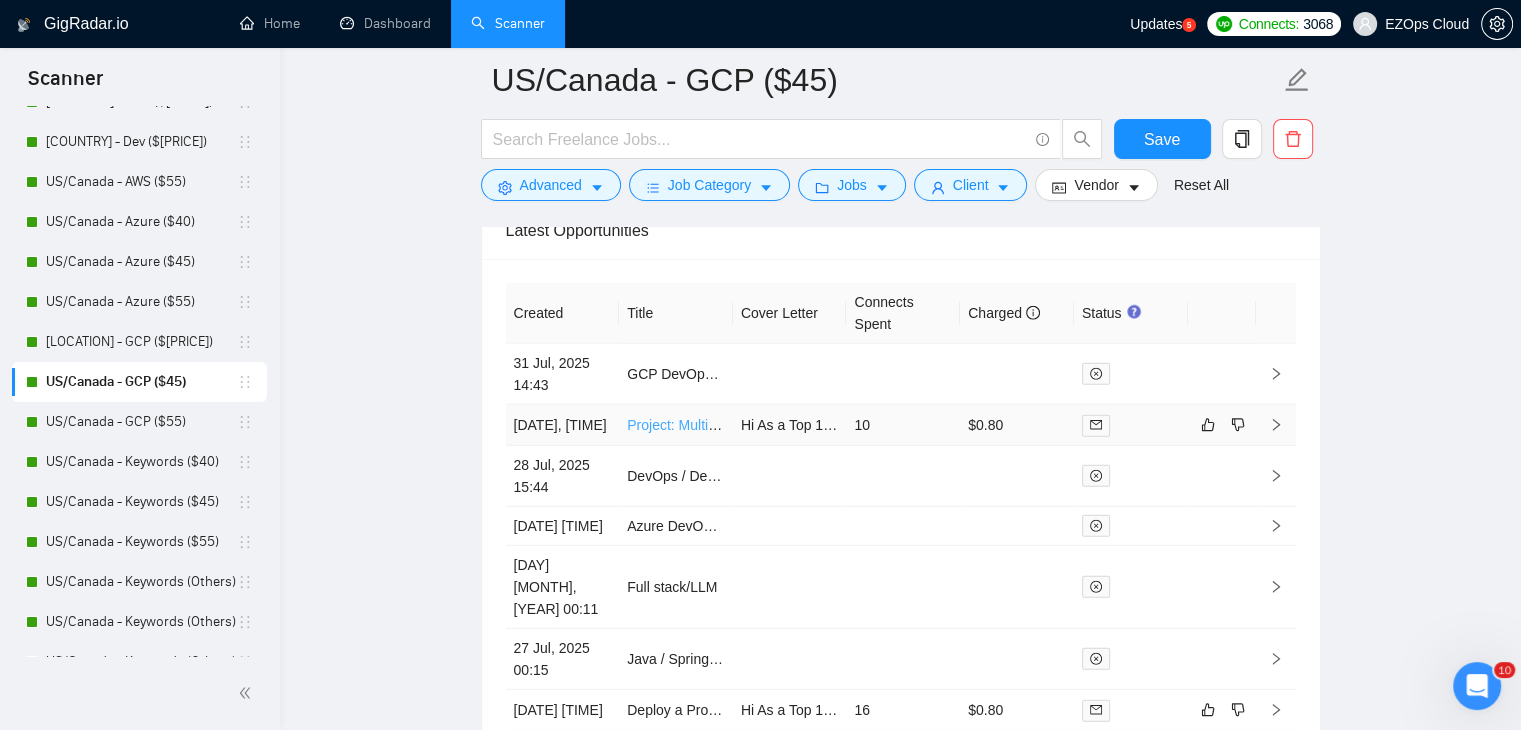 click on "Project: Multi-Agent System Framework on Google Cloud Platform with LangGraph and MCP" at bounding box center [915, 425] 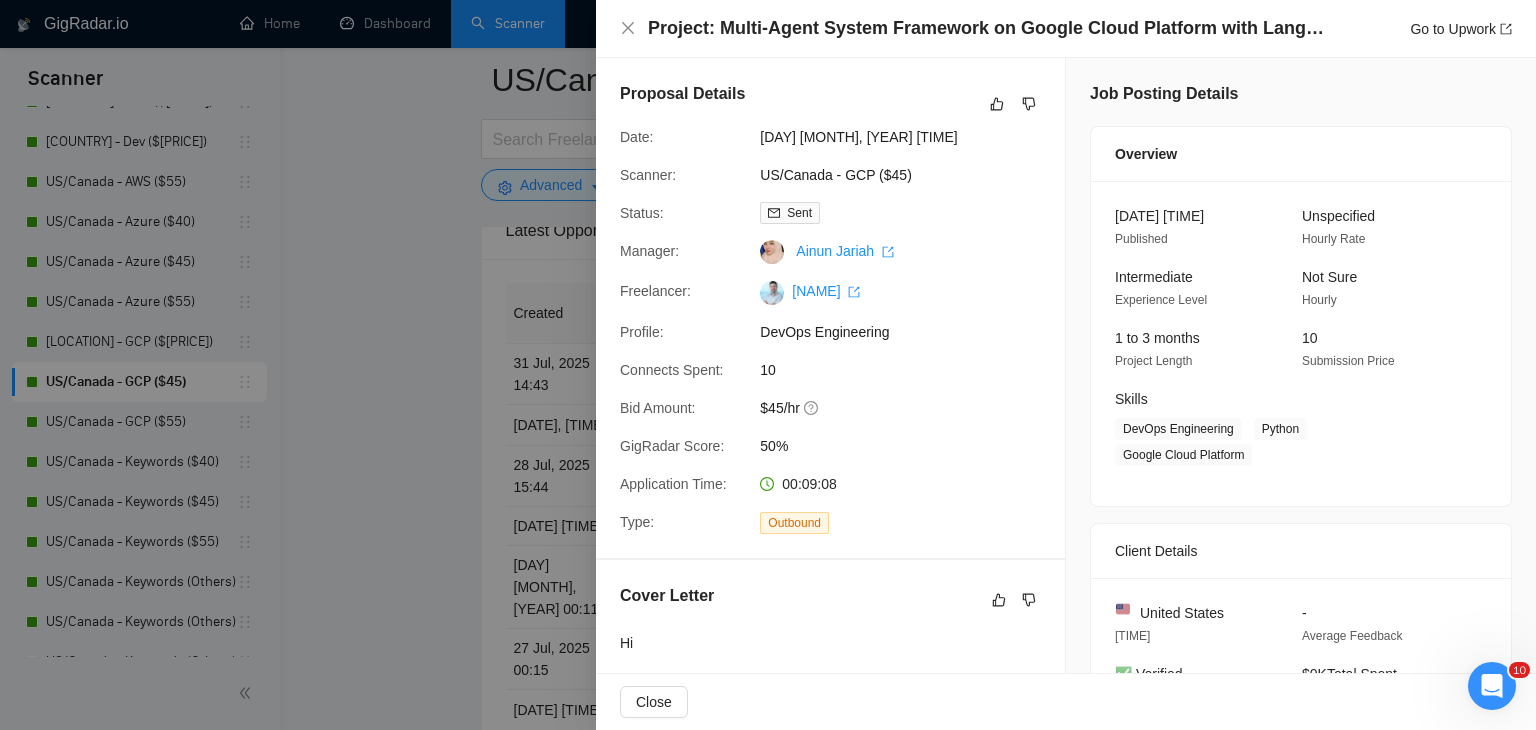 click at bounding box center (768, 365) 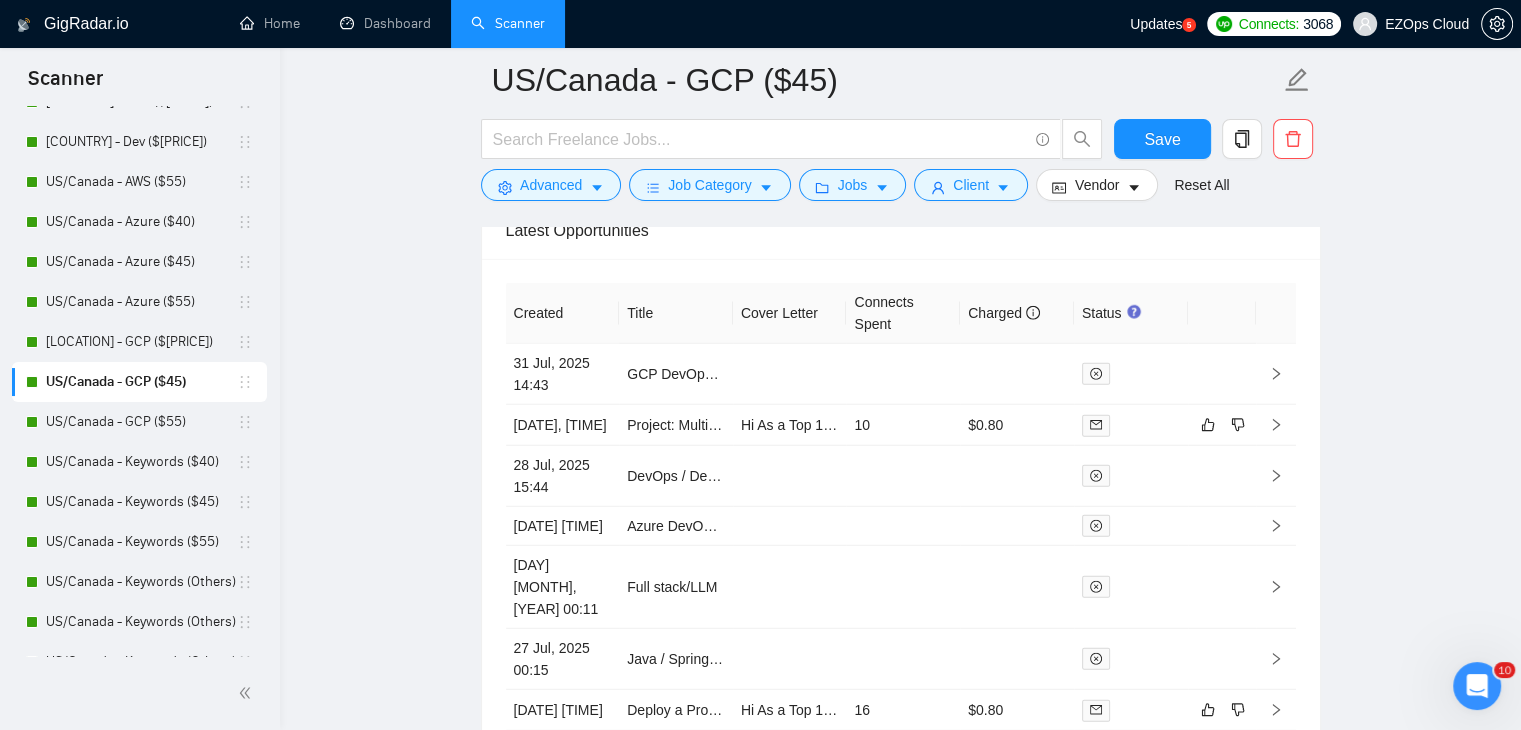click on "US/Canada - GCP ($55)" at bounding box center [141, 422] 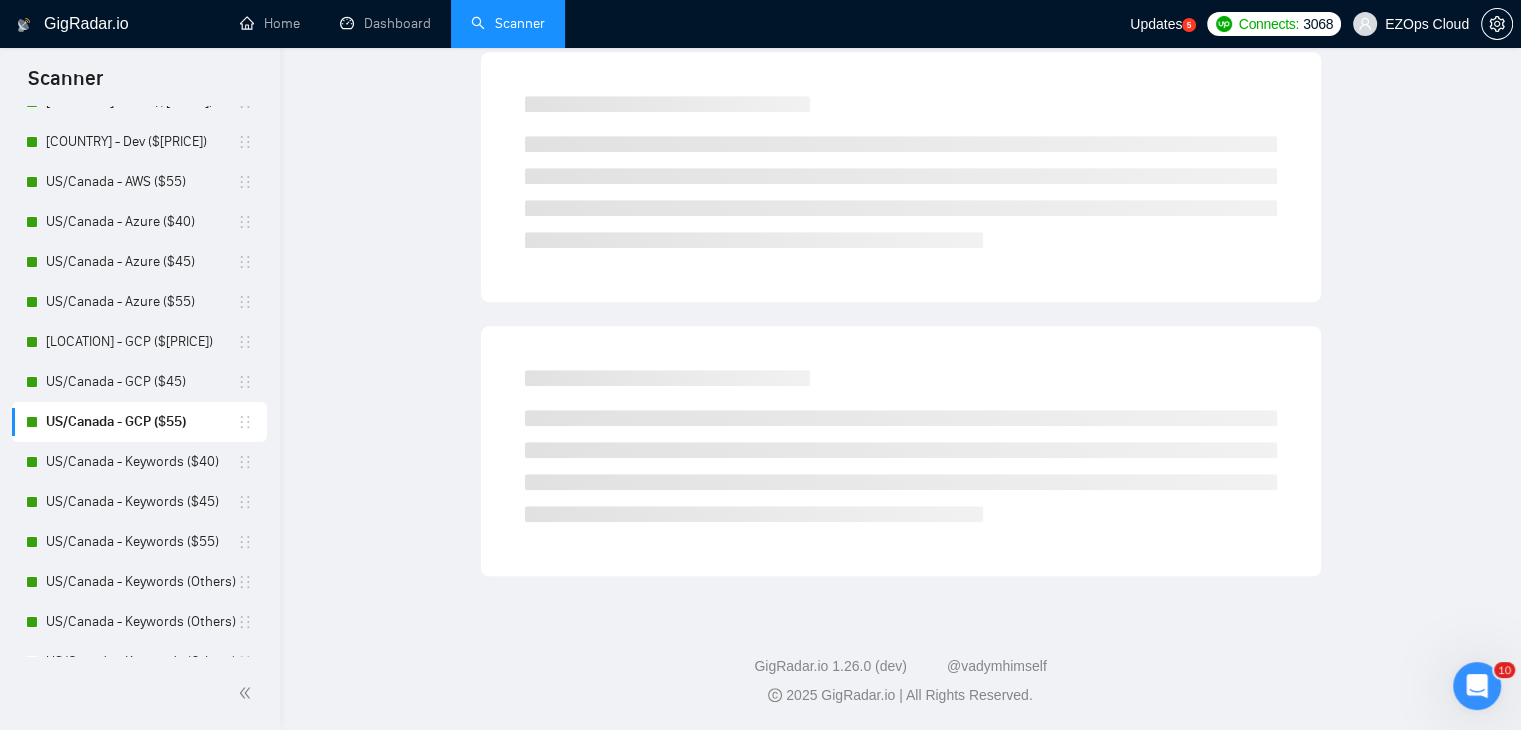 scroll, scrollTop: 0, scrollLeft: 0, axis: both 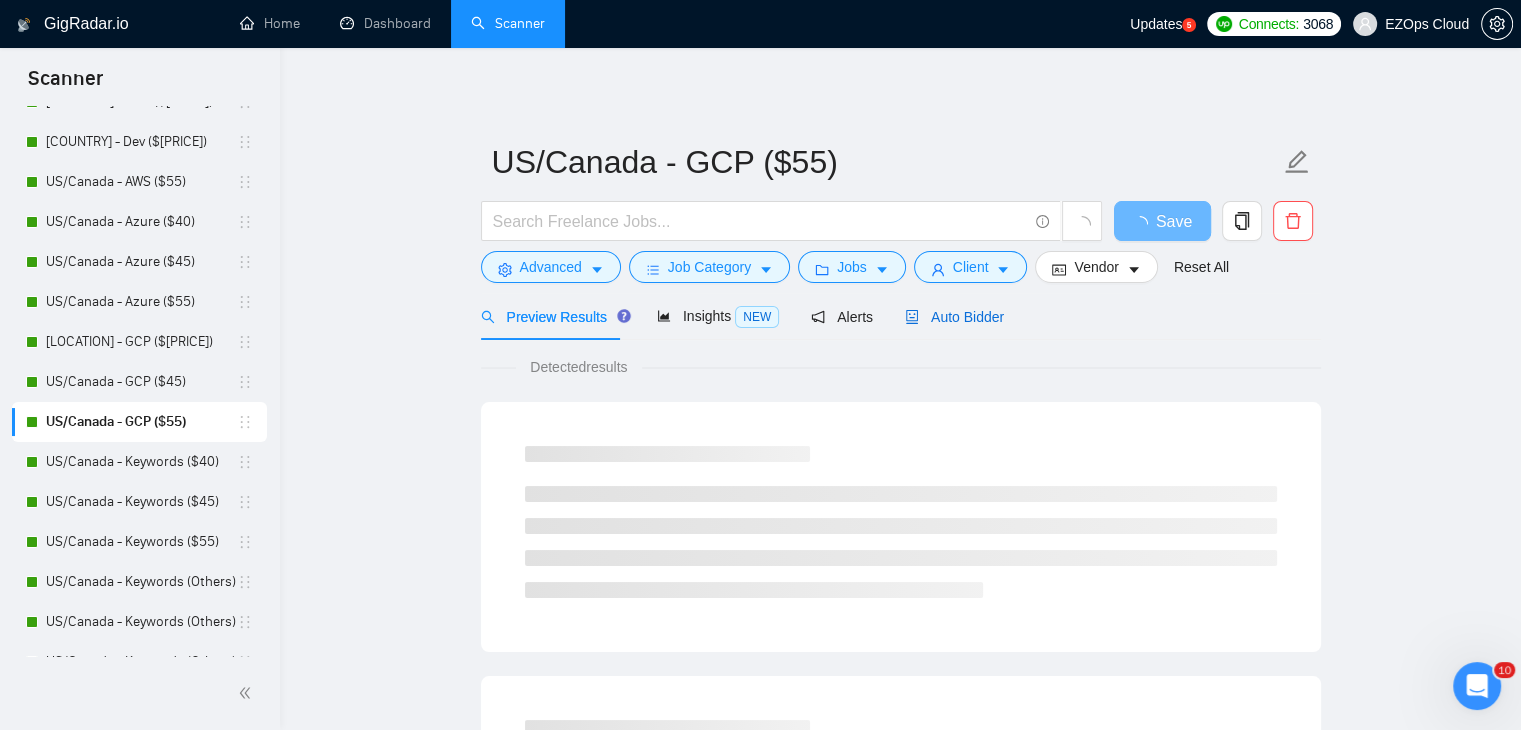 click on "Auto Bidder" at bounding box center (954, 317) 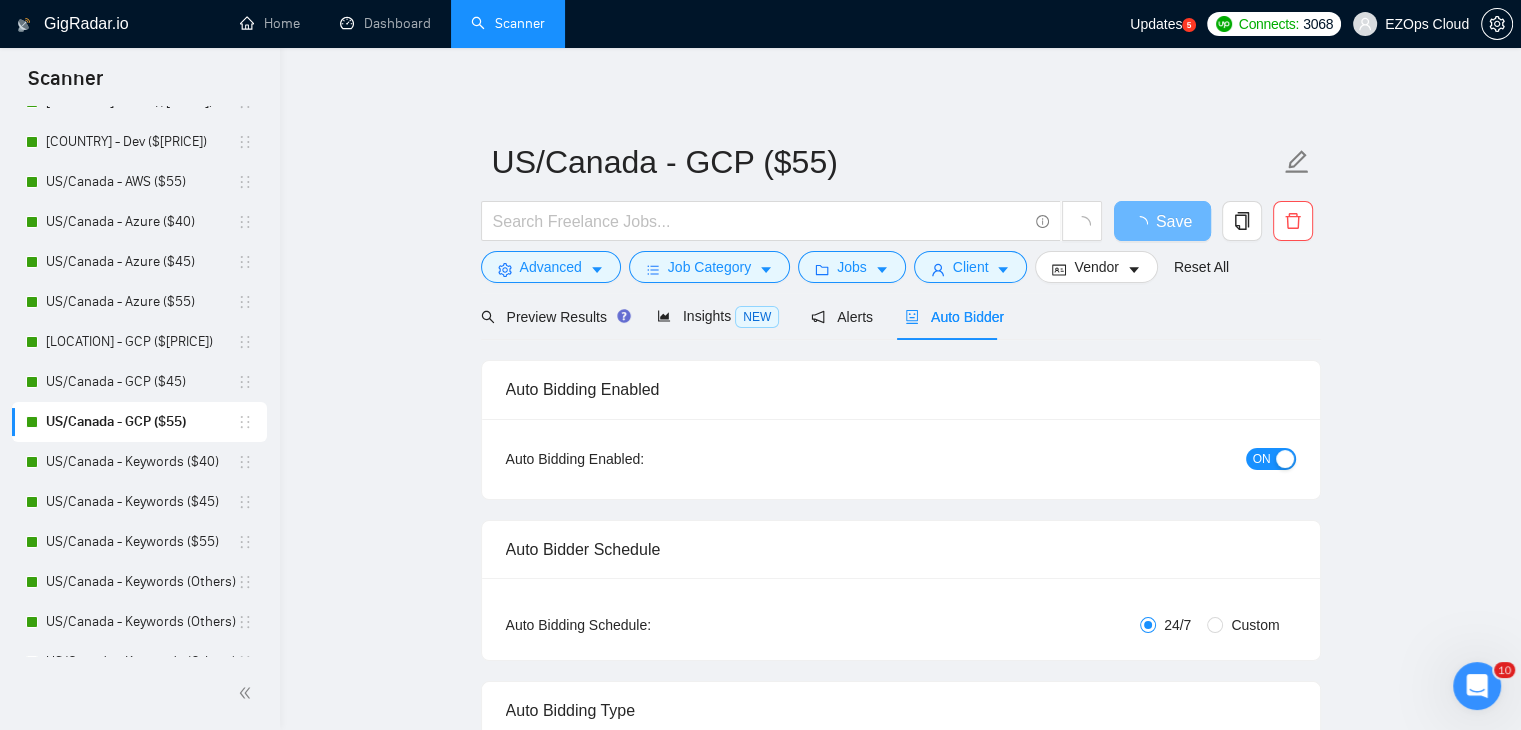 type 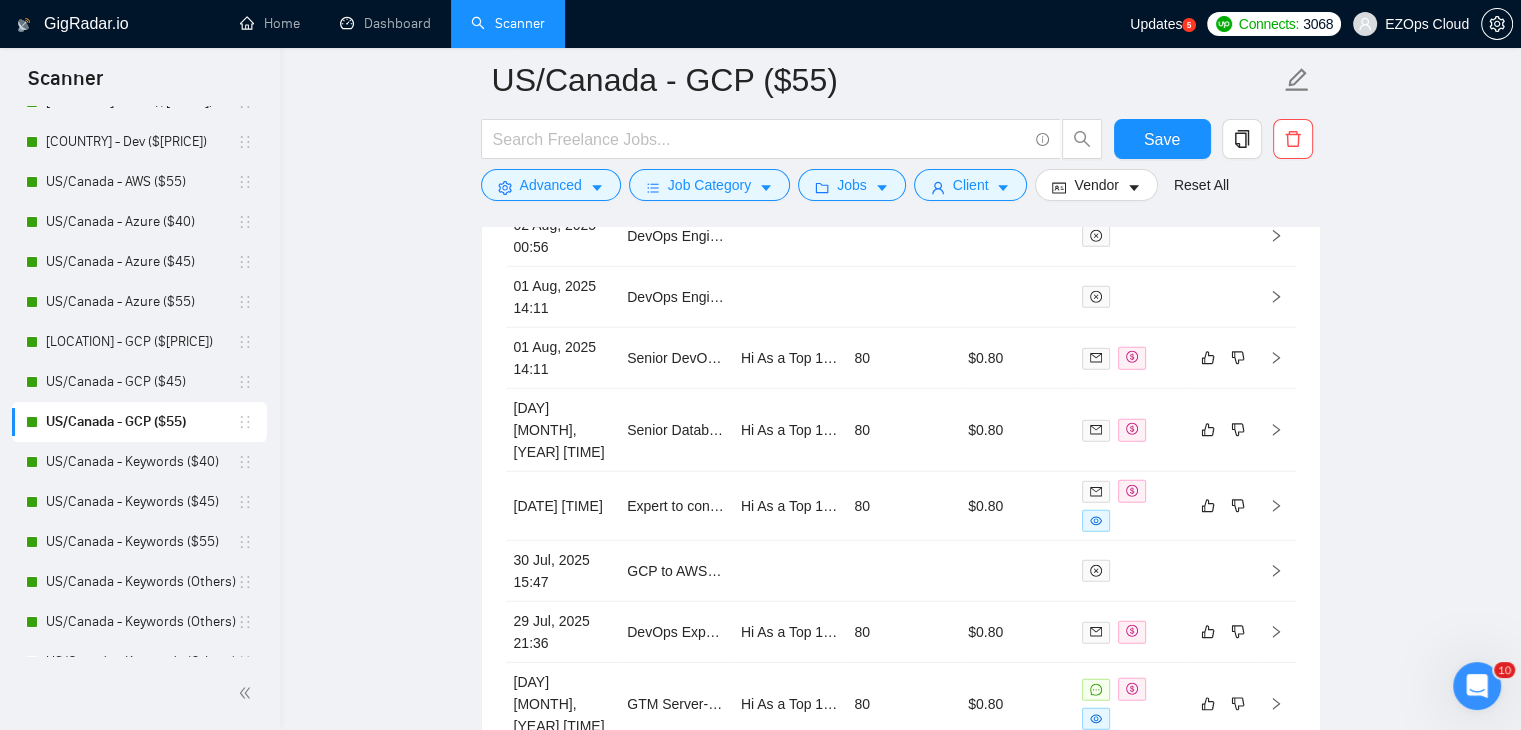 scroll, scrollTop: 5718, scrollLeft: 0, axis: vertical 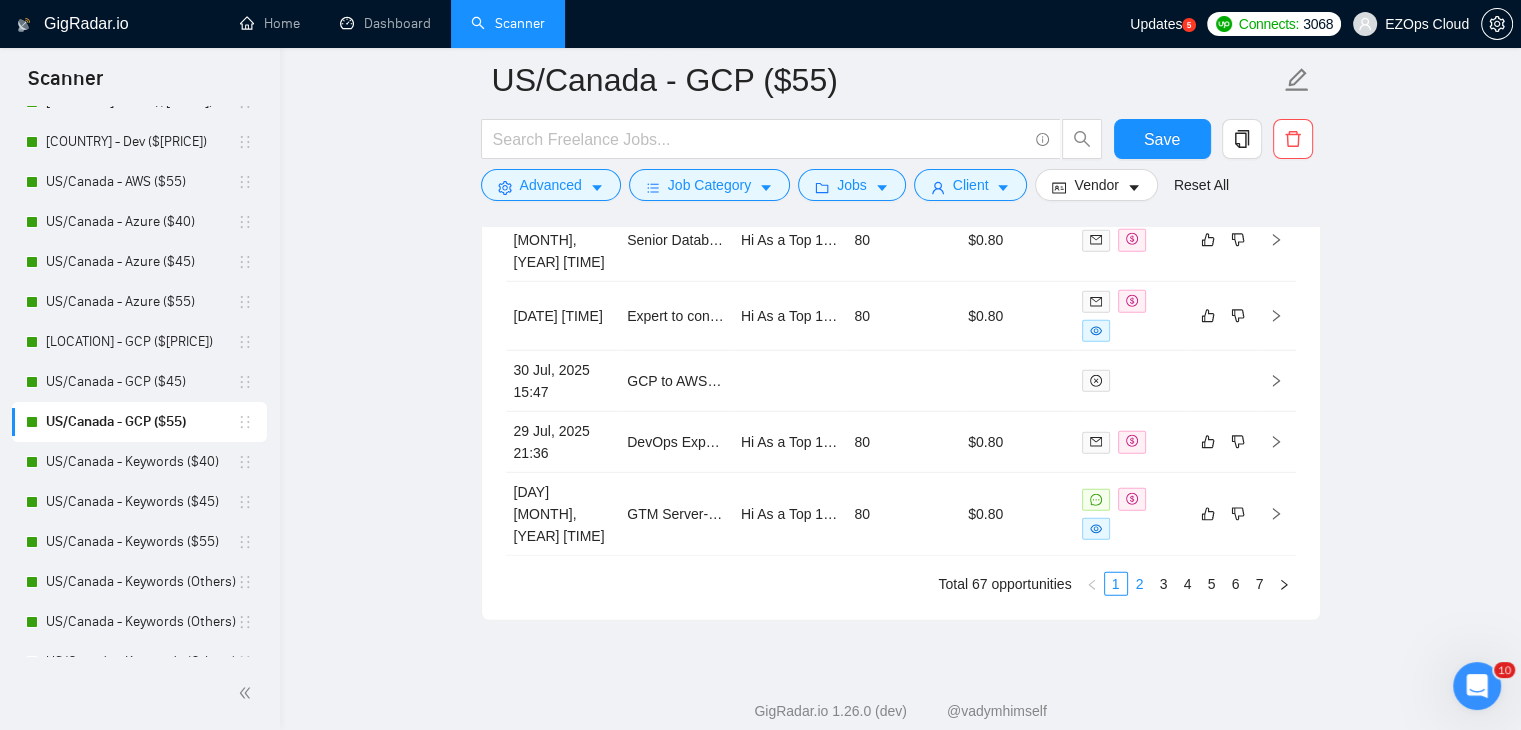 click on "2" at bounding box center (1140, 584) 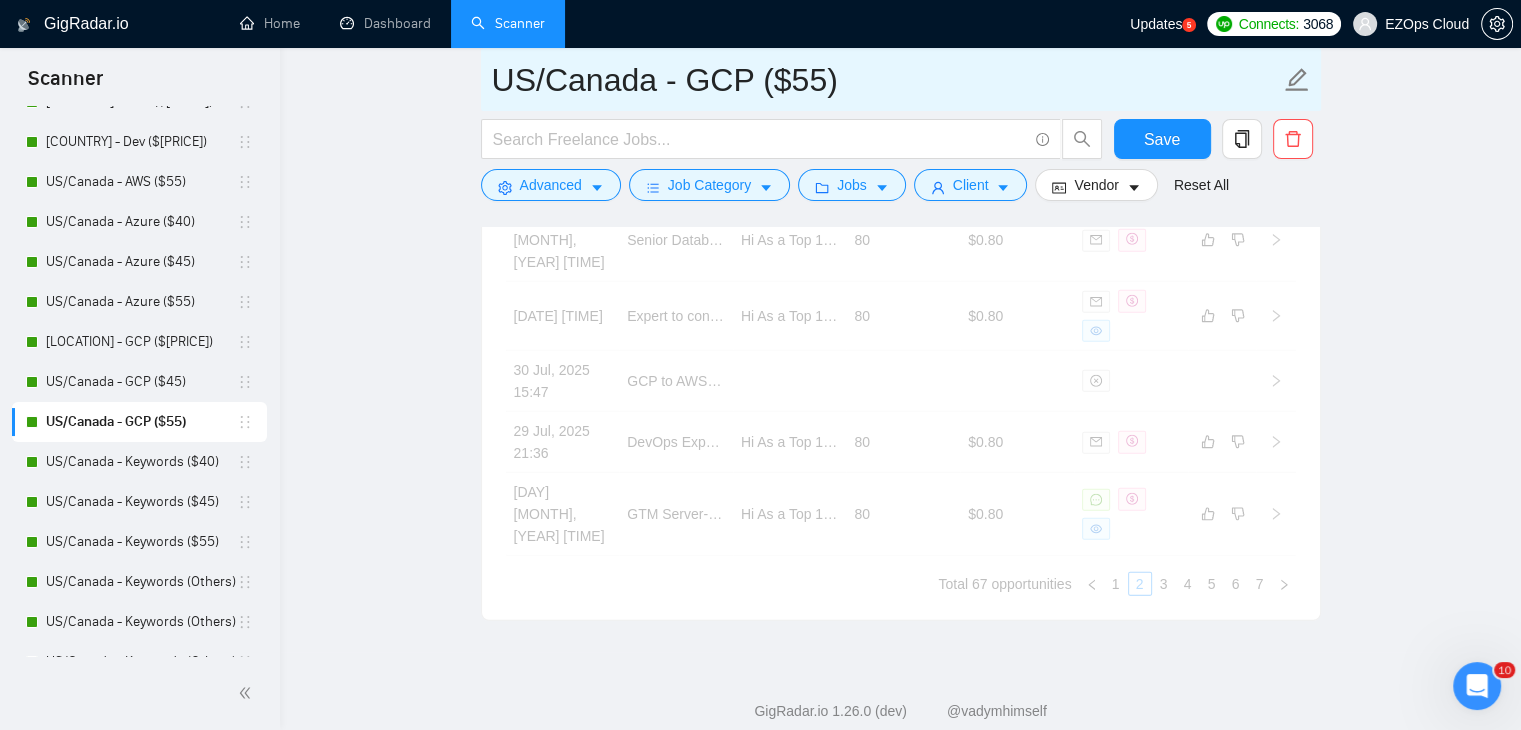 scroll, scrollTop: 5711, scrollLeft: 0, axis: vertical 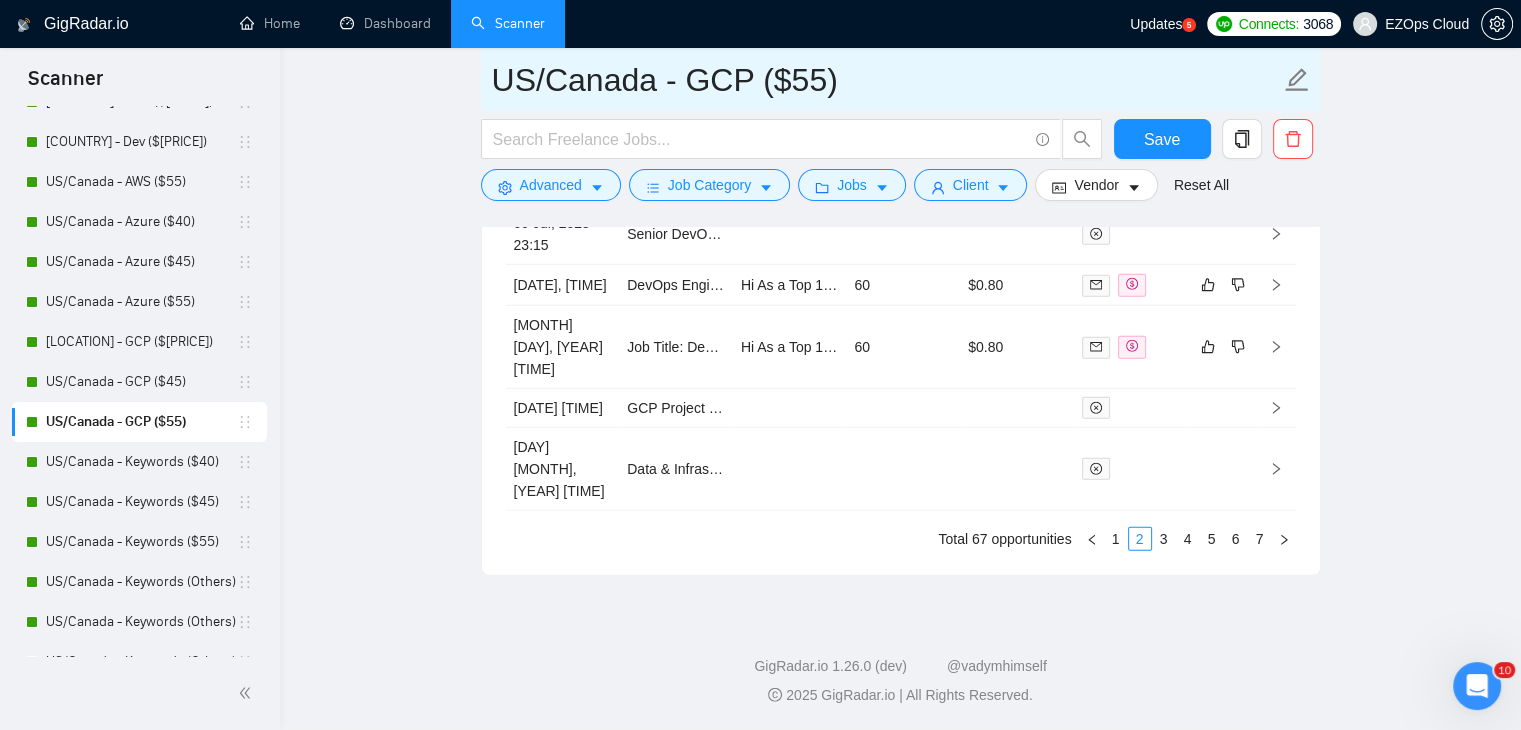 drag, startPoint x: 855, startPoint y: 76, endPoint x: 473, endPoint y: 71, distance: 382.0327 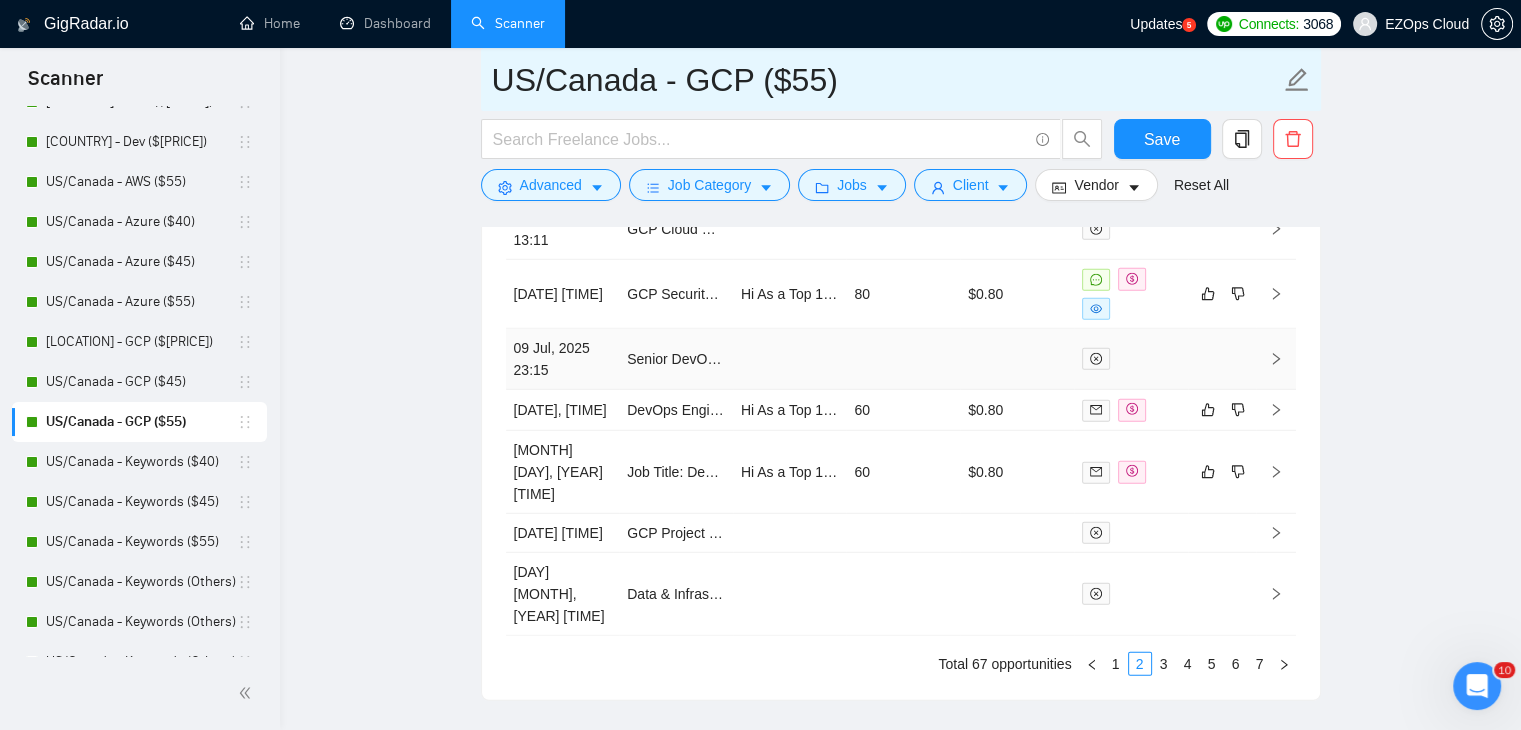 scroll, scrollTop: 5611, scrollLeft: 0, axis: vertical 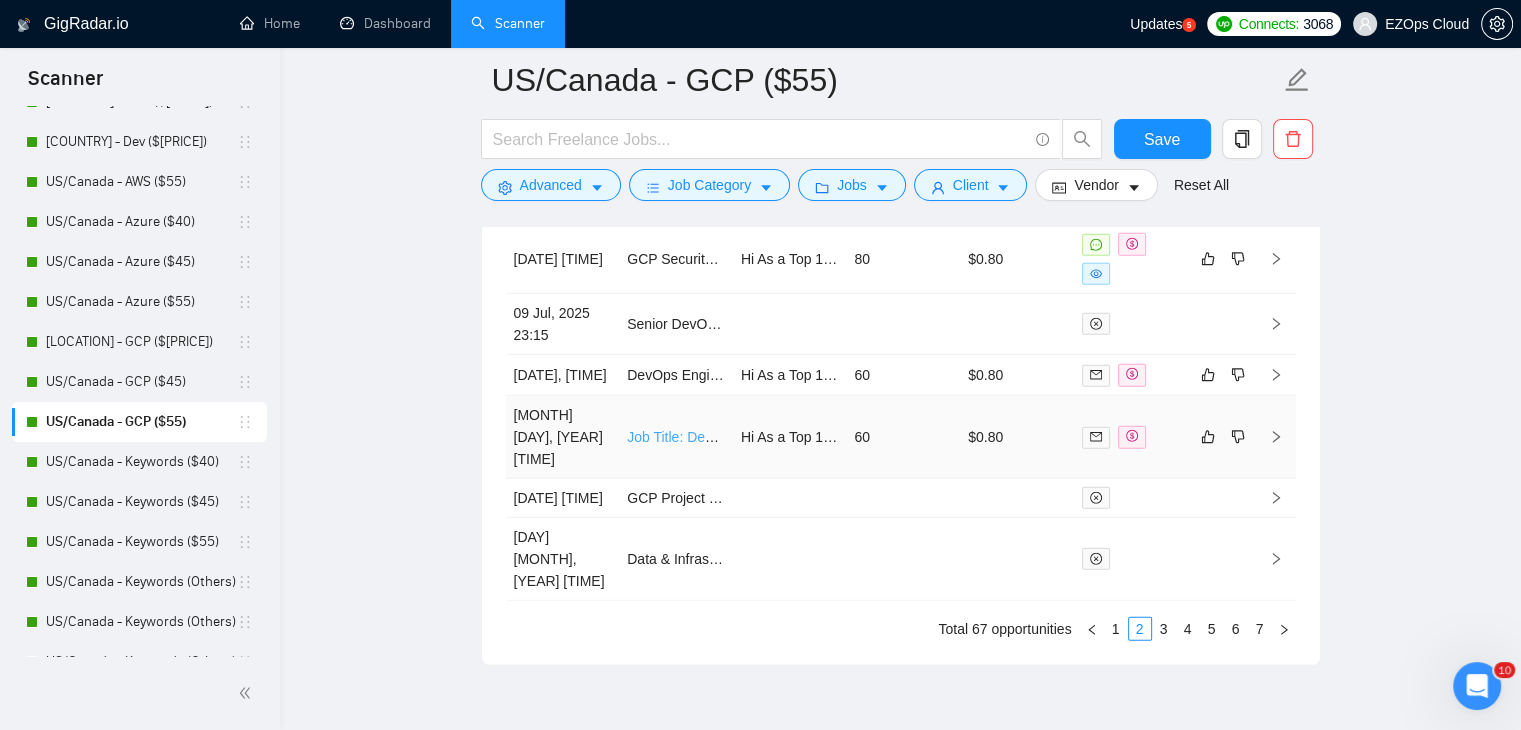click on "Job Title: DevOps Engineer (GCP, Terraform, CI/CD)" at bounding box center (789, 437) 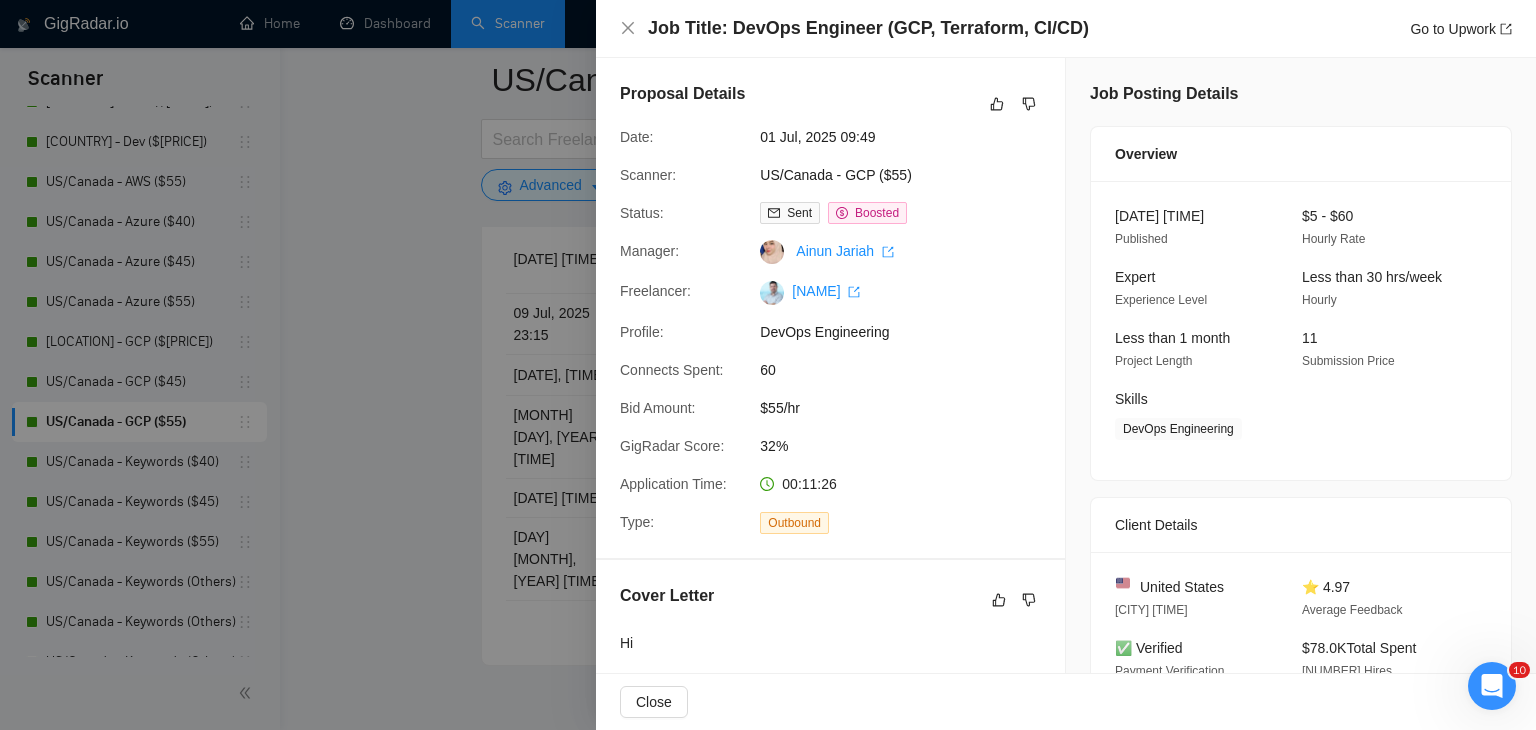 click at bounding box center (768, 365) 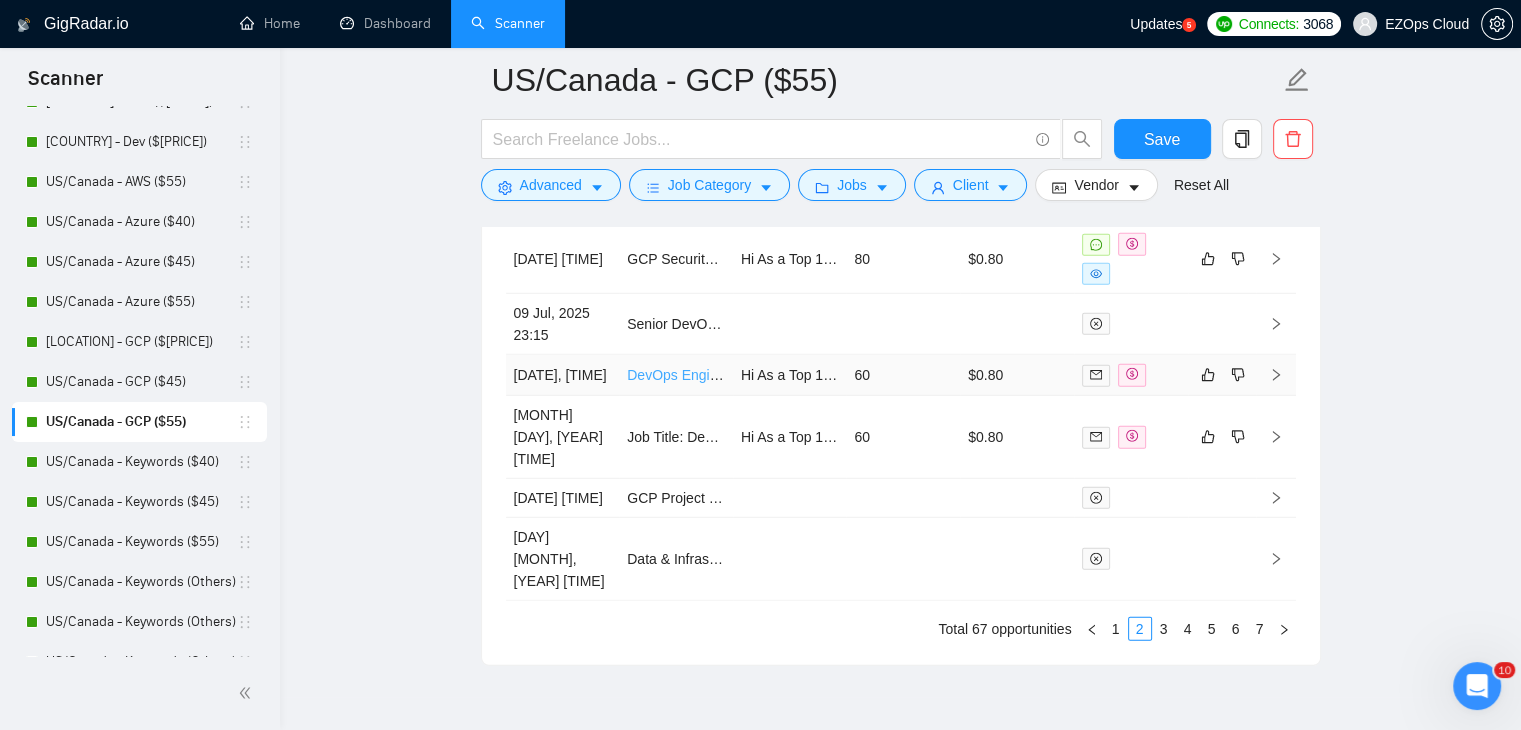 click on "DevOps Engineer for GCP Infrastructure" at bounding box center (752, 375) 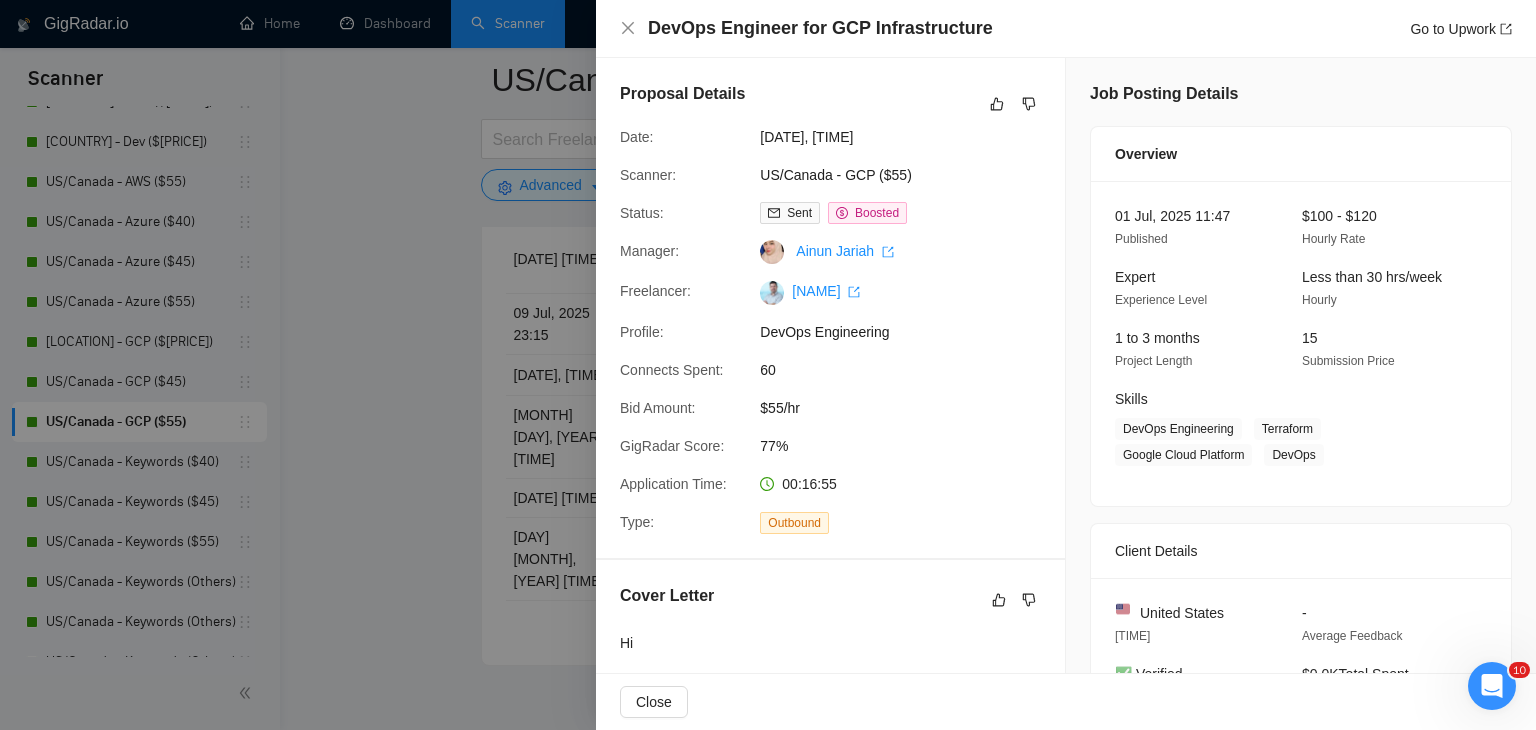 click at bounding box center [768, 365] 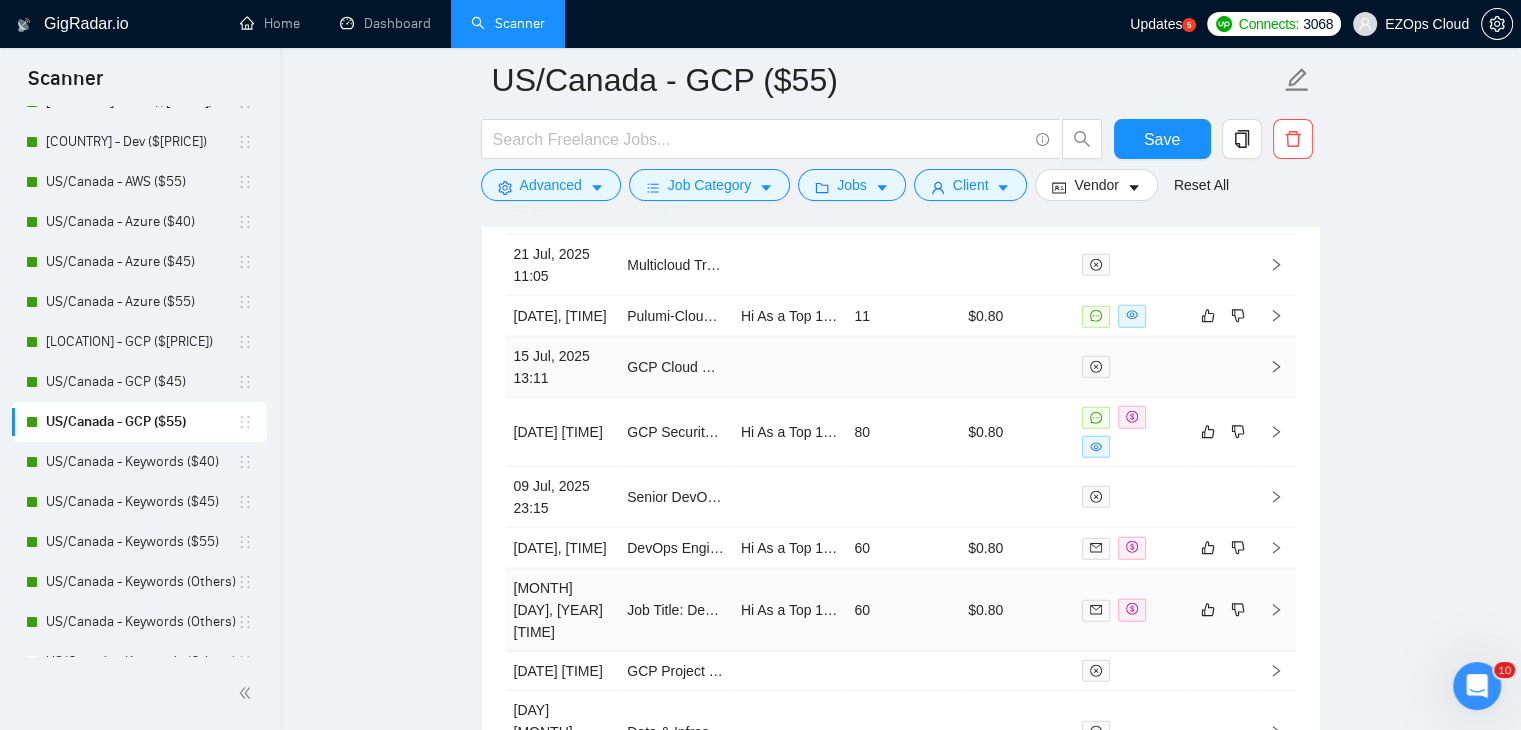 scroll, scrollTop: 5411, scrollLeft: 0, axis: vertical 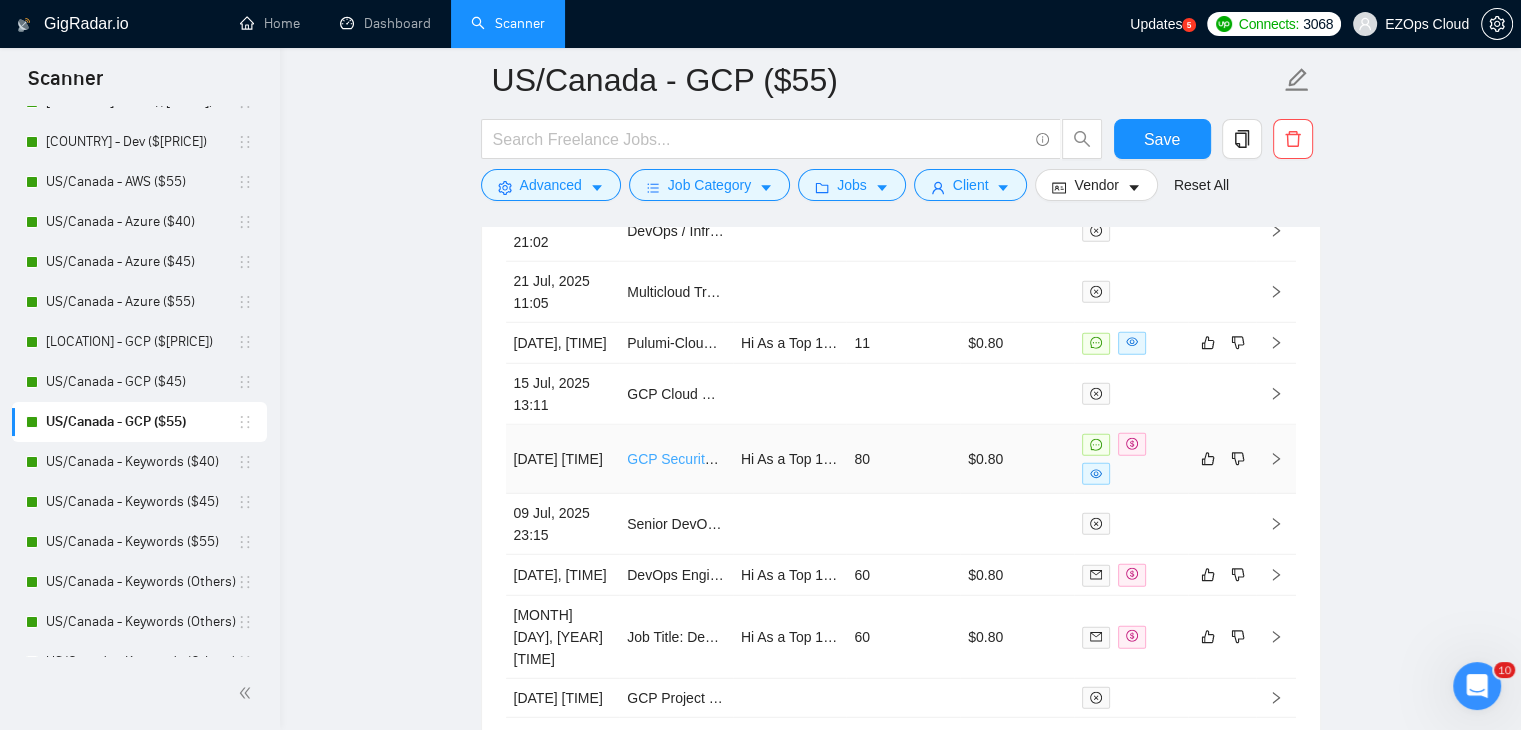 click on "GCP Security Expert (Spanish) – Defender for Cloud Migration (Part-Time)" at bounding box center [858, 459] 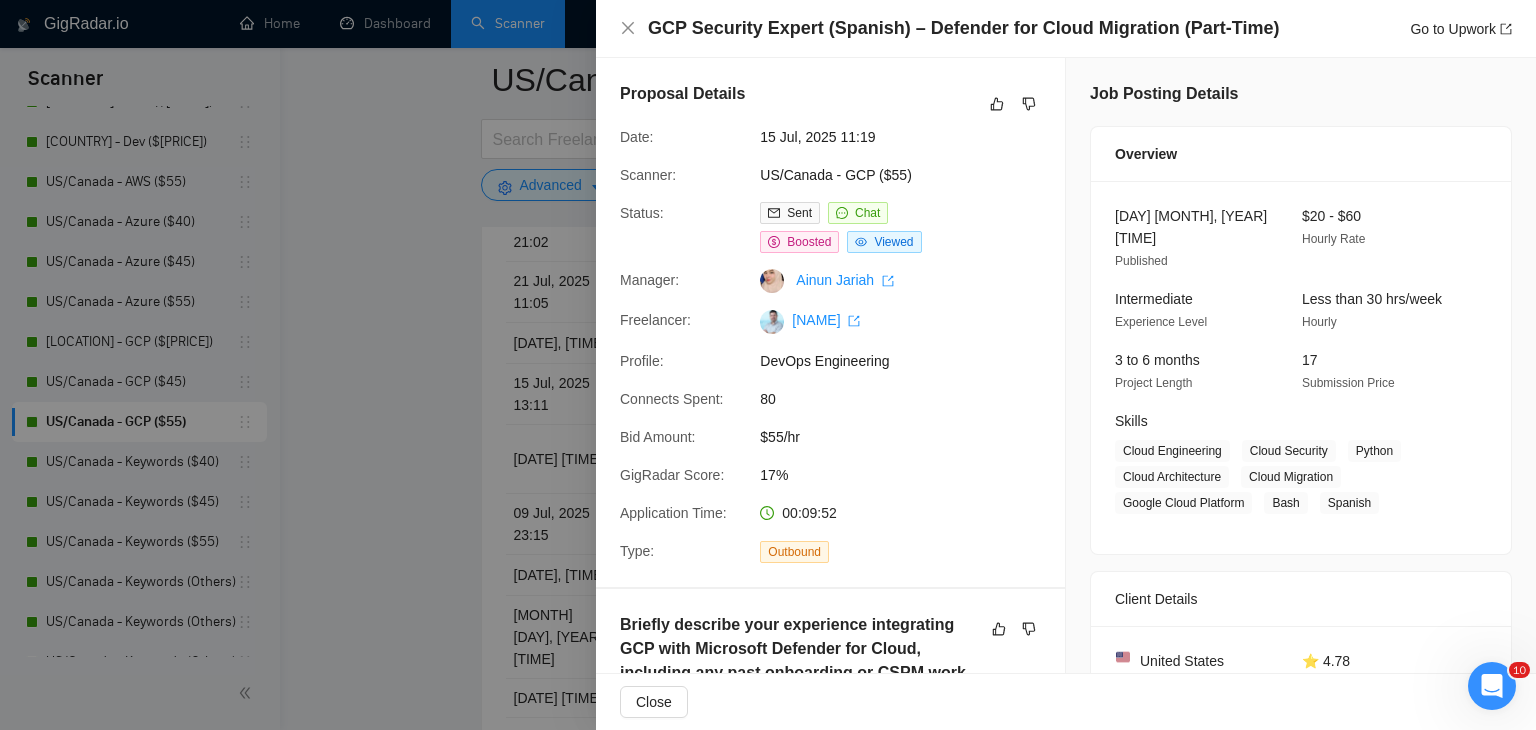 click at bounding box center (768, 365) 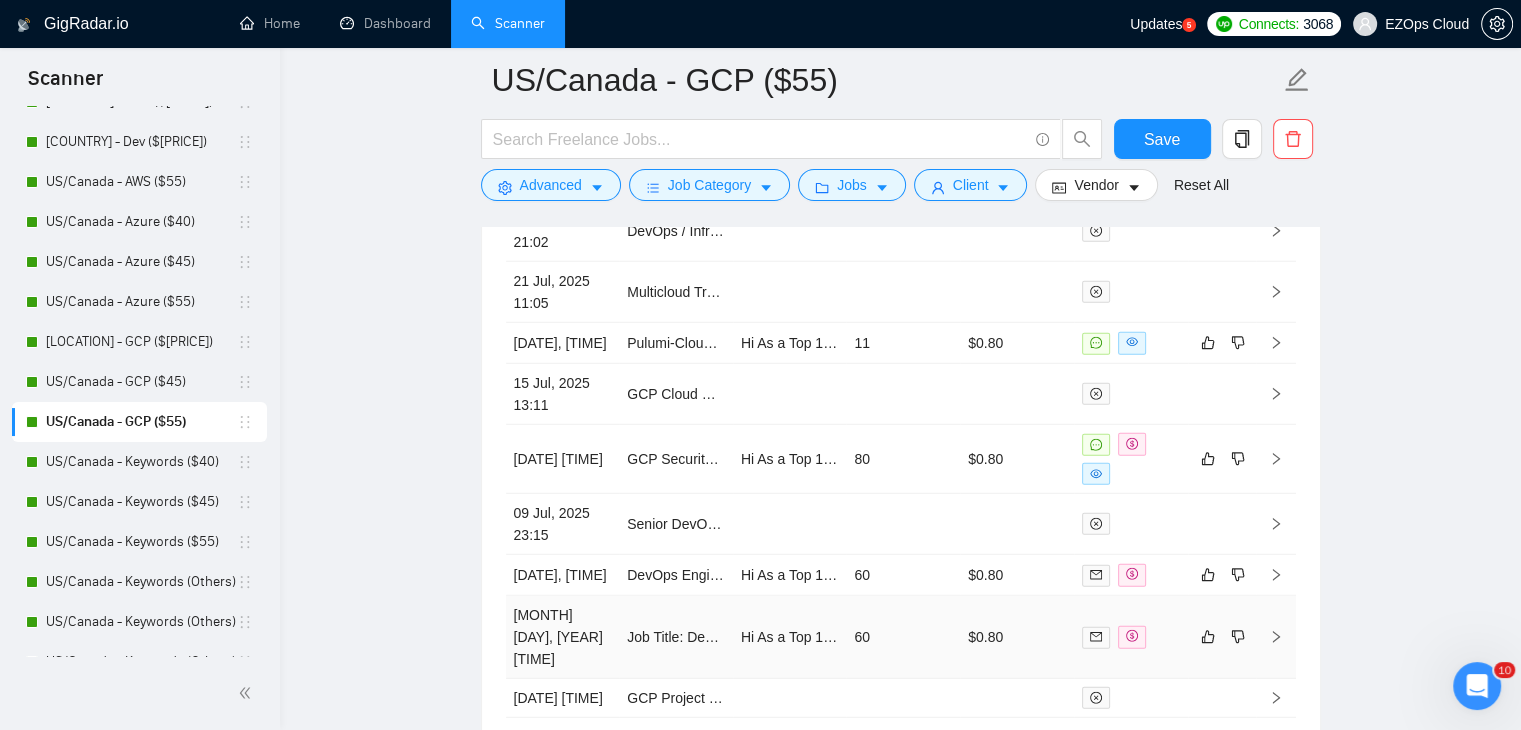 scroll, scrollTop: 5511, scrollLeft: 0, axis: vertical 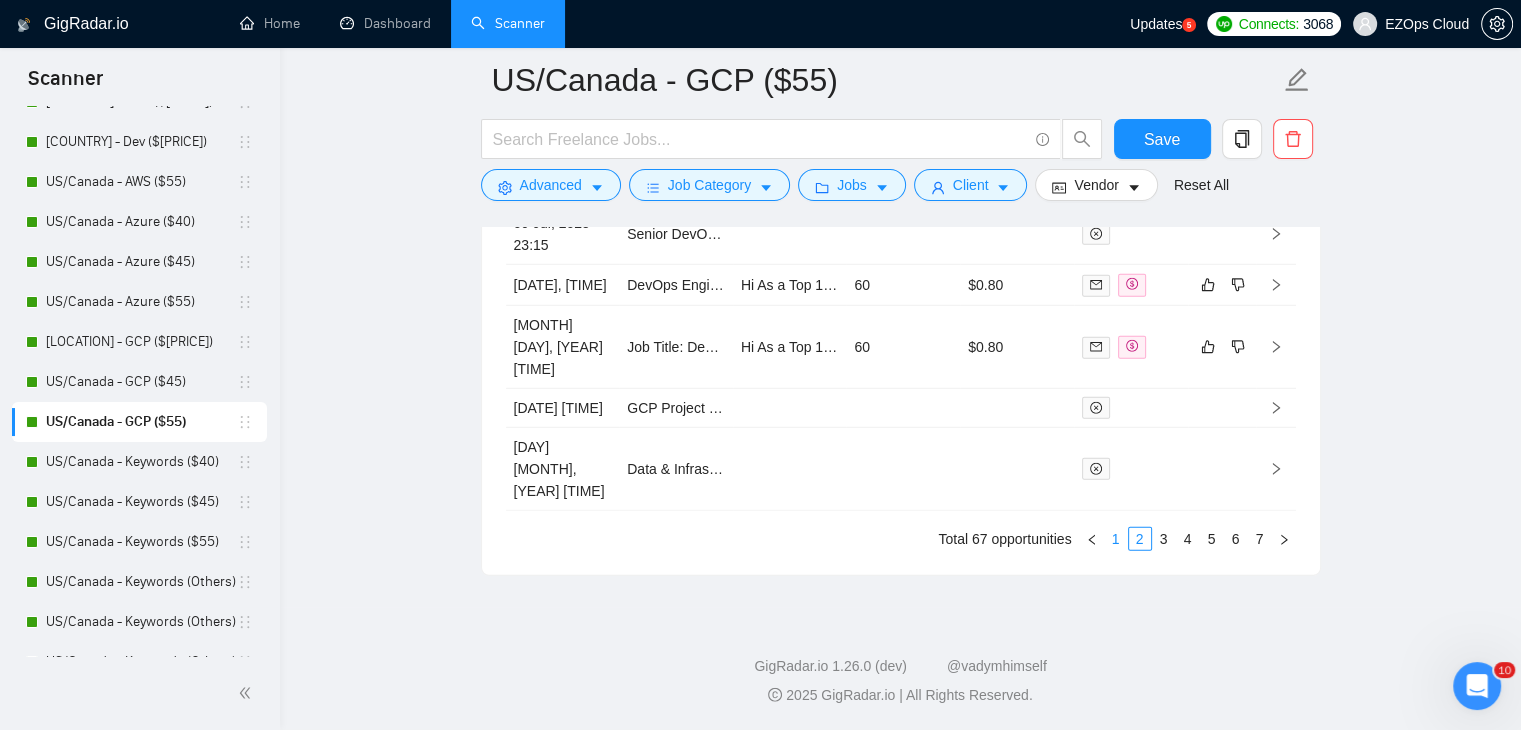 click on "1" at bounding box center [1116, 539] 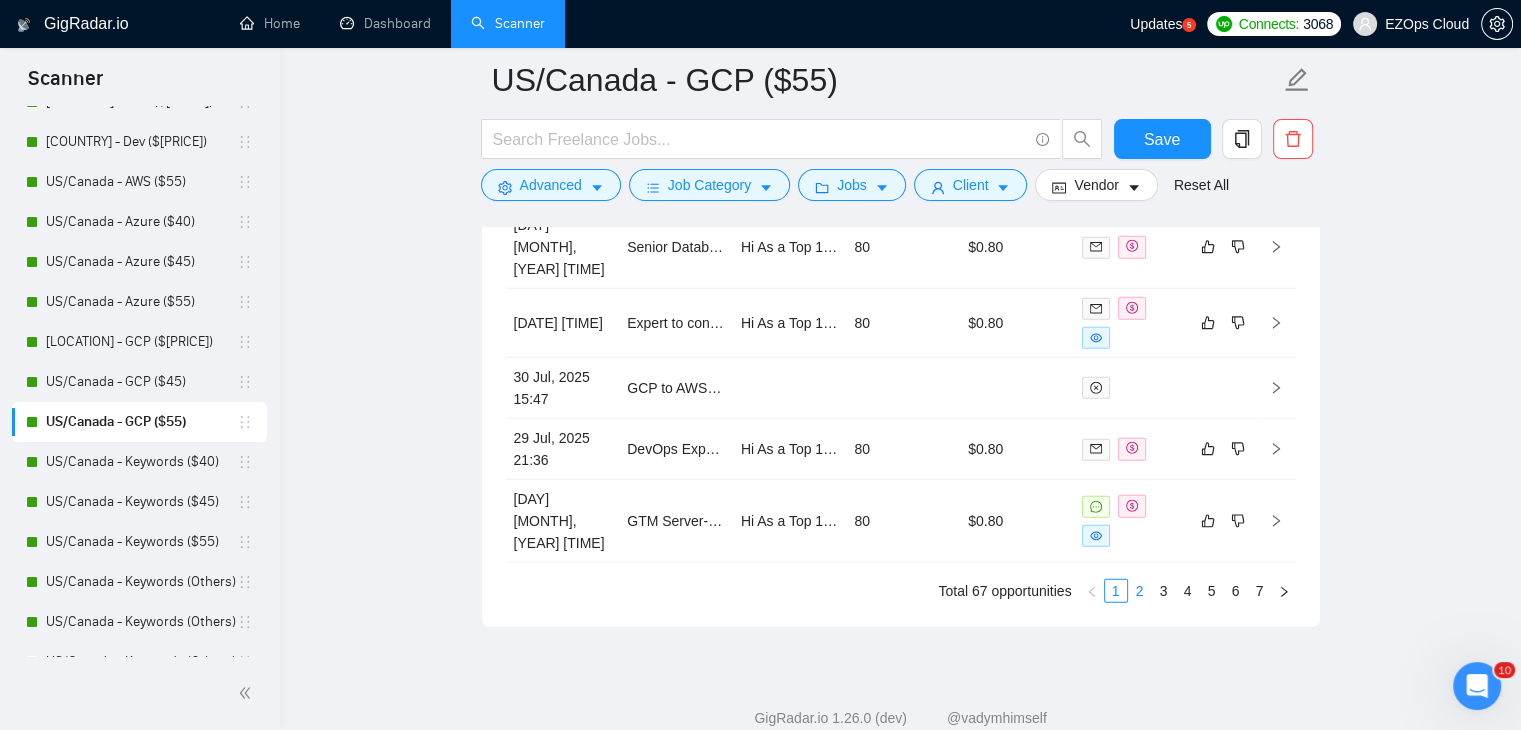 click on "2" at bounding box center (1140, 591) 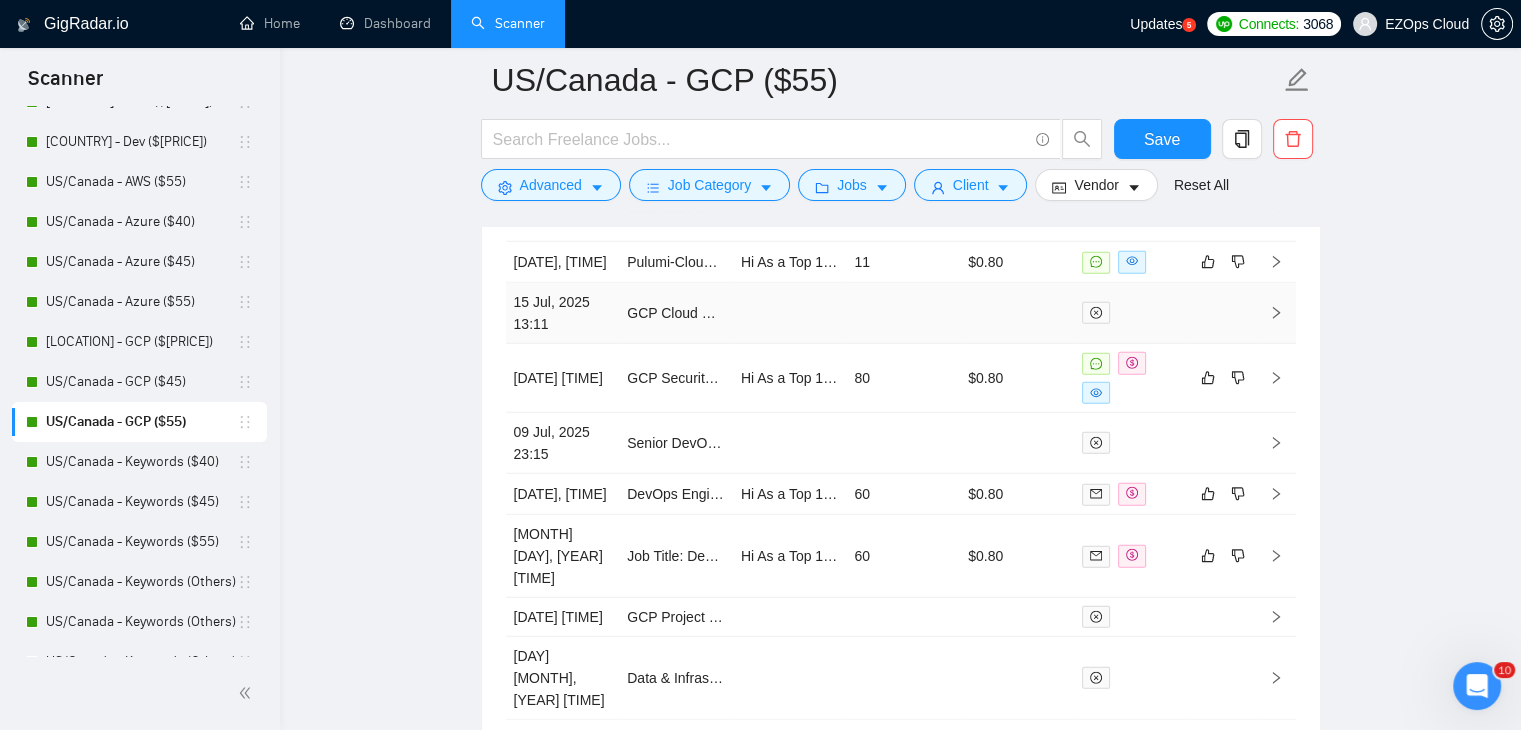scroll, scrollTop: 5611, scrollLeft: 0, axis: vertical 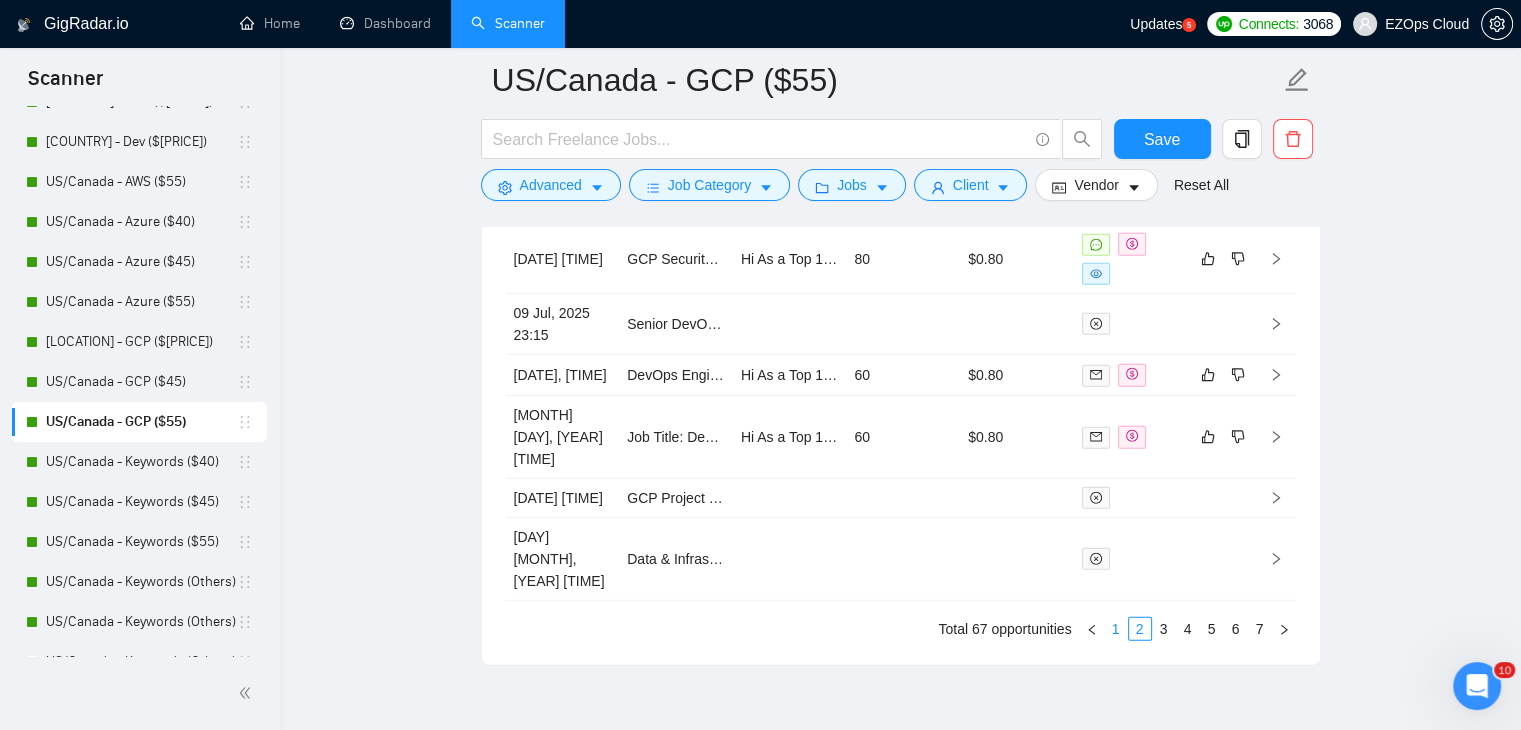 click on "1" at bounding box center [1116, 629] 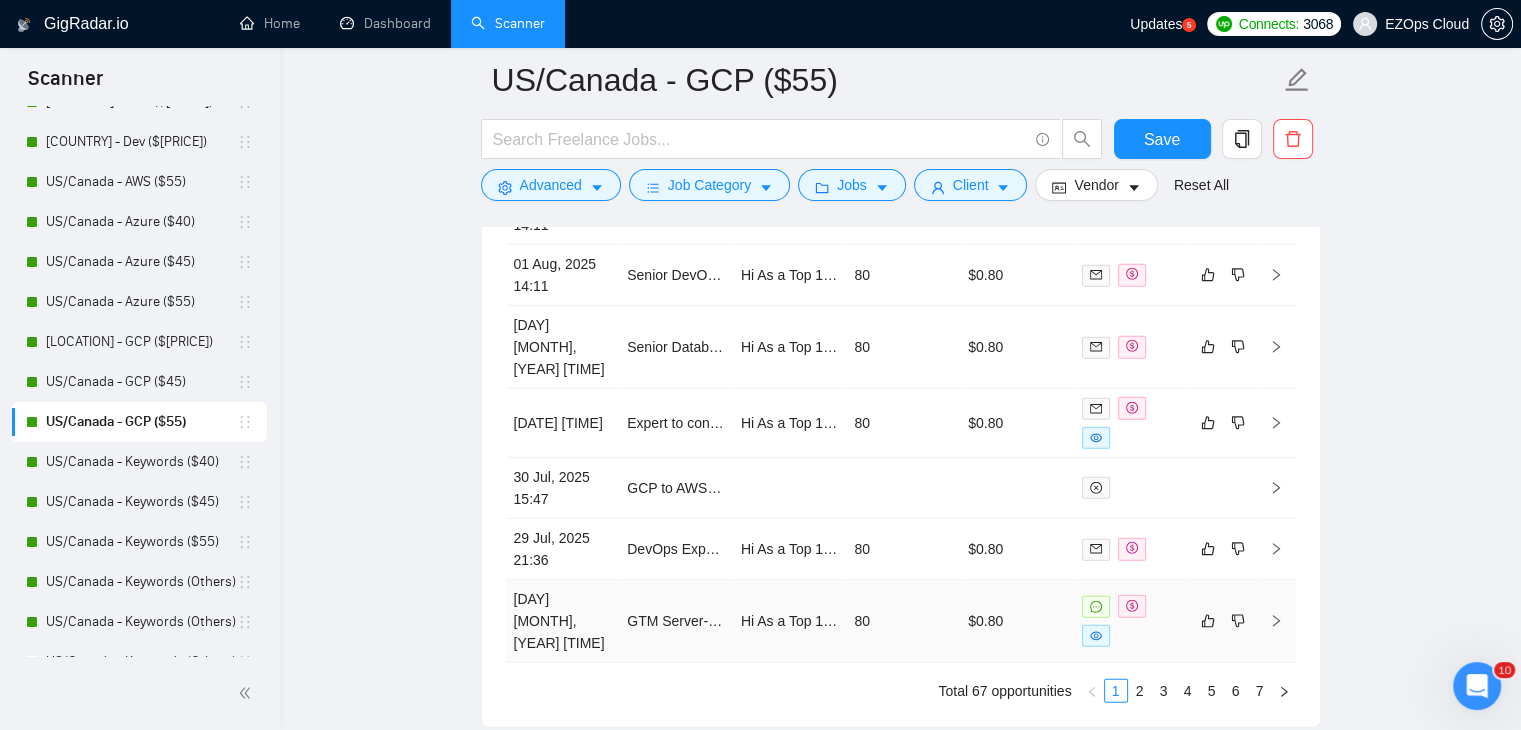 click on "GTM Server-side tracking consultant" at bounding box center (676, 621) 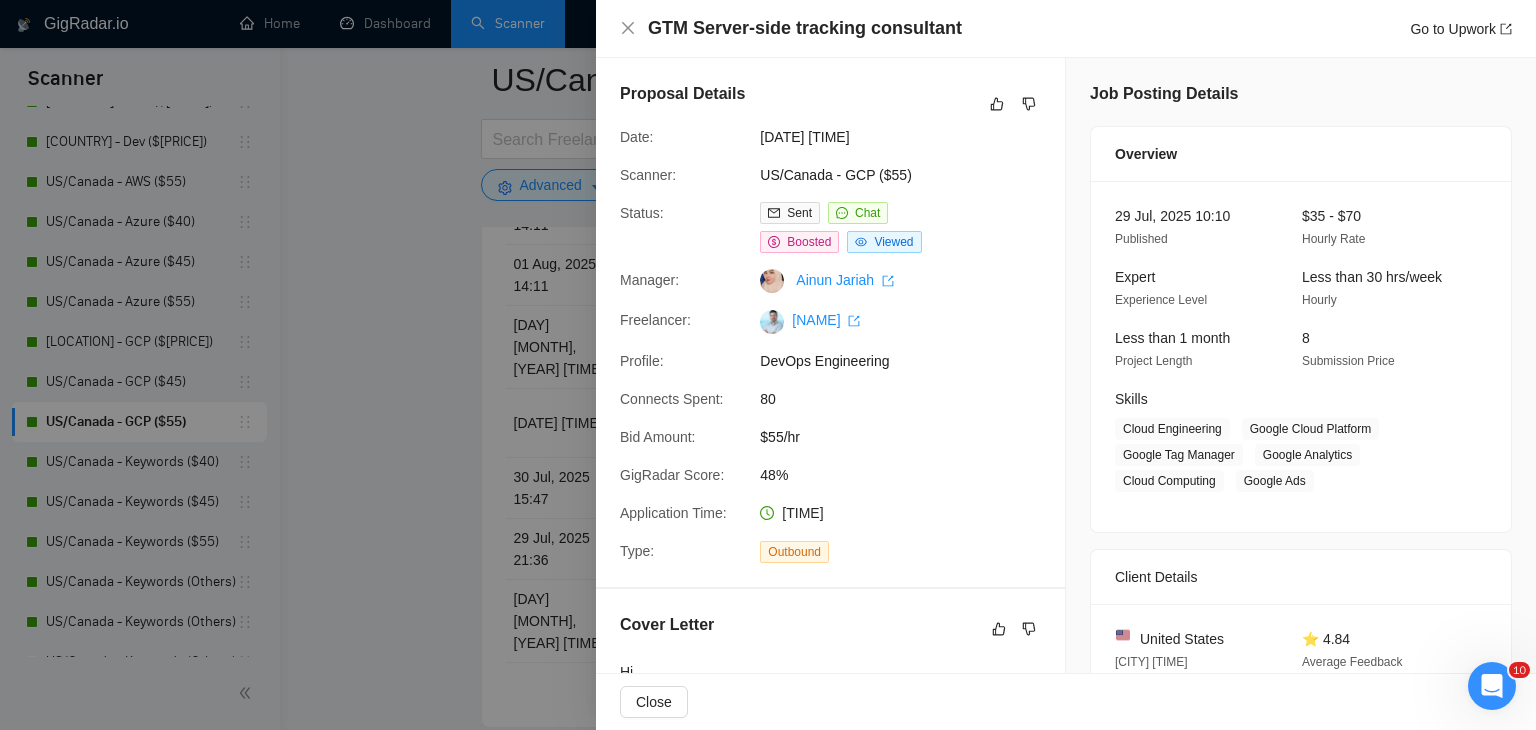 click at bounding box center [768, 365] 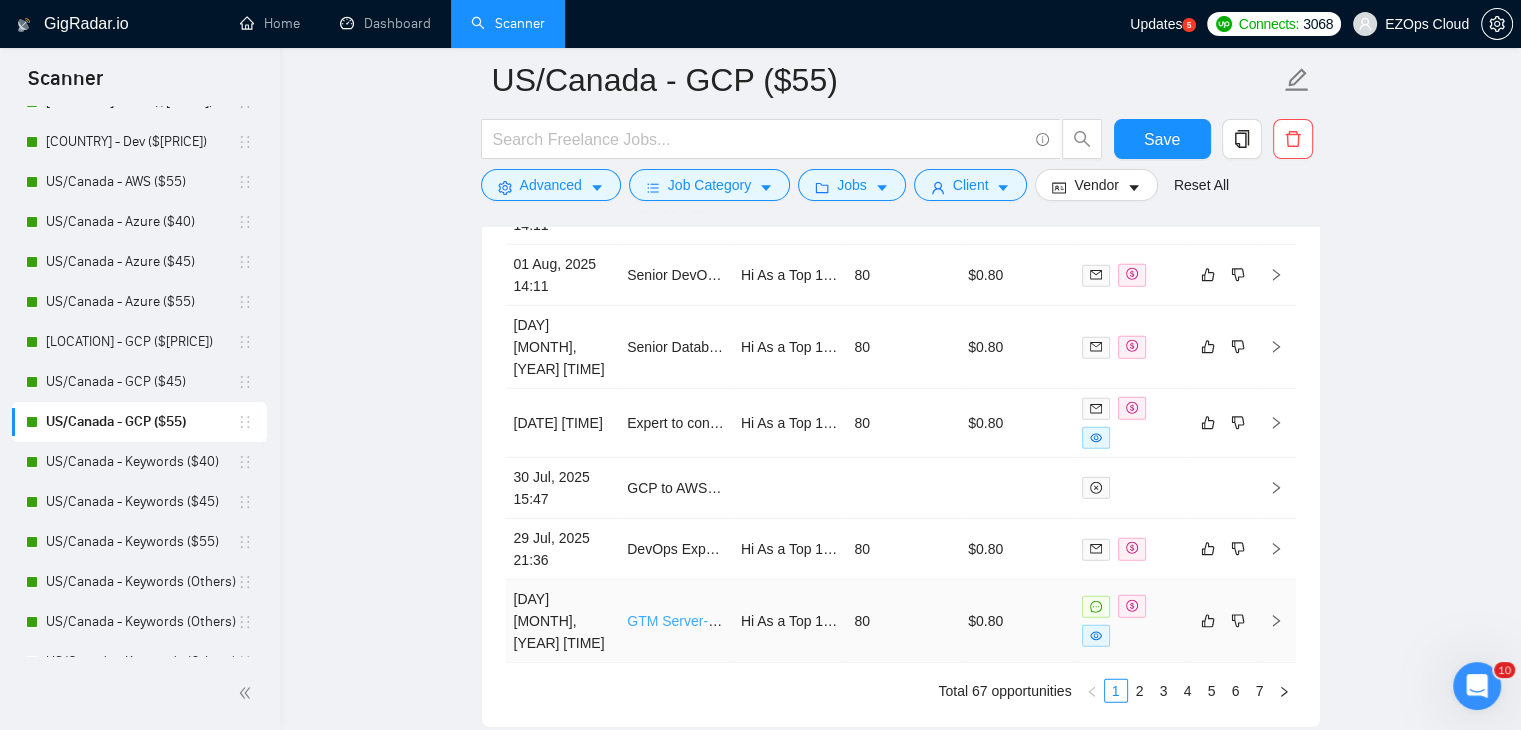 click on "GTM Server-side tracking consultant" at bounding box center [740, 621] 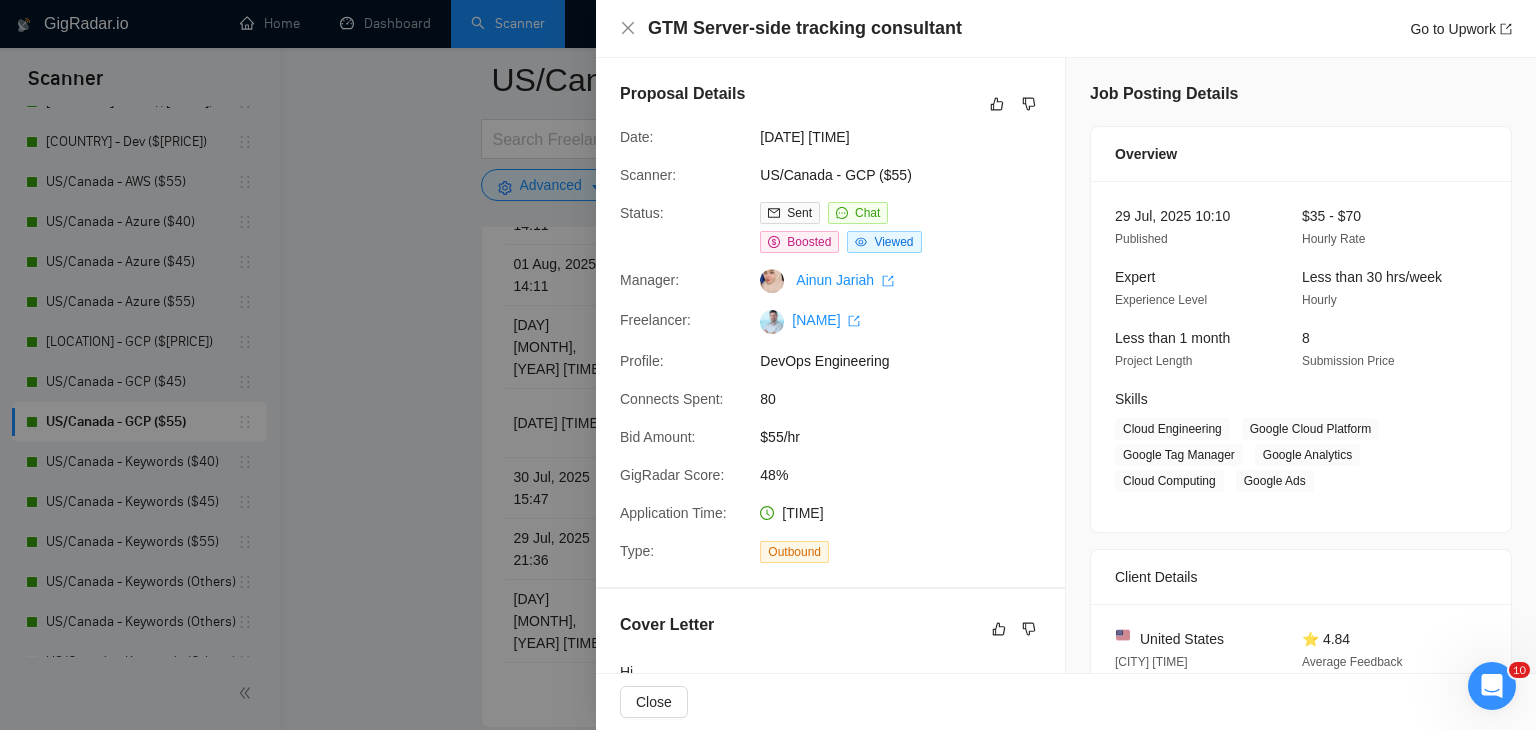 click at bounding box center (768, 365) 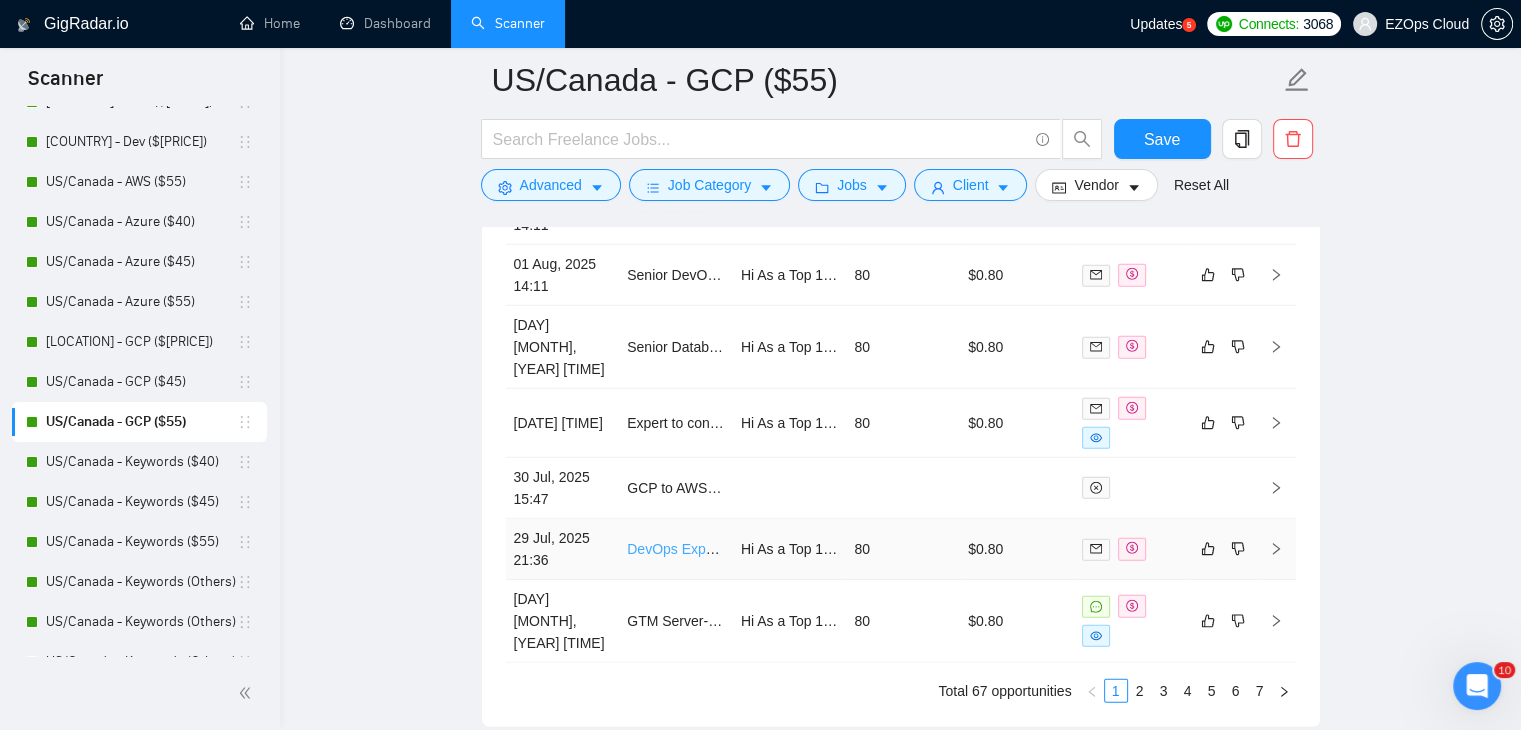click on "DevOps Expert Needed for Bittensor Validator Containerization" at bounding box center (822, 549) 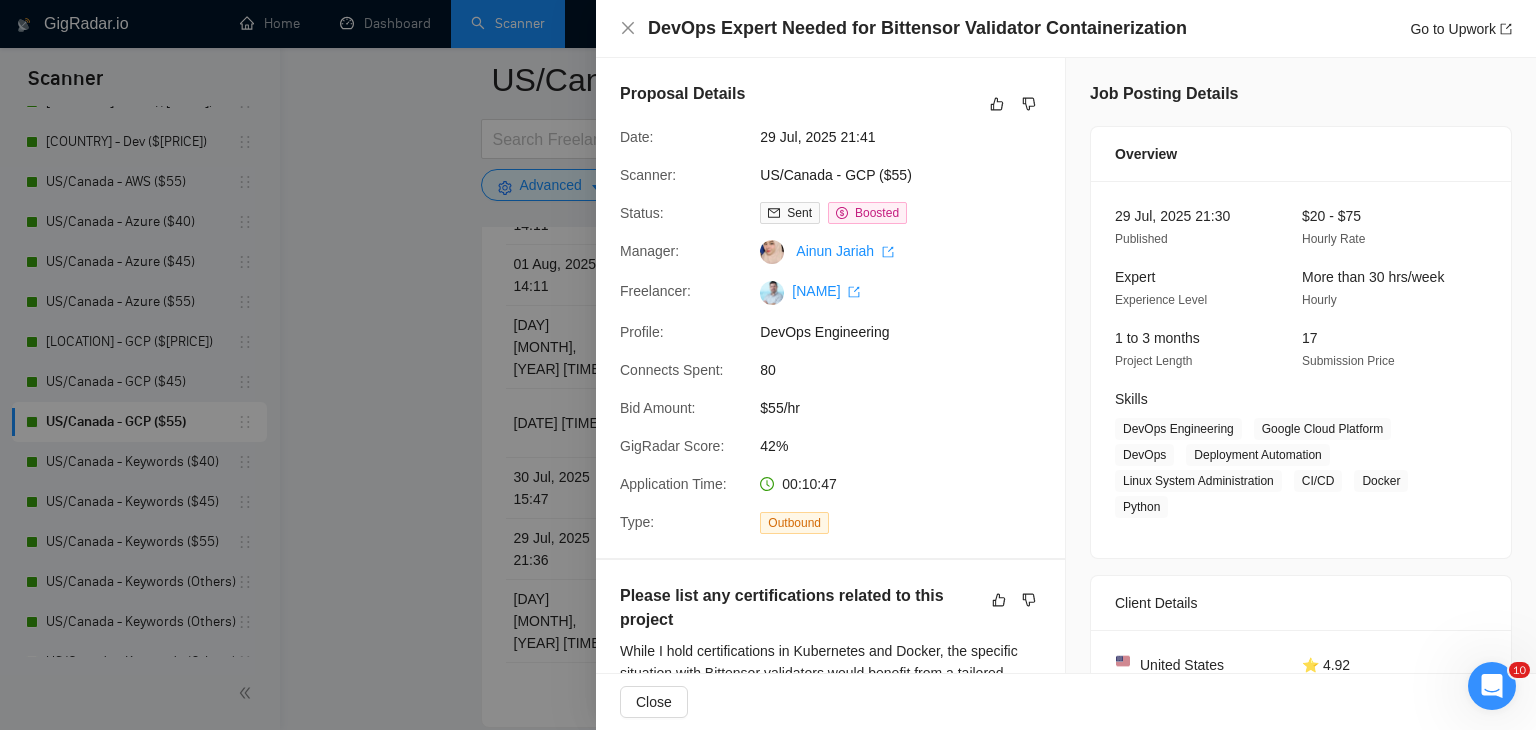 click at bounding box center [768, 365] 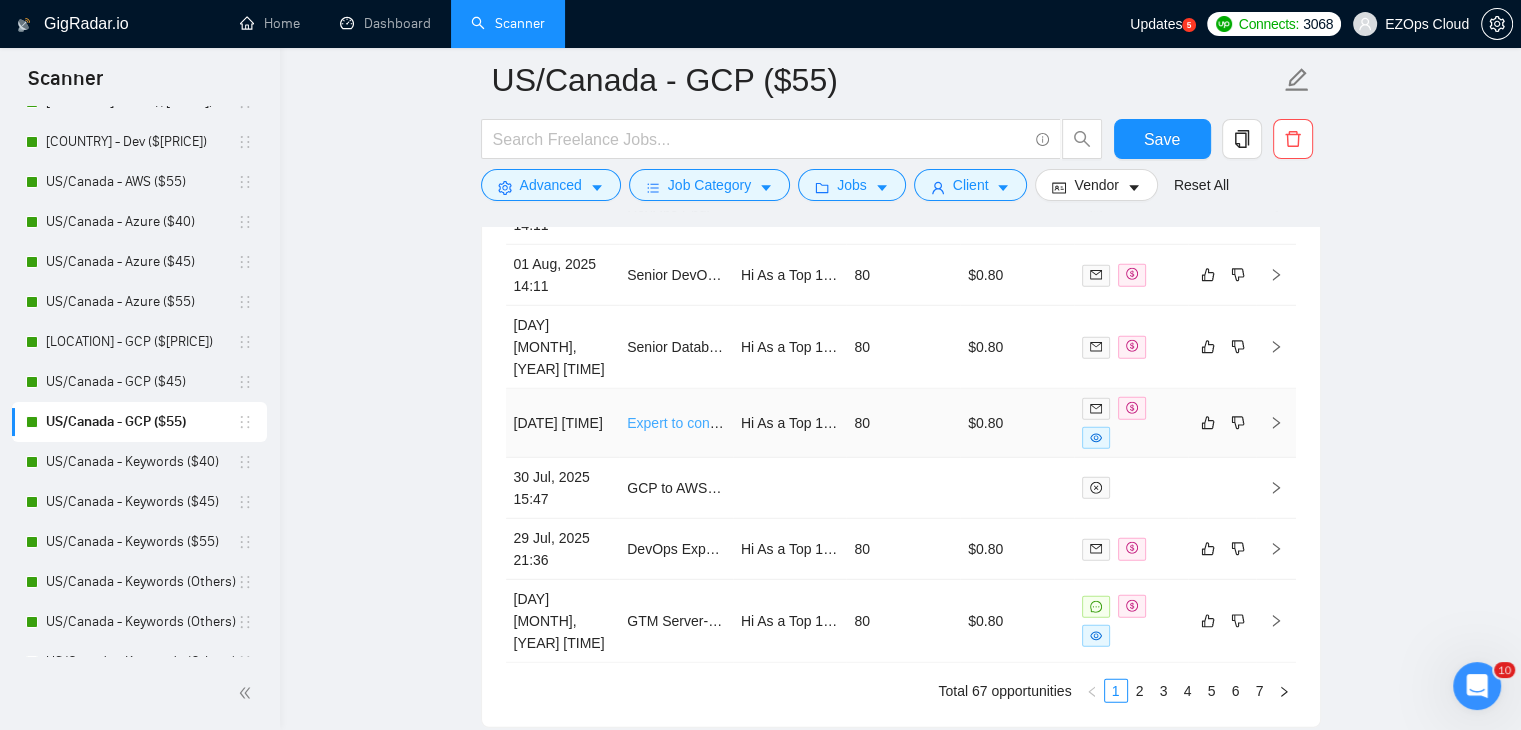 click on "Expert to consult GAE application authentication to GKE cluster" at bounding box center [824, 423] 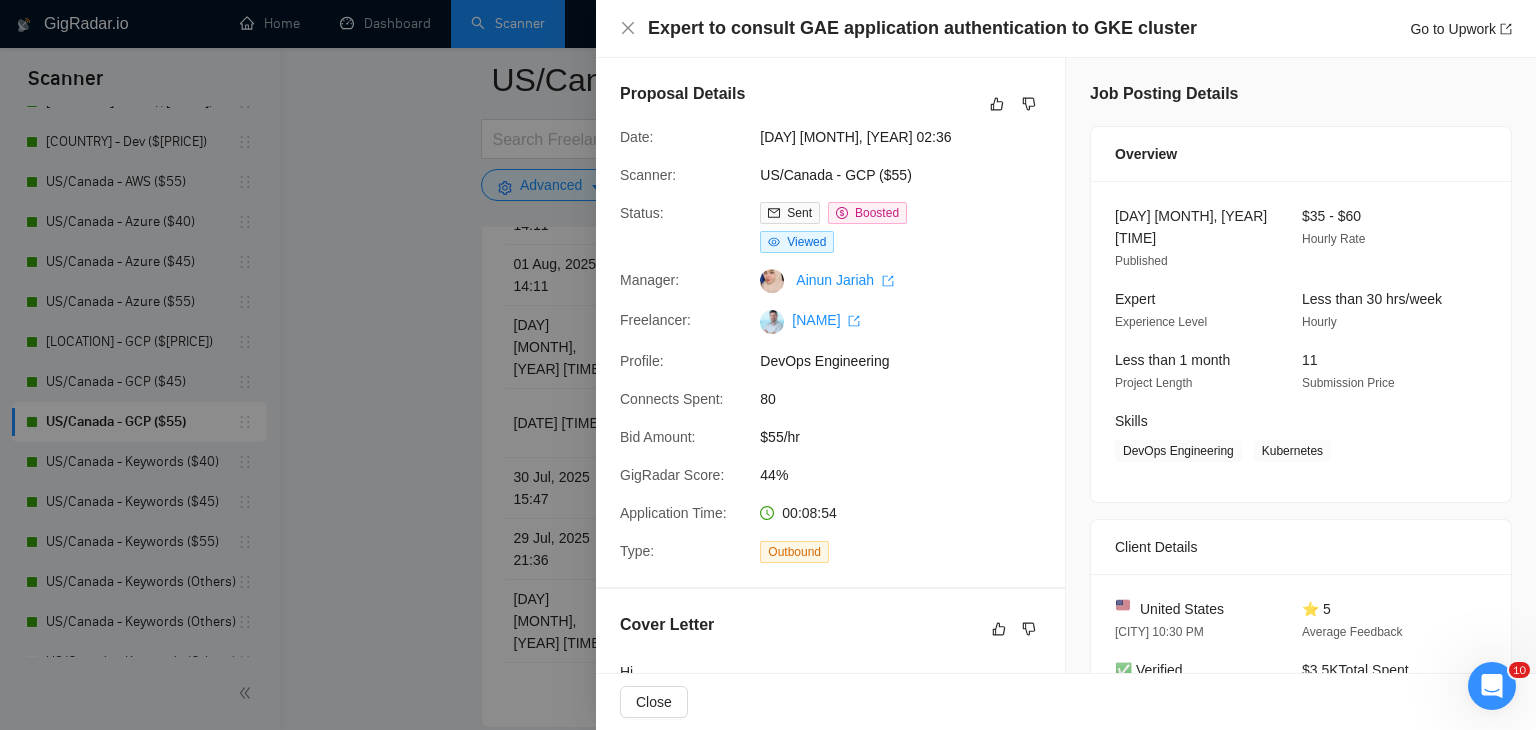 click at bounding box center [768, 365] 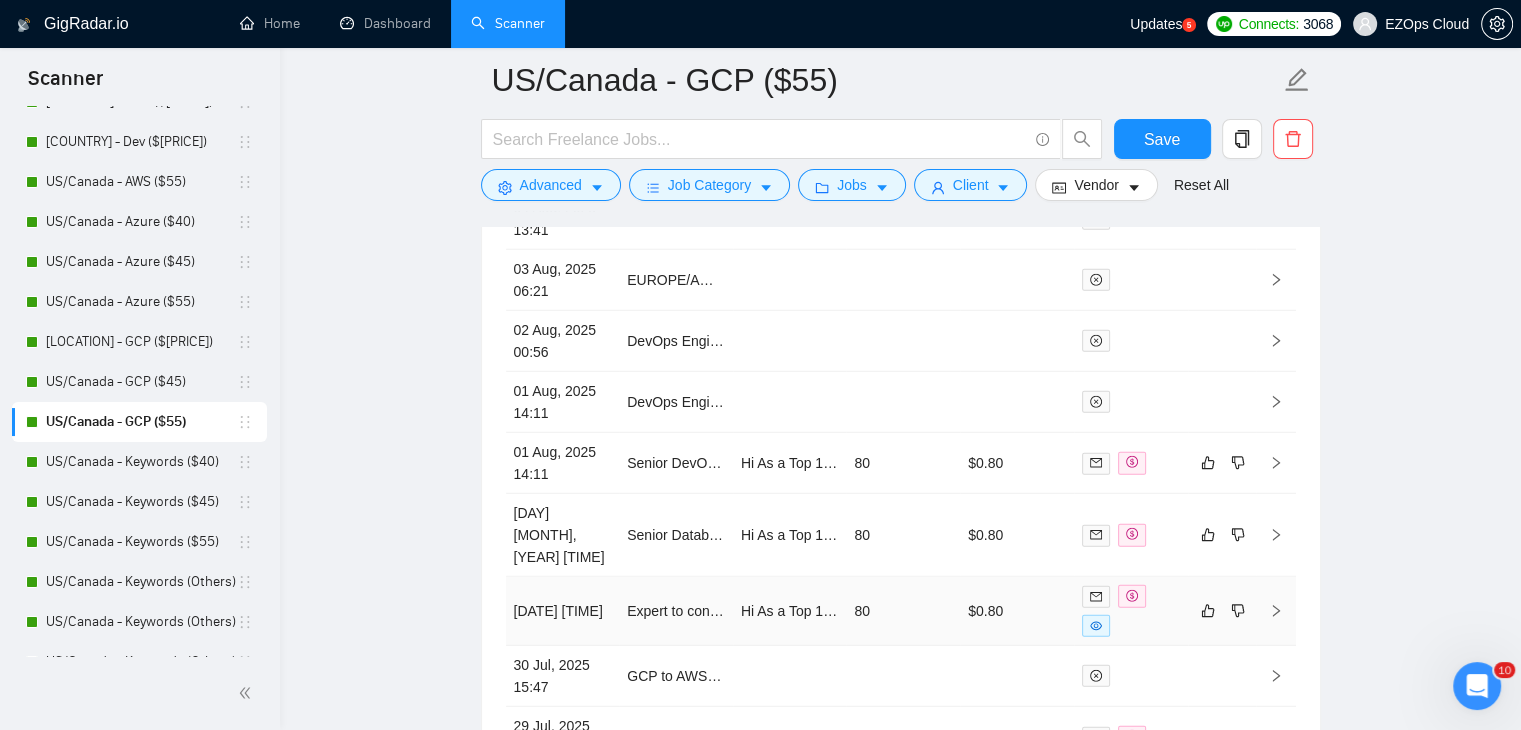scroll, scrollTop: 5411, scrollLeft: 0, axis: vertical 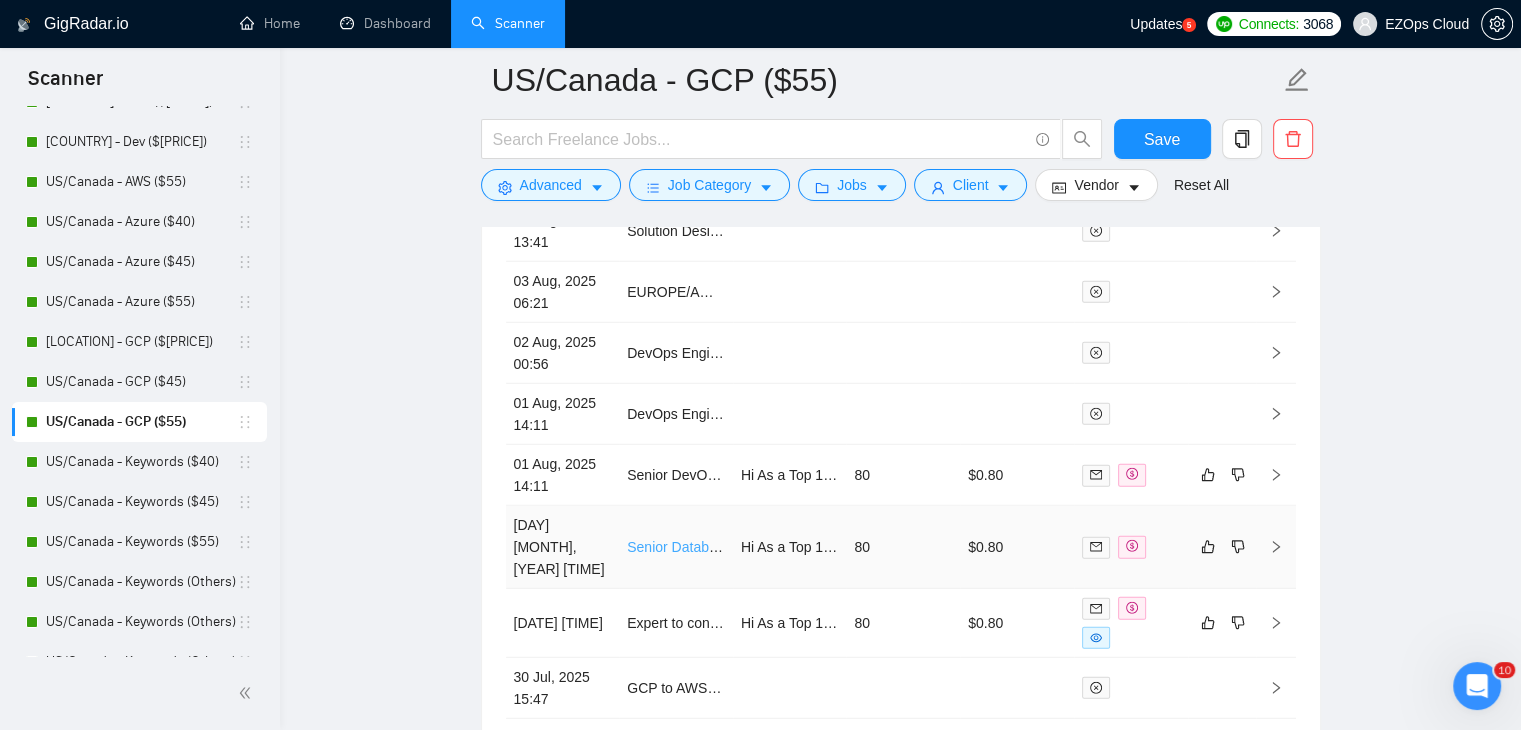click on "Senior Database Reliability Engineer (DBRE) - GCP & Time-Series Specialist" at bounding box center (866, 547) 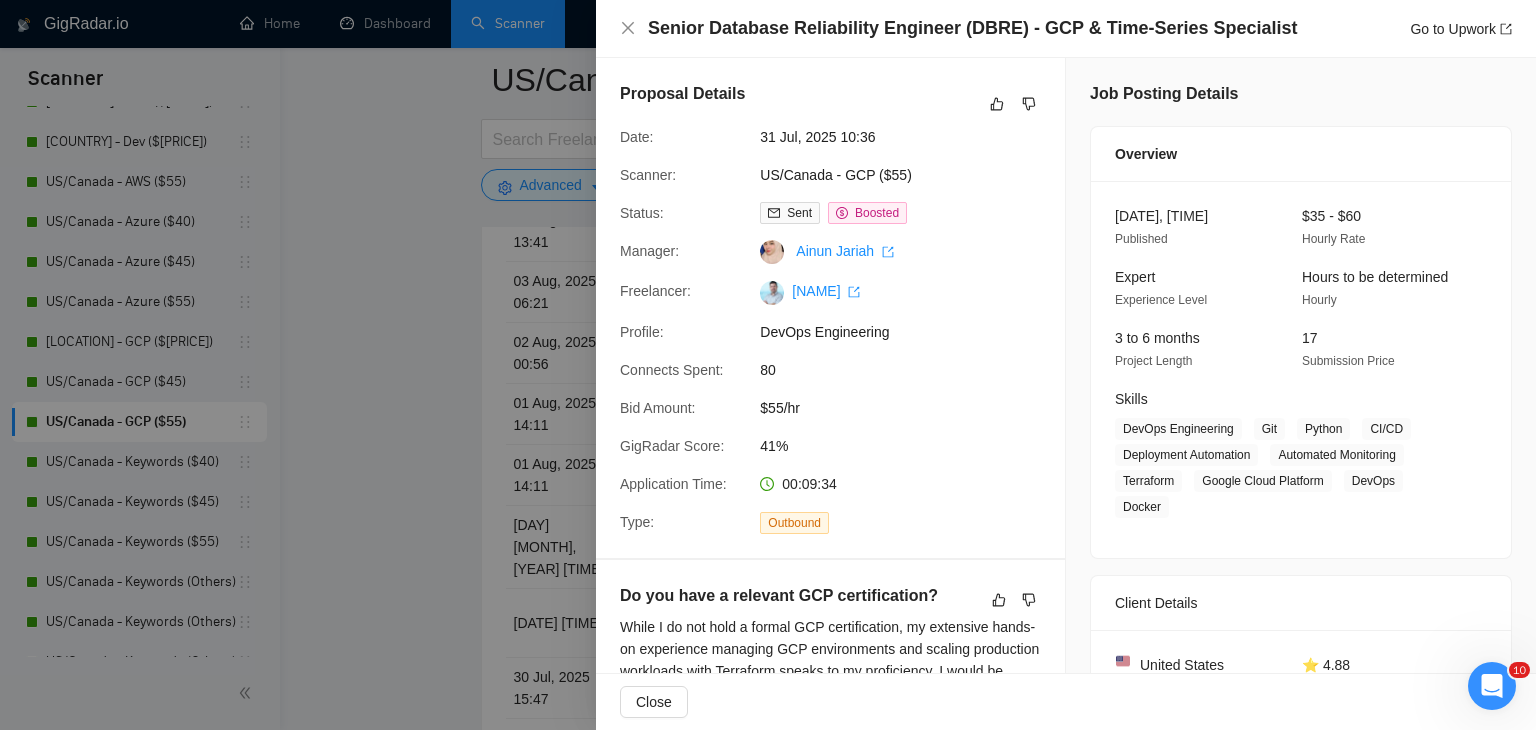 click at bounding box center (768, 365) 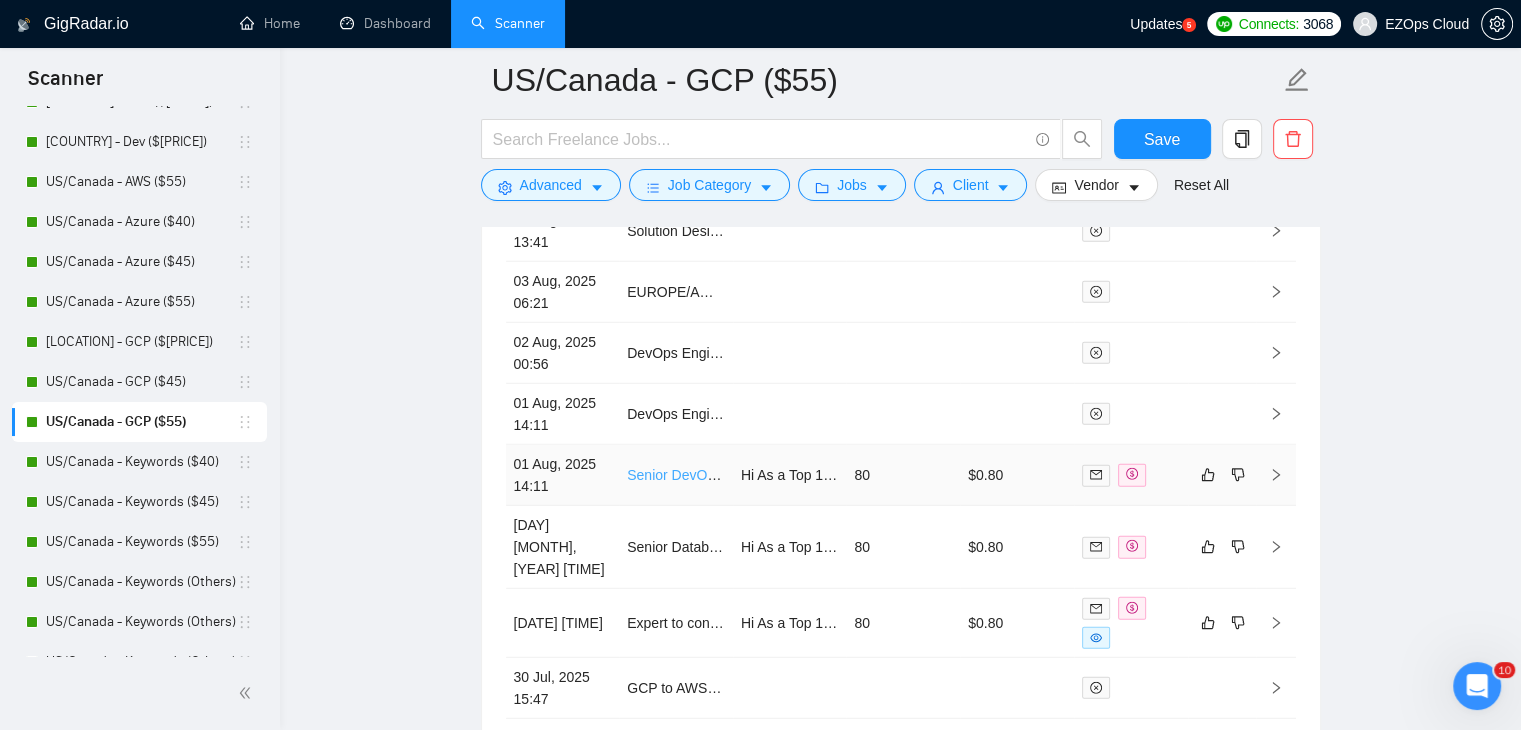 click on "Senior DevOps Engineer (Terragrunt & GCP Specialist)" at bounding box center (798, 475) 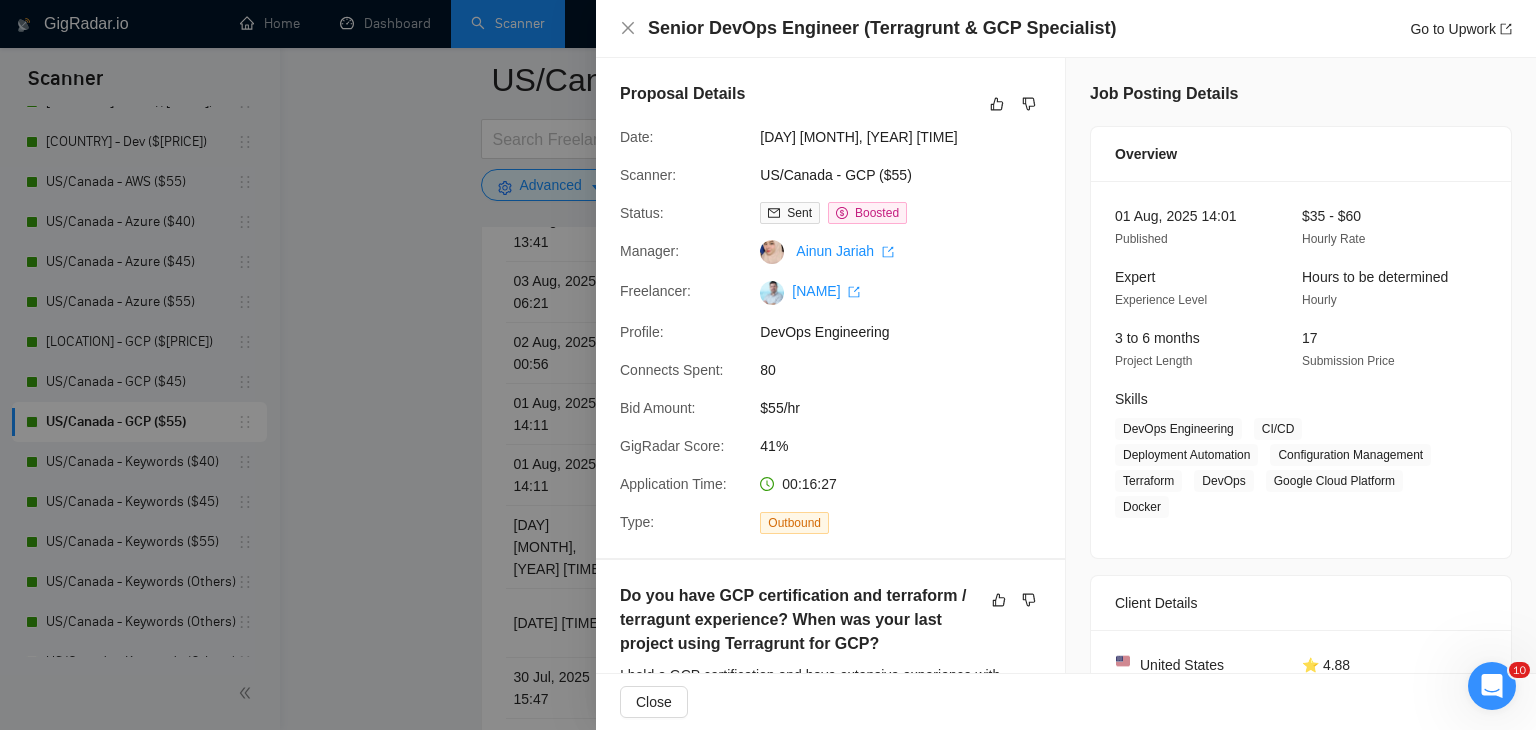 click at bounding box center [768, 365] 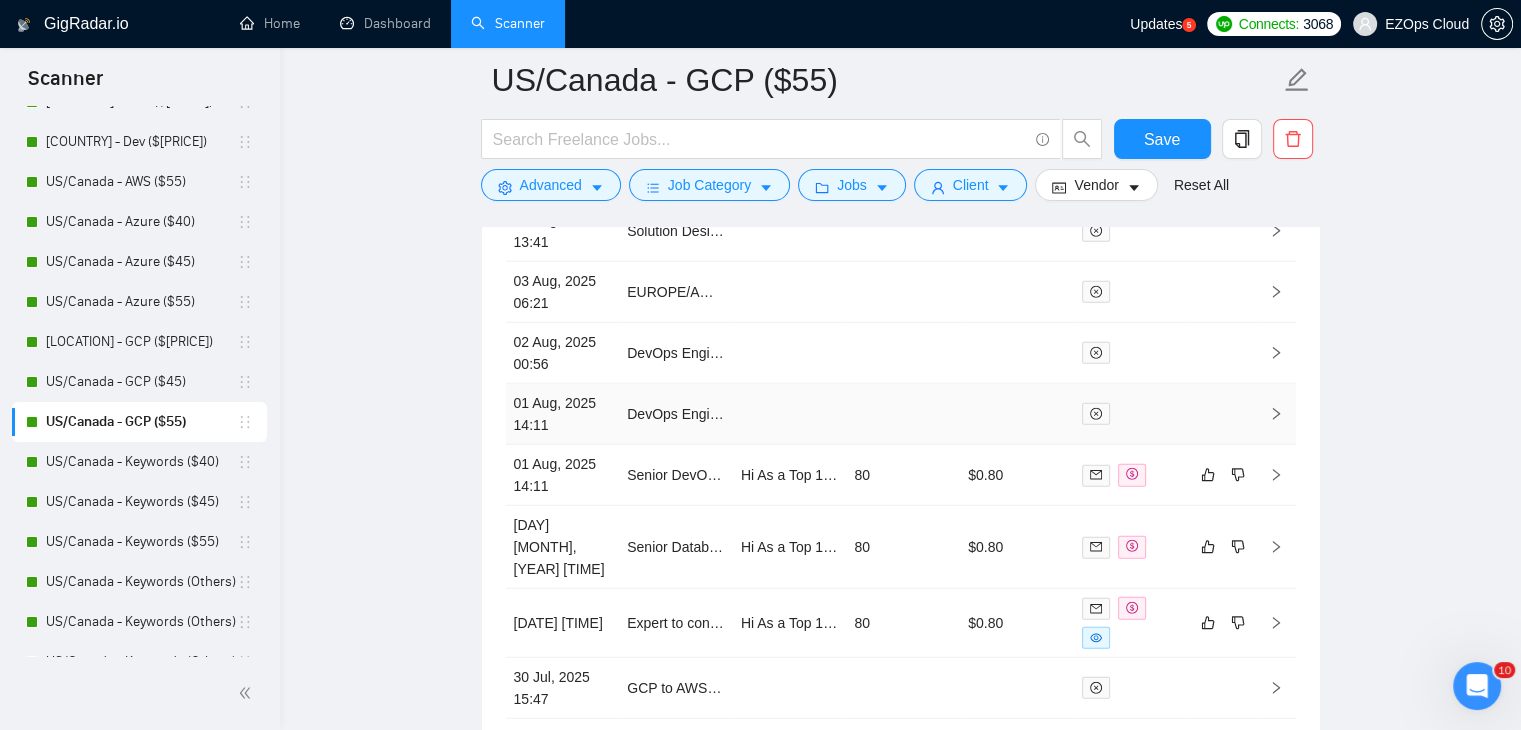 scroll, scrollTop: 5311, scrollLeft: 0, axis: vertical 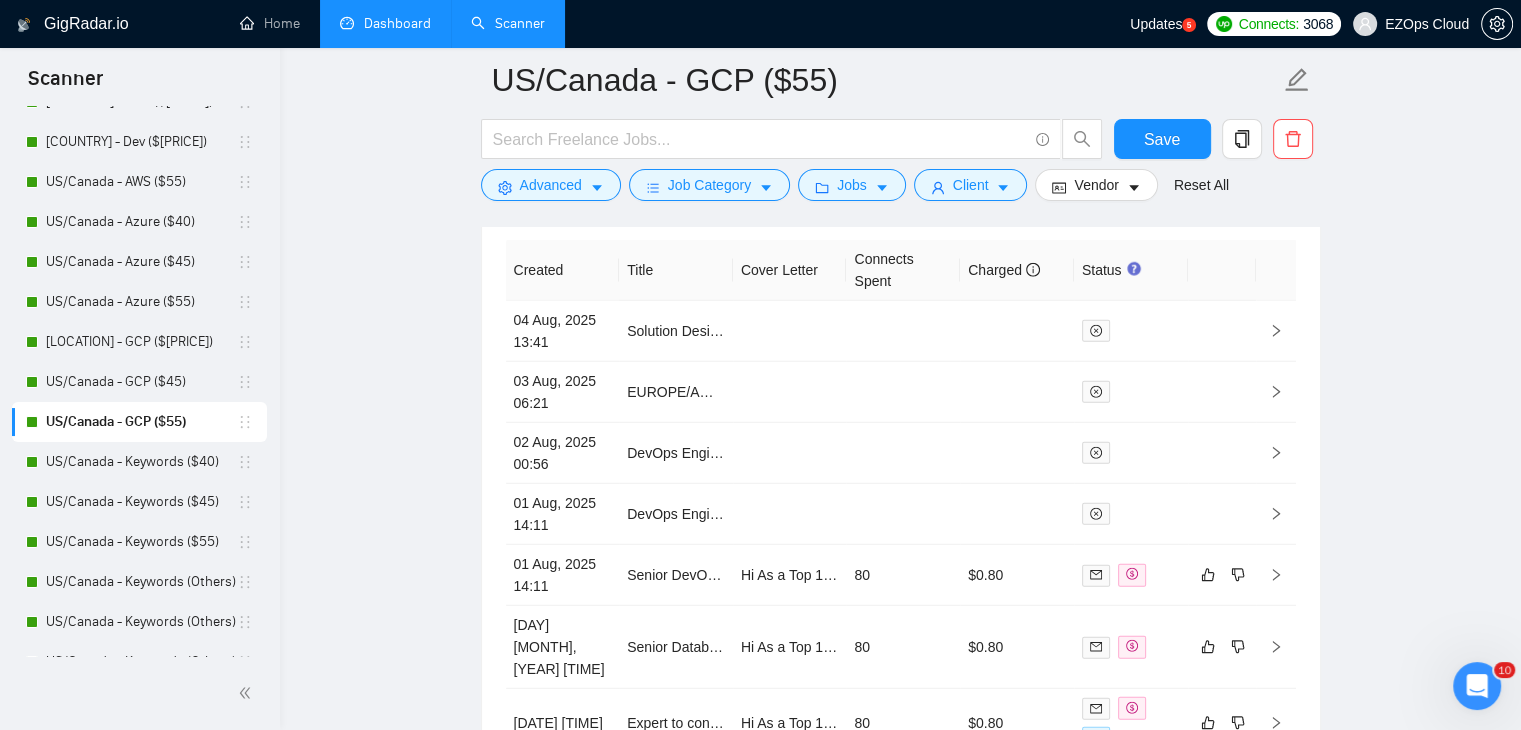 drag, startPoint x: 146, startPoint y: 462, endPoint x: 445, endPoint y: 3, distance: 547.7974 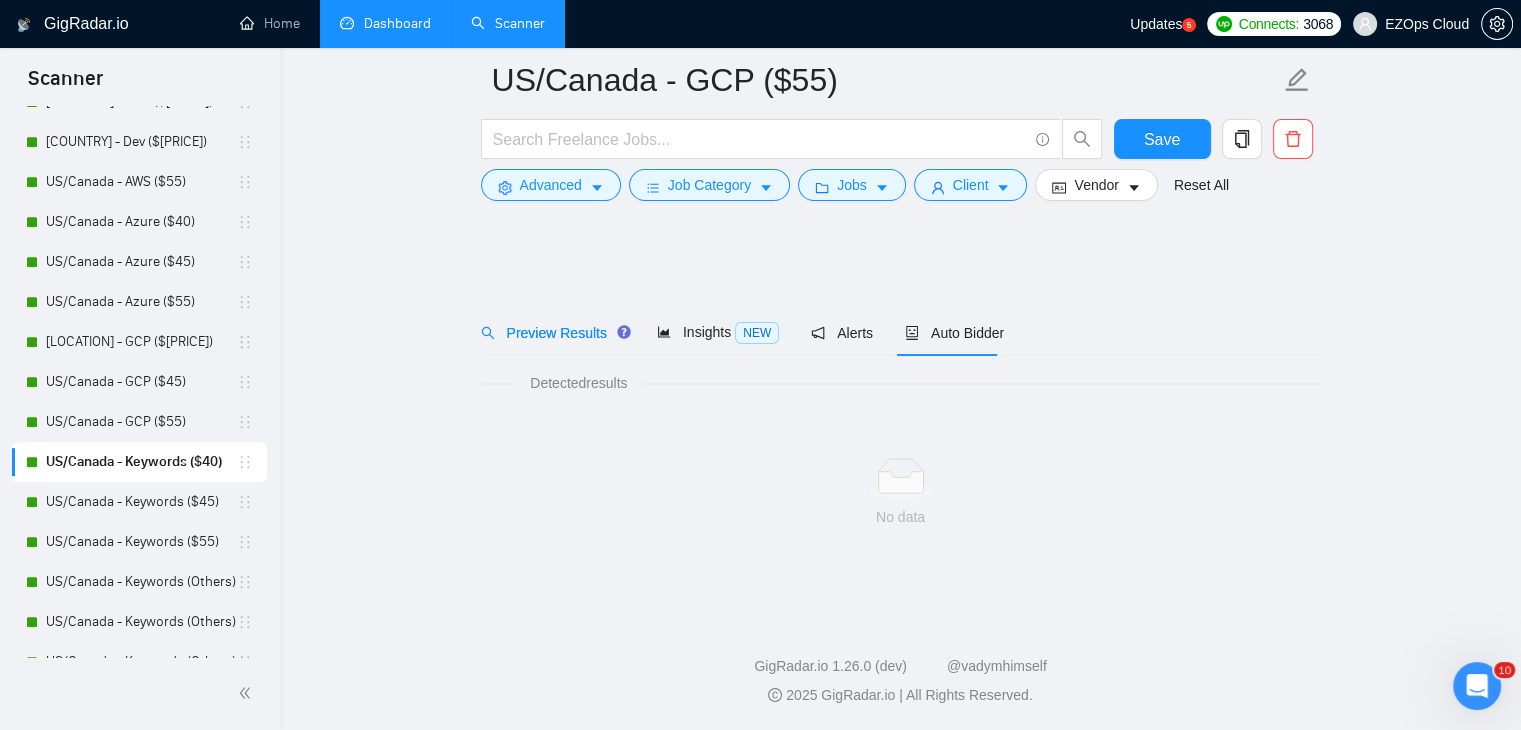 scroll, scrollTop: 1188, scrollLeft: 0, axis: vertical 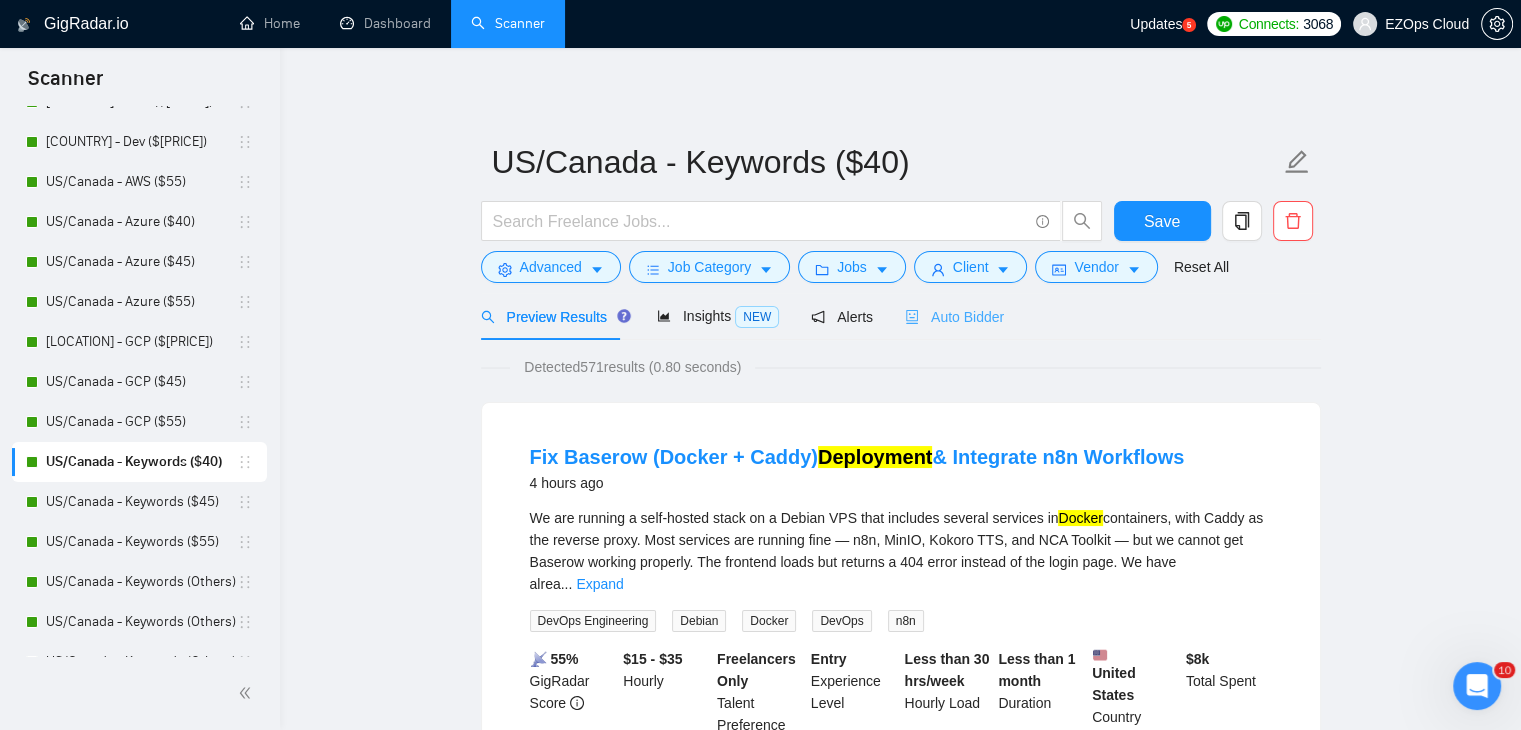 click on "Auto Bidder" at bounding box center [954, 316] 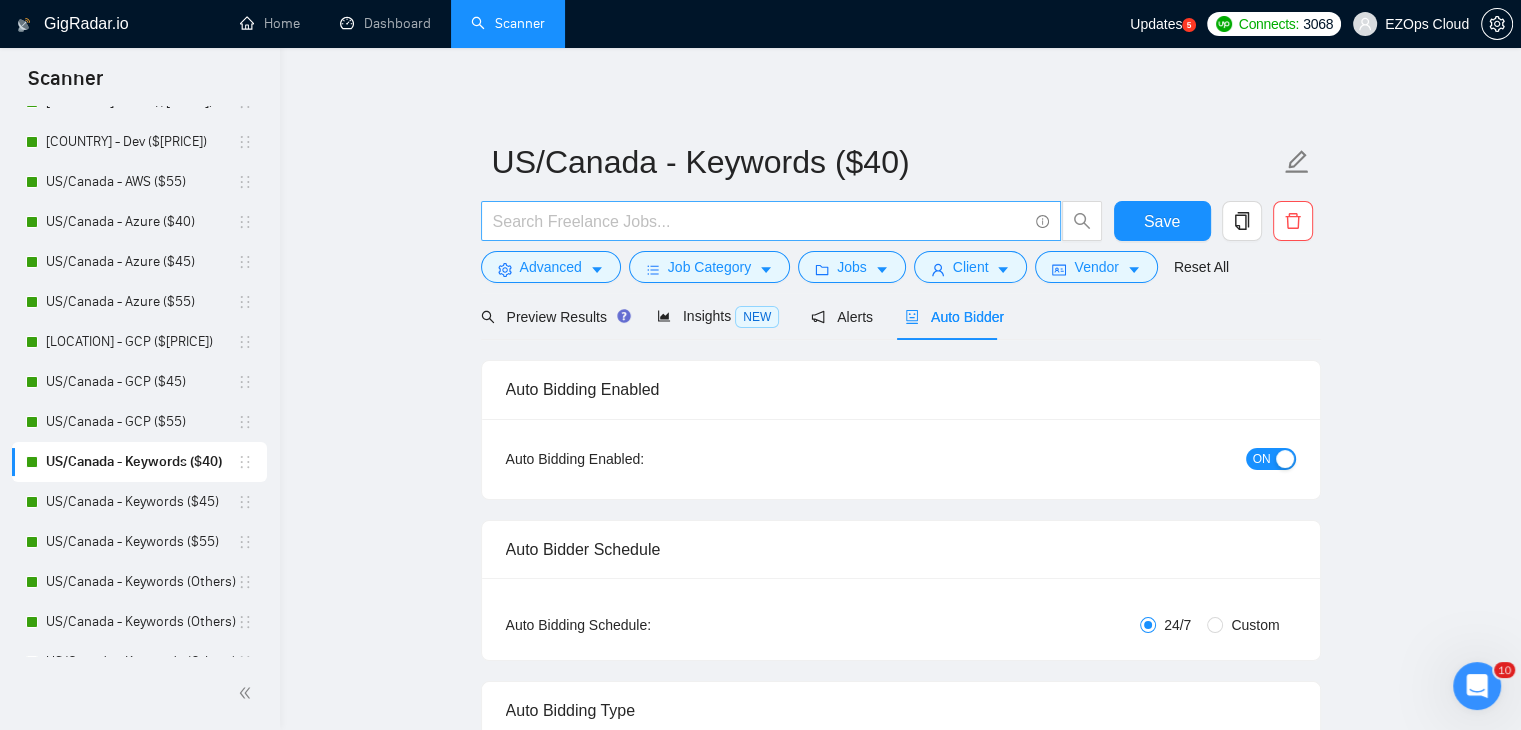 type 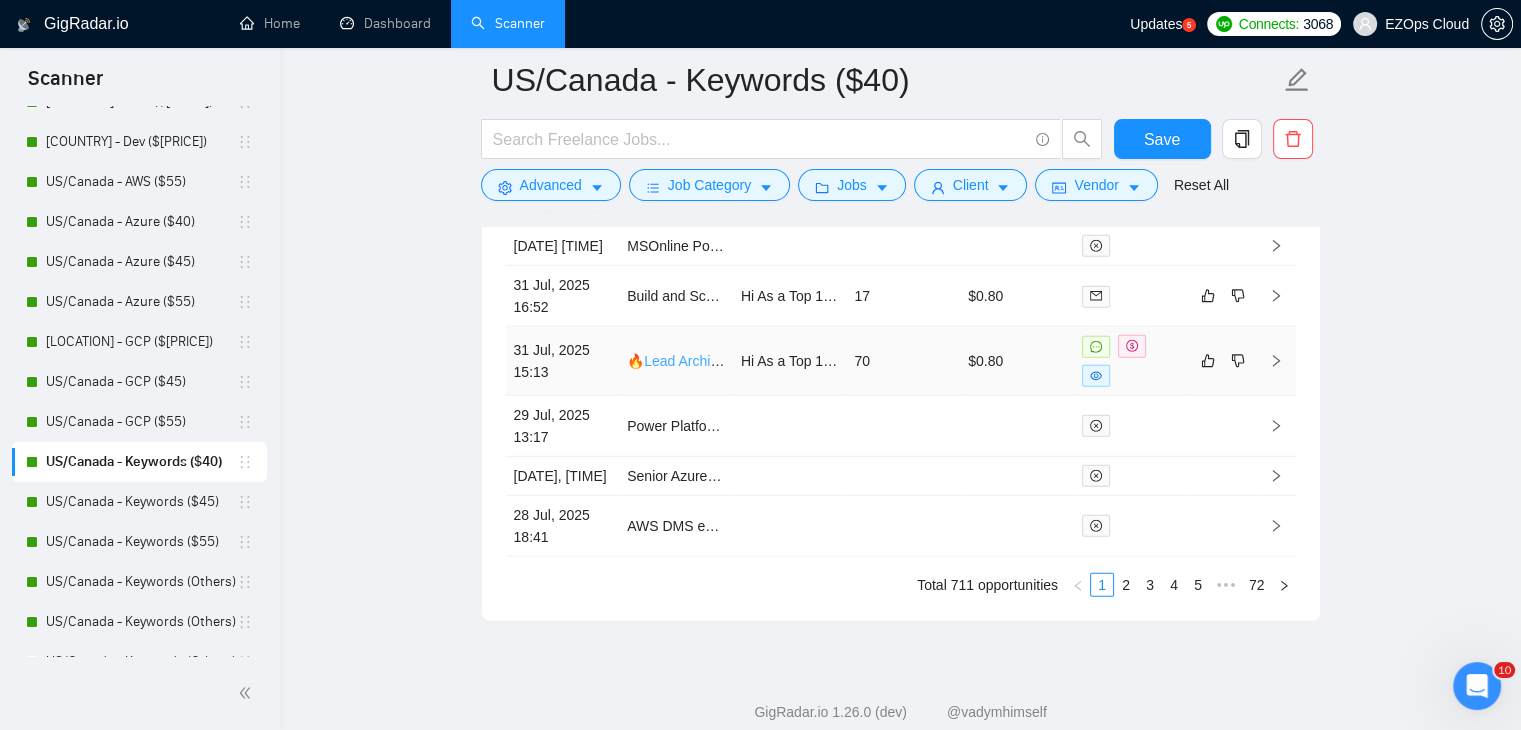 scroll, scrollTop: 5600, scrollLeft: 0, axis: vertical 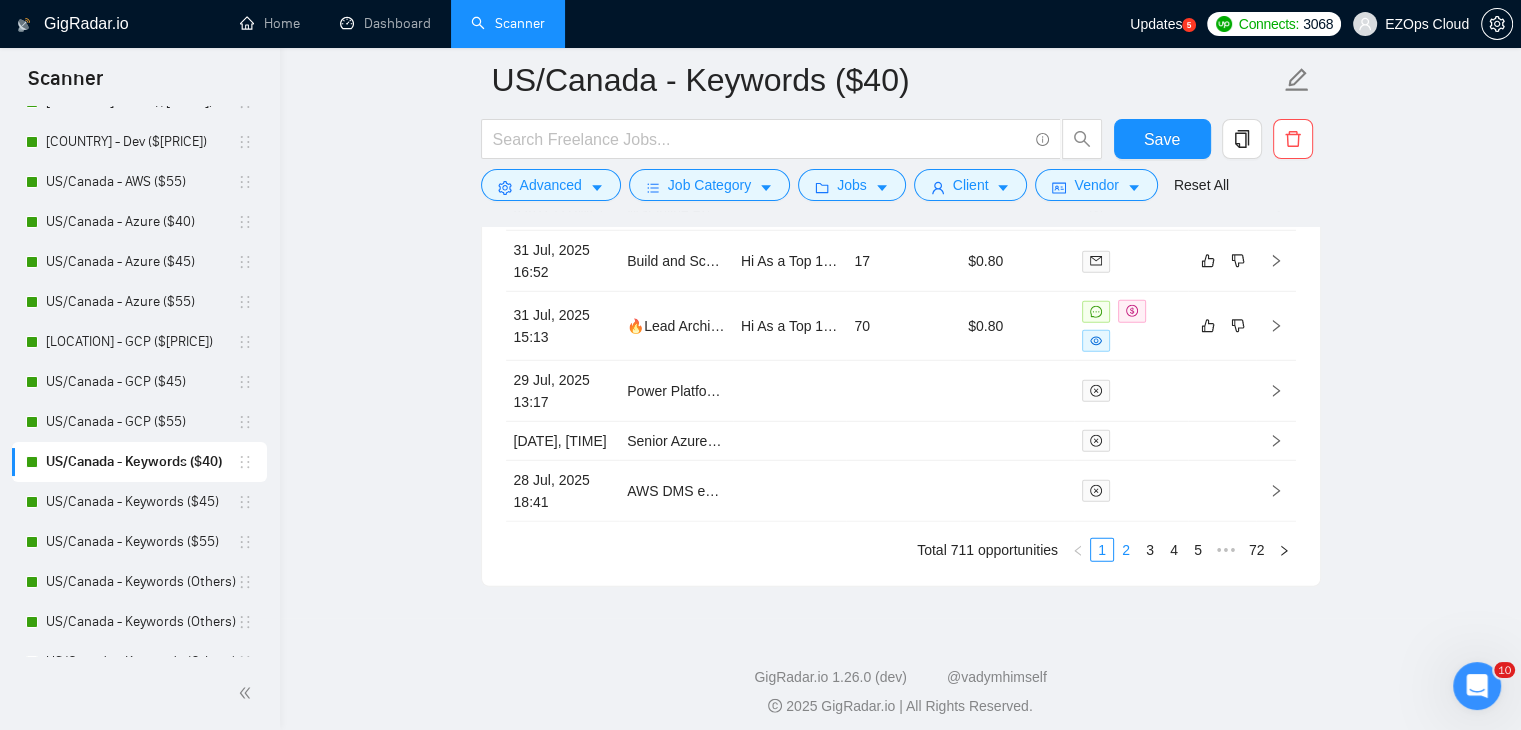 click on "2" at bounding box center [1126, 550] 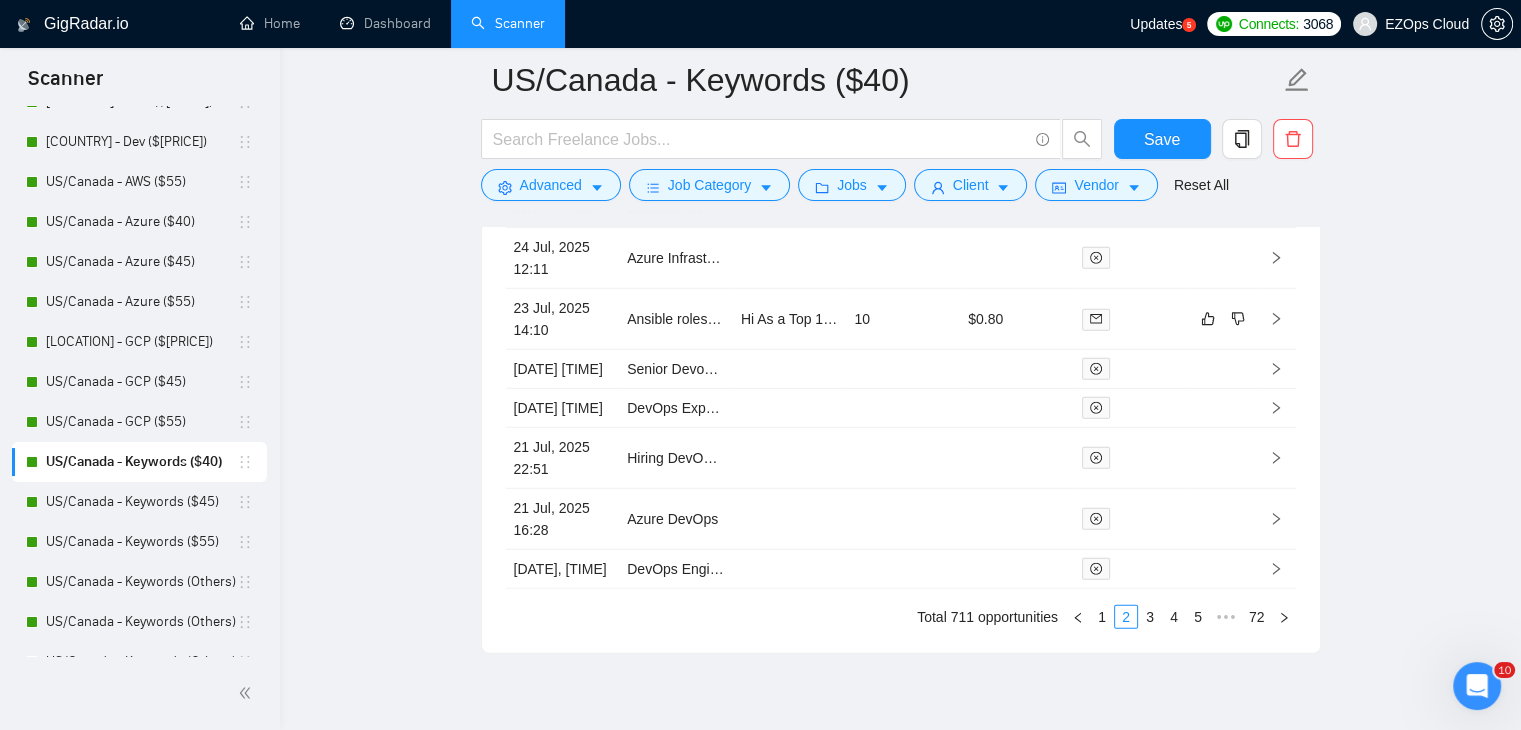 scroll, scrollTop: 5703, scrollLeft: 0, axis: vertical 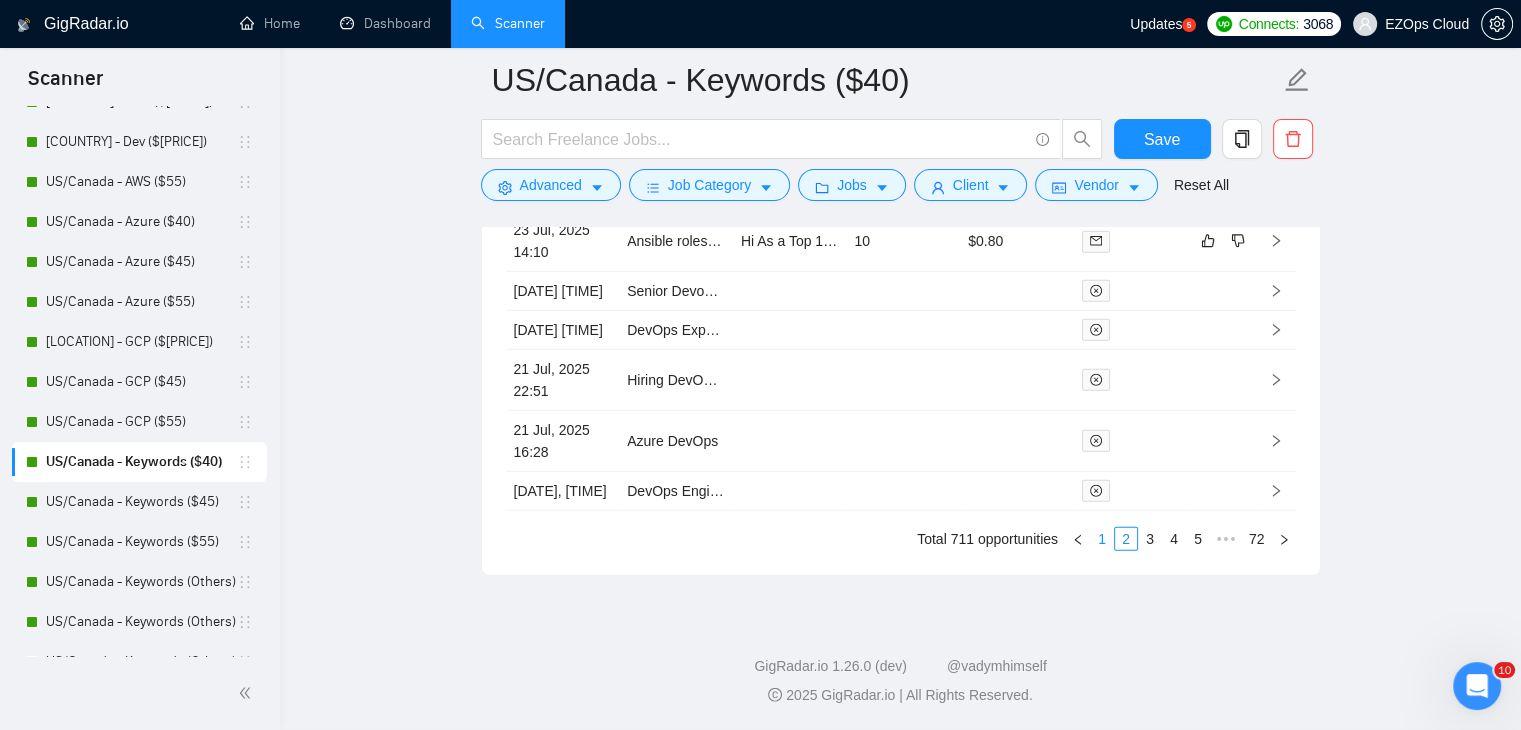 click on "1" at bounding box center [1102, 539] 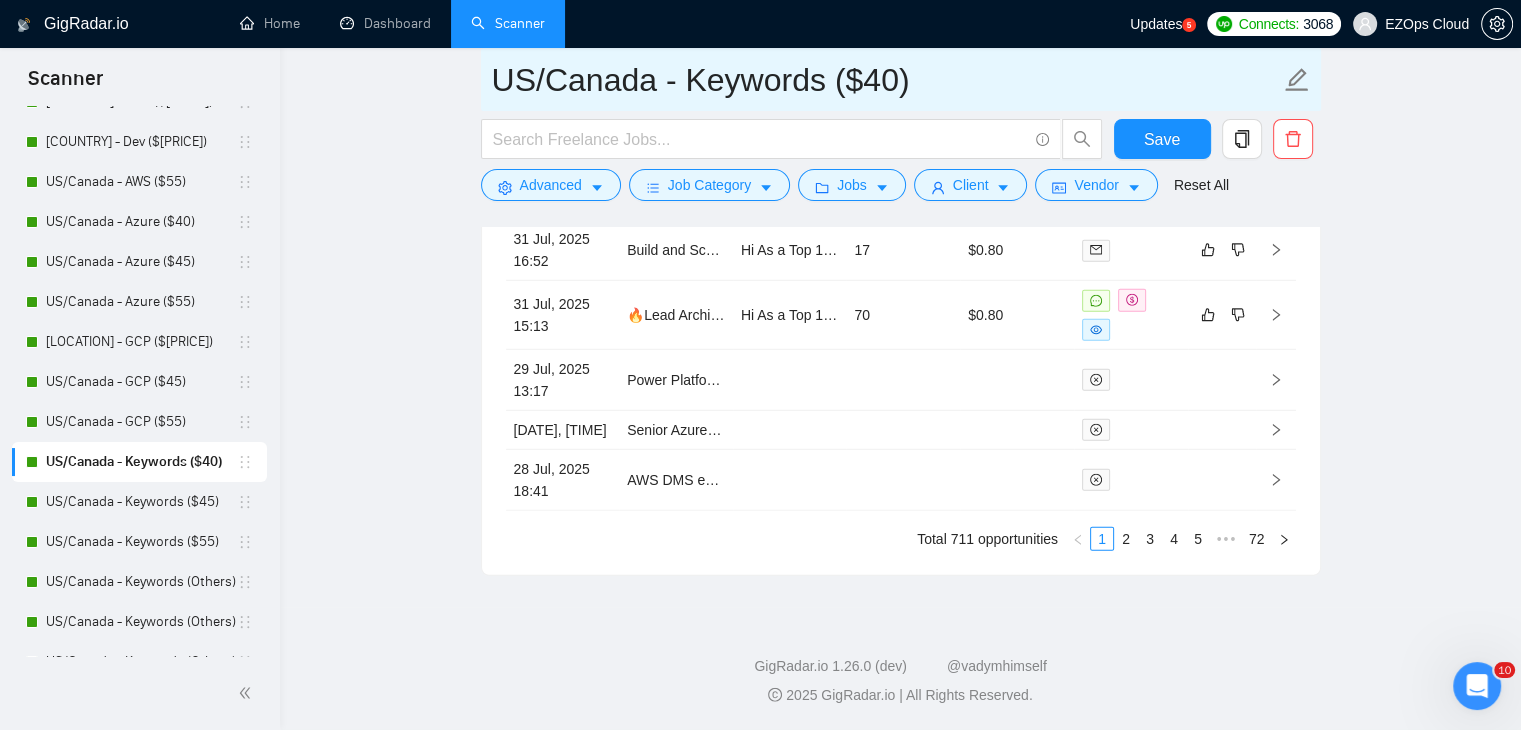 drag, startPoint x: 876, startPoint y: 85, endPoint x: 443, endPoint y: 85, distance: 433 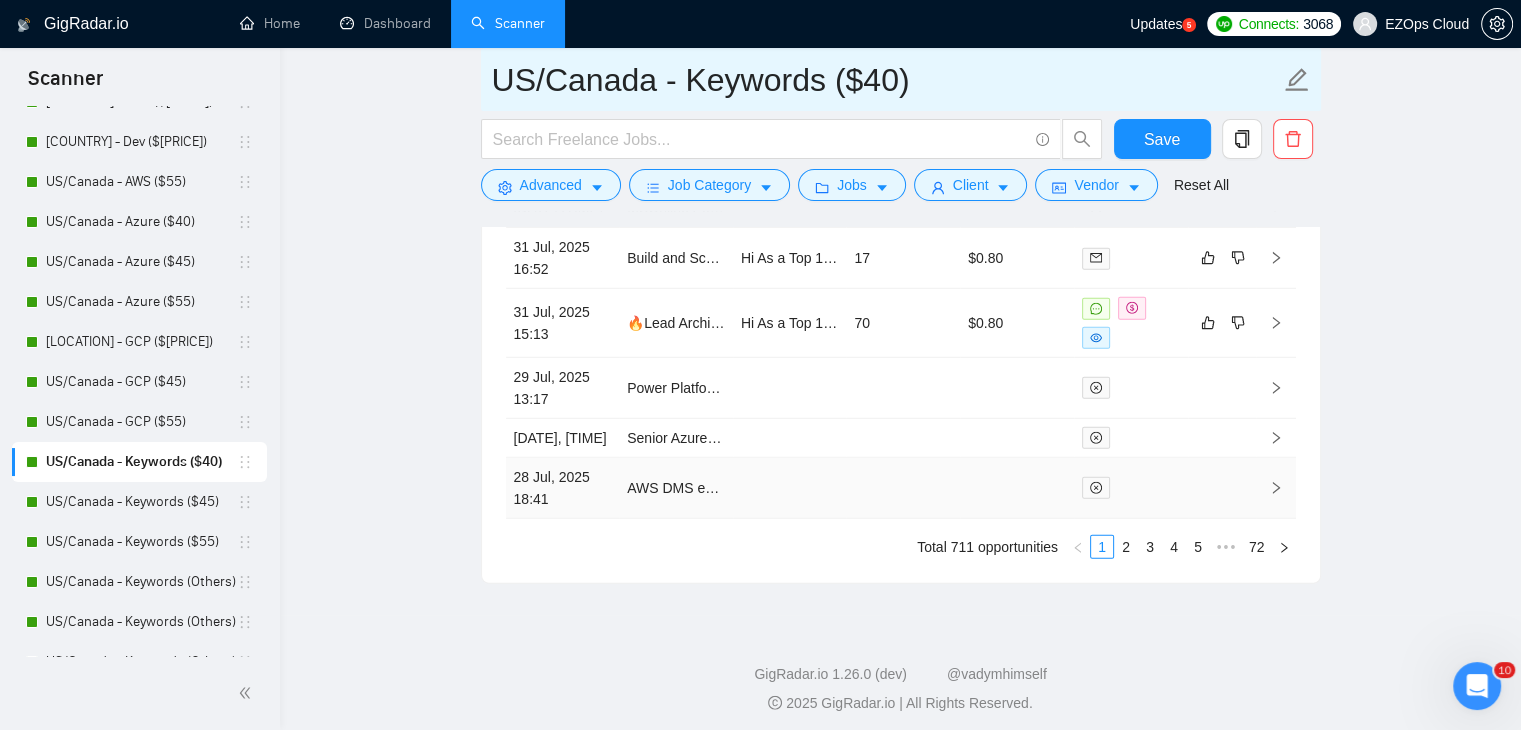 scroll, scrollTop: 5503, scrollLeft: 0, axis: vertical 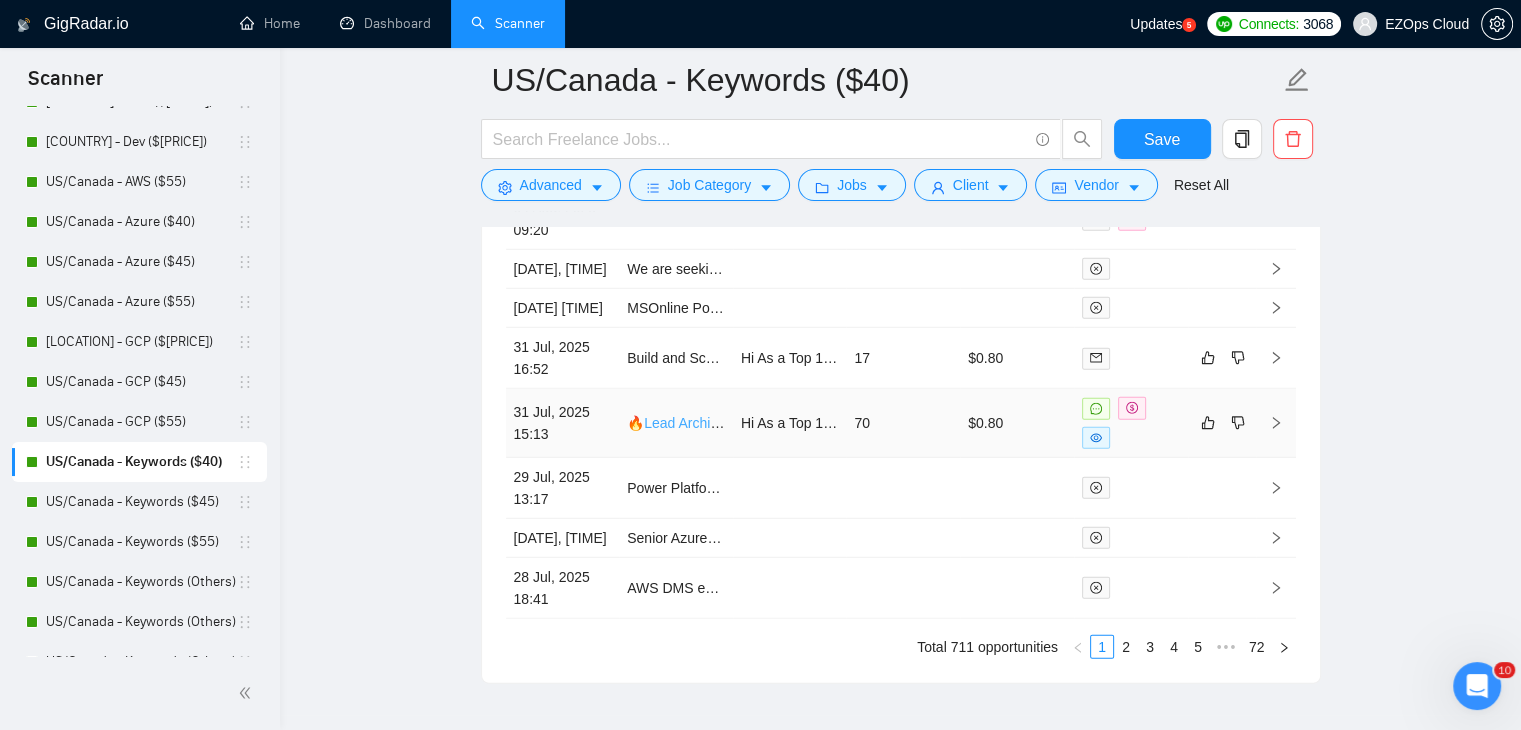 click on "🔥Lead Architect for AI-Powered Development Automation (AI-Ops / LLM Tooling)" at bounding box center [880, 423] 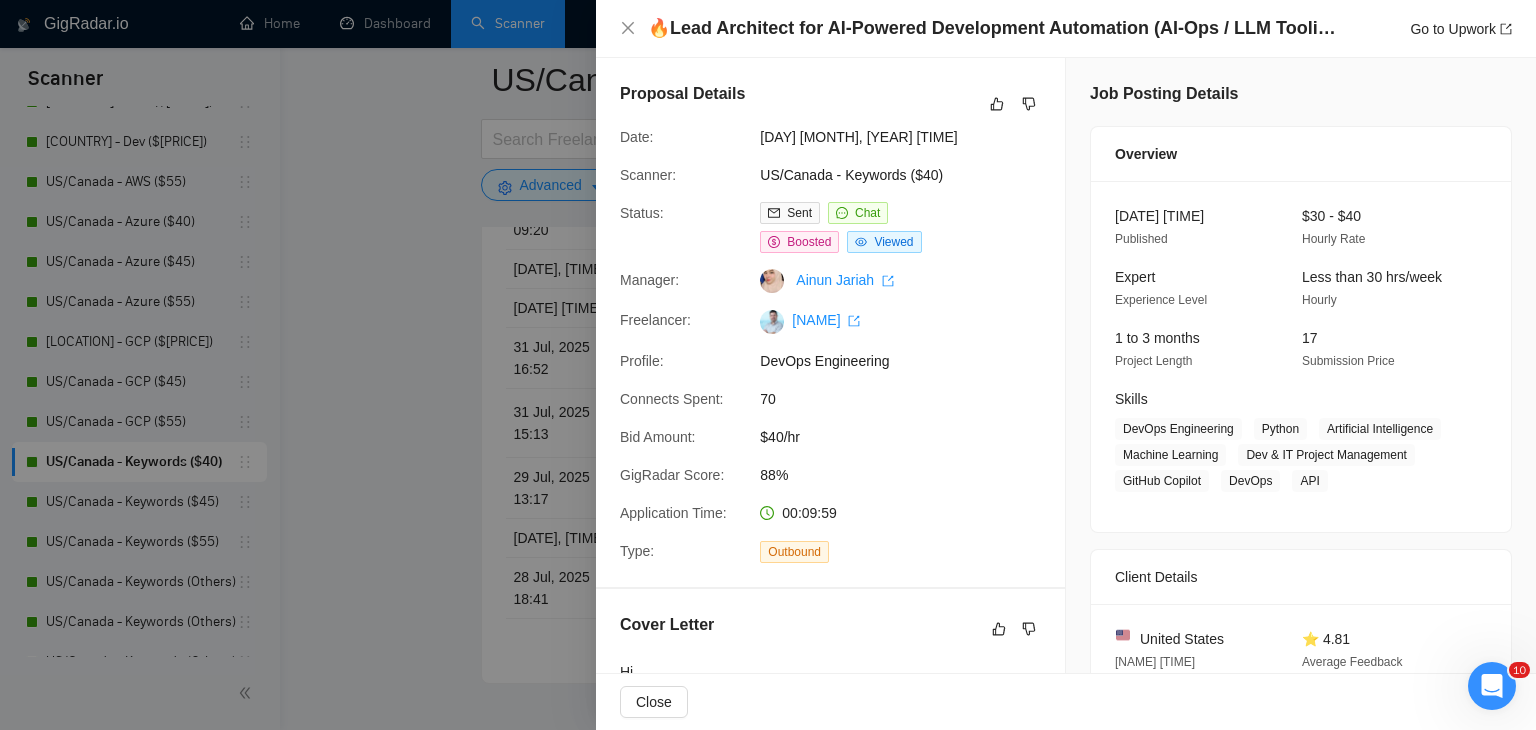 click at bounding box center [768, 365] 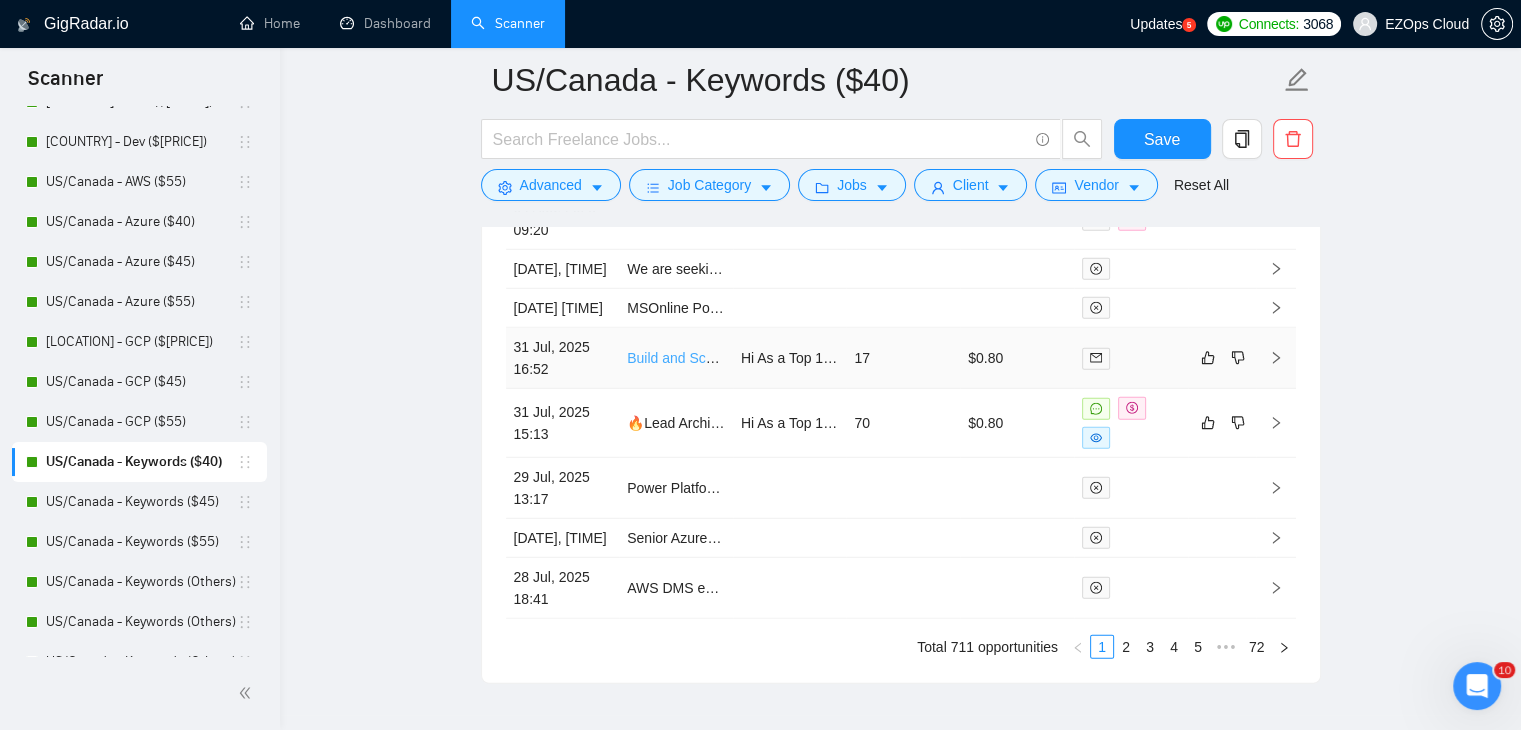 click on "Build and Scale Containerized Cloud Android Emulator Platform" at bounding box center [824, 358] 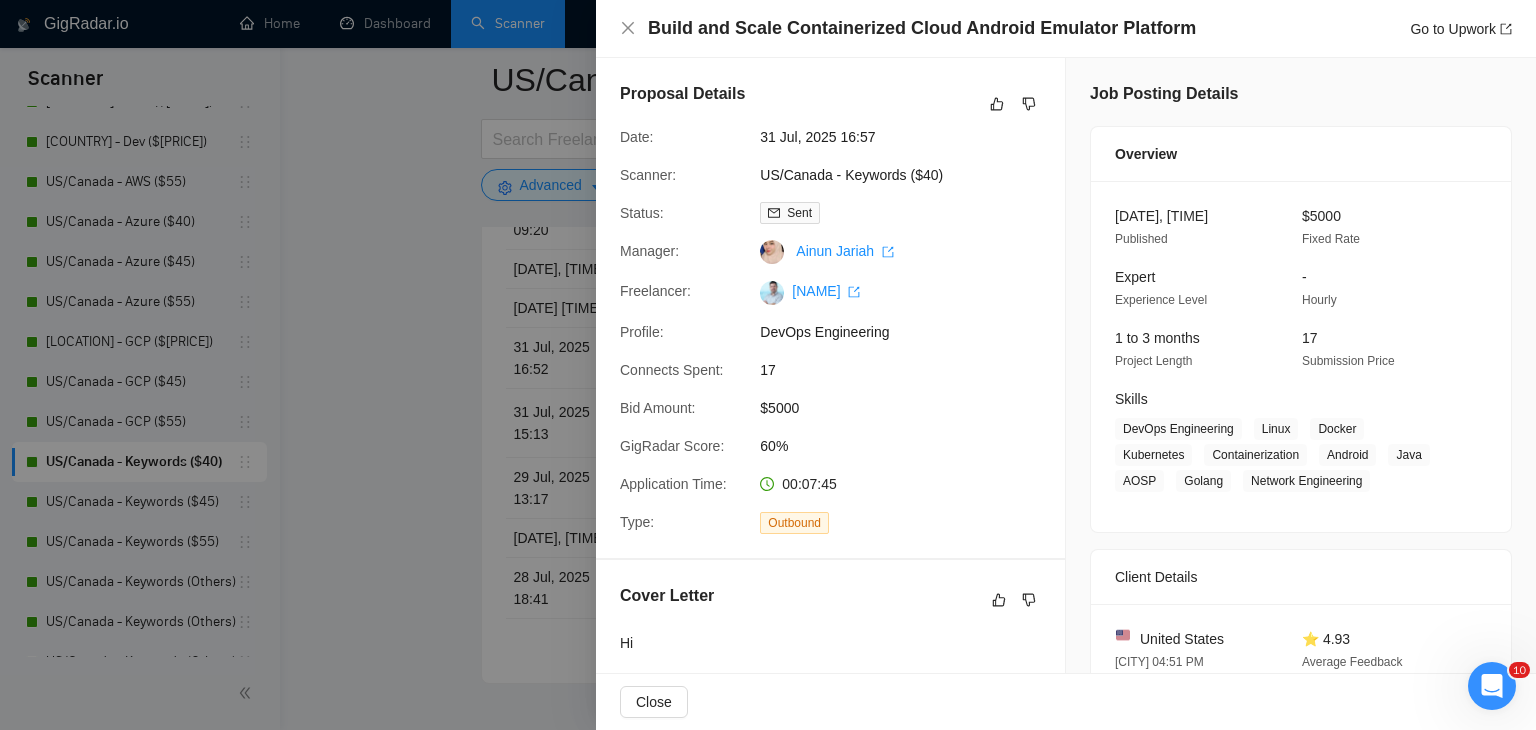 click at bounding box center [768, 365] 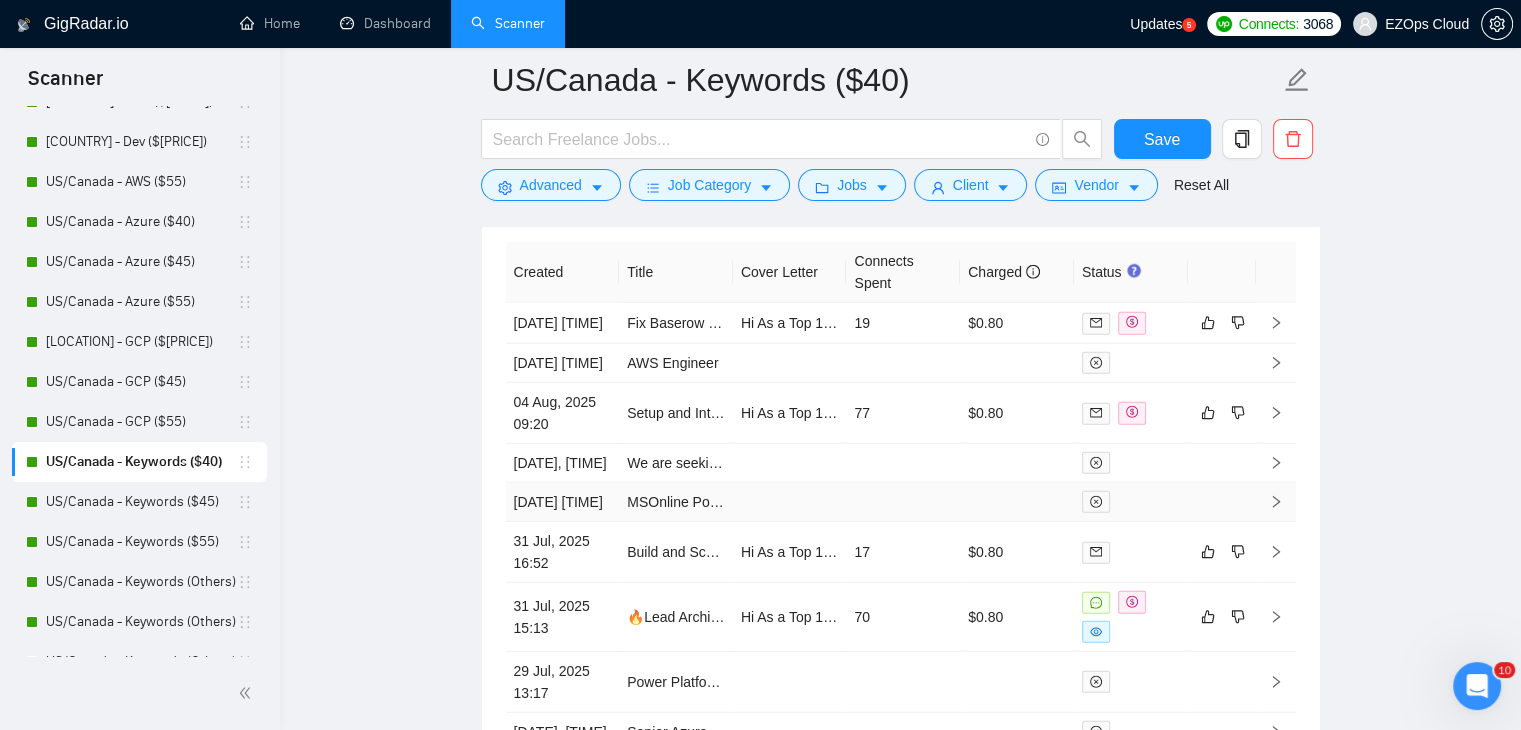 scroll, scrollTop: 5303, scrollLeft: 0, axis: vertical 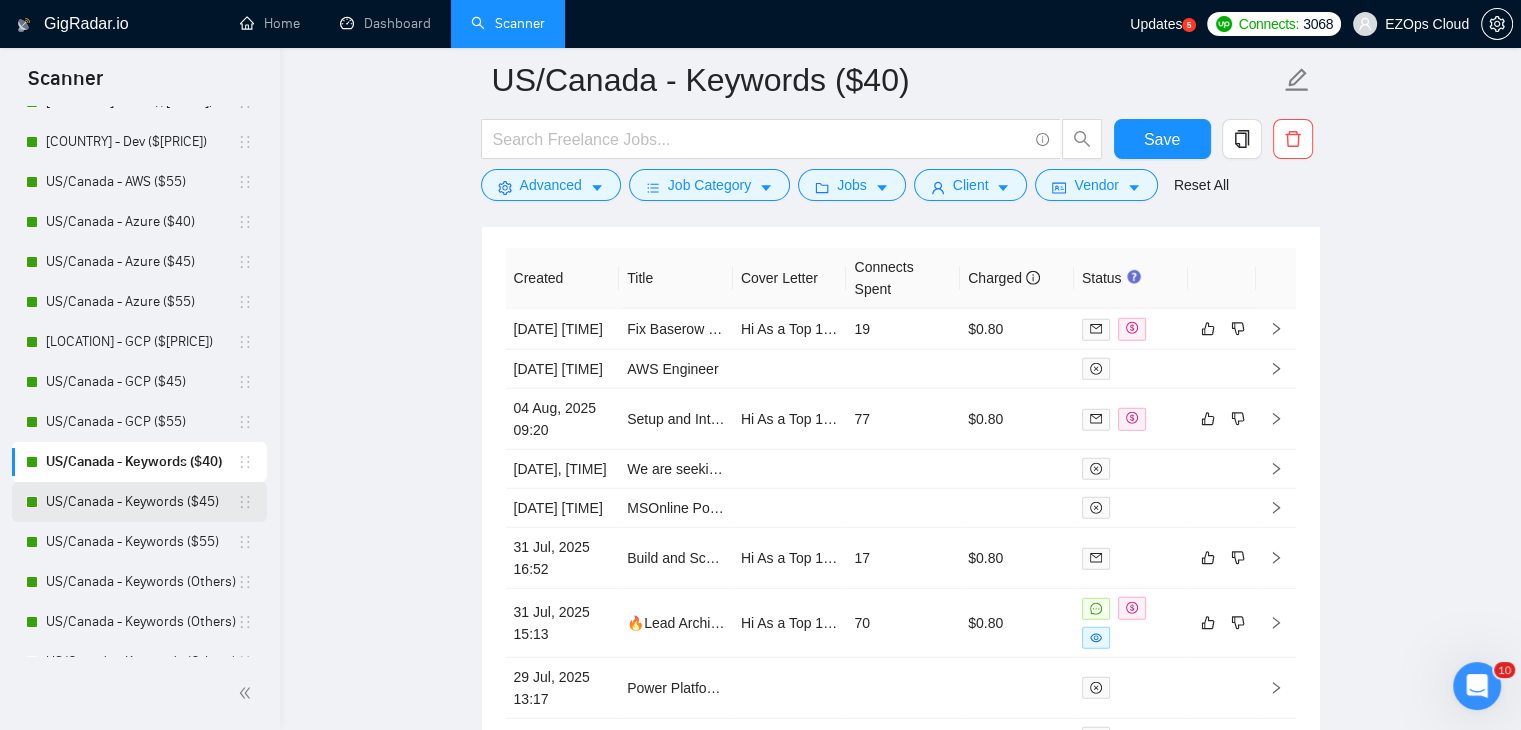 click on "US/Canada - Keywords ($45)" at bounding box center [141, 502] 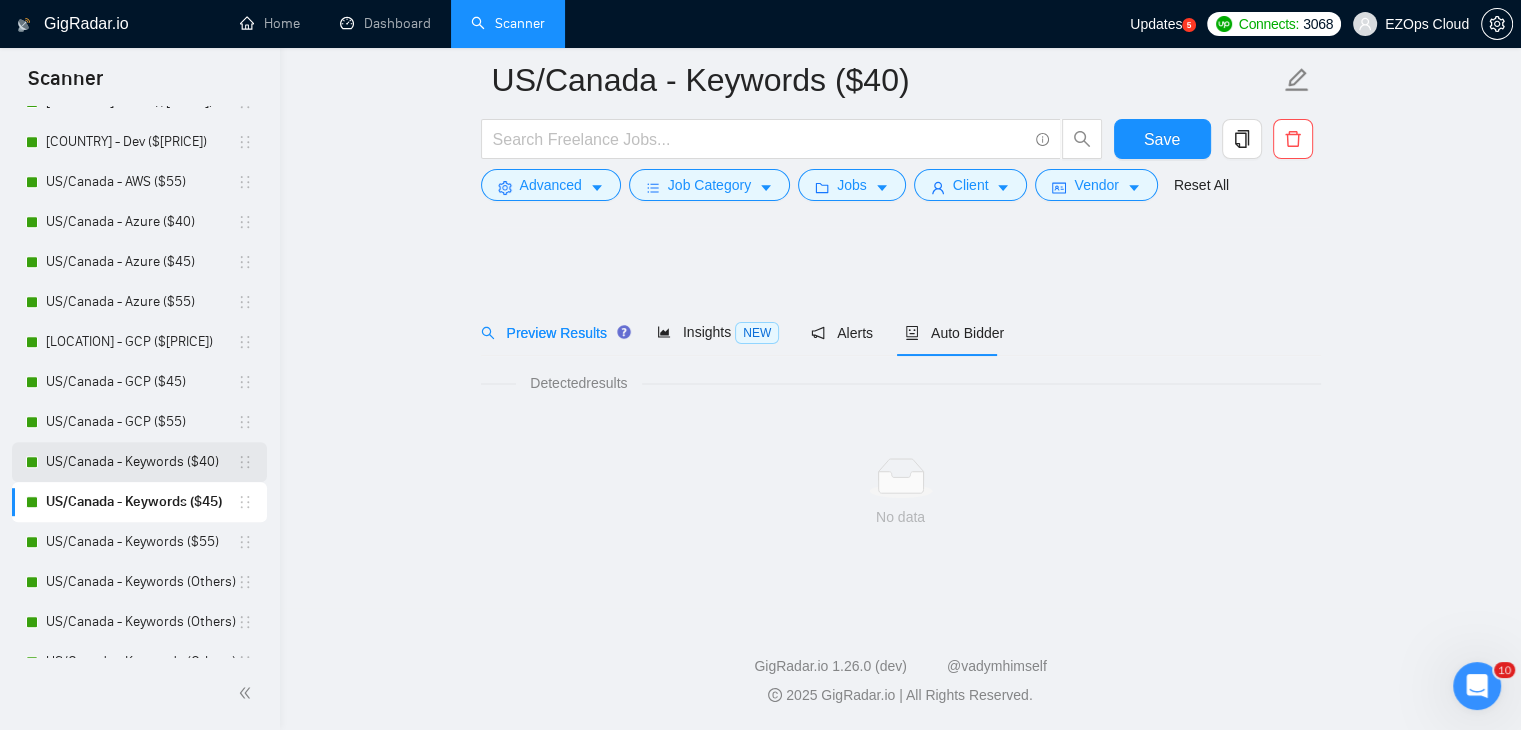 scroll, scrollTop: 0, scrollLeft: 0, axis: both 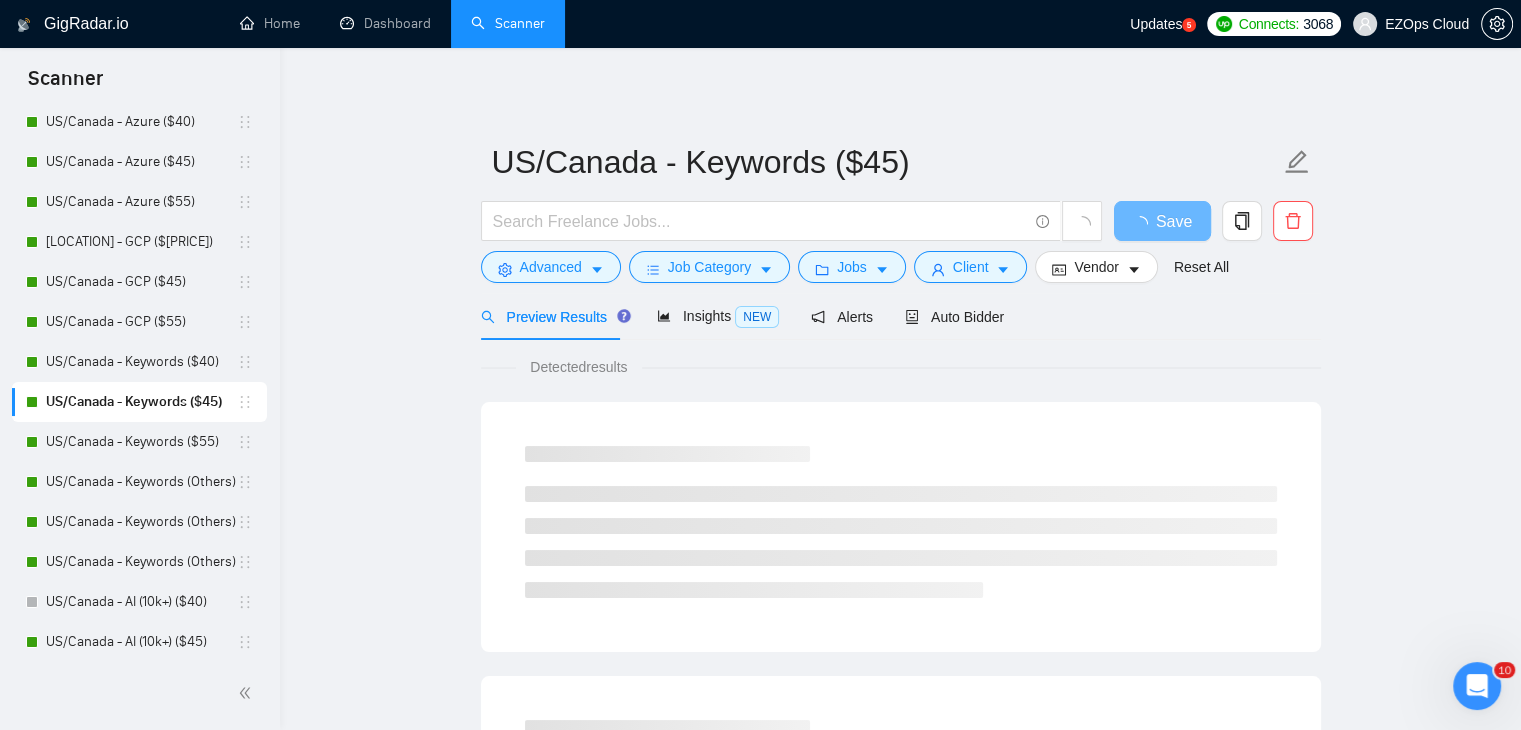 click on "Preview Results Insights NEW Alerts Auto Bidder" at bounding box center (901, 316) 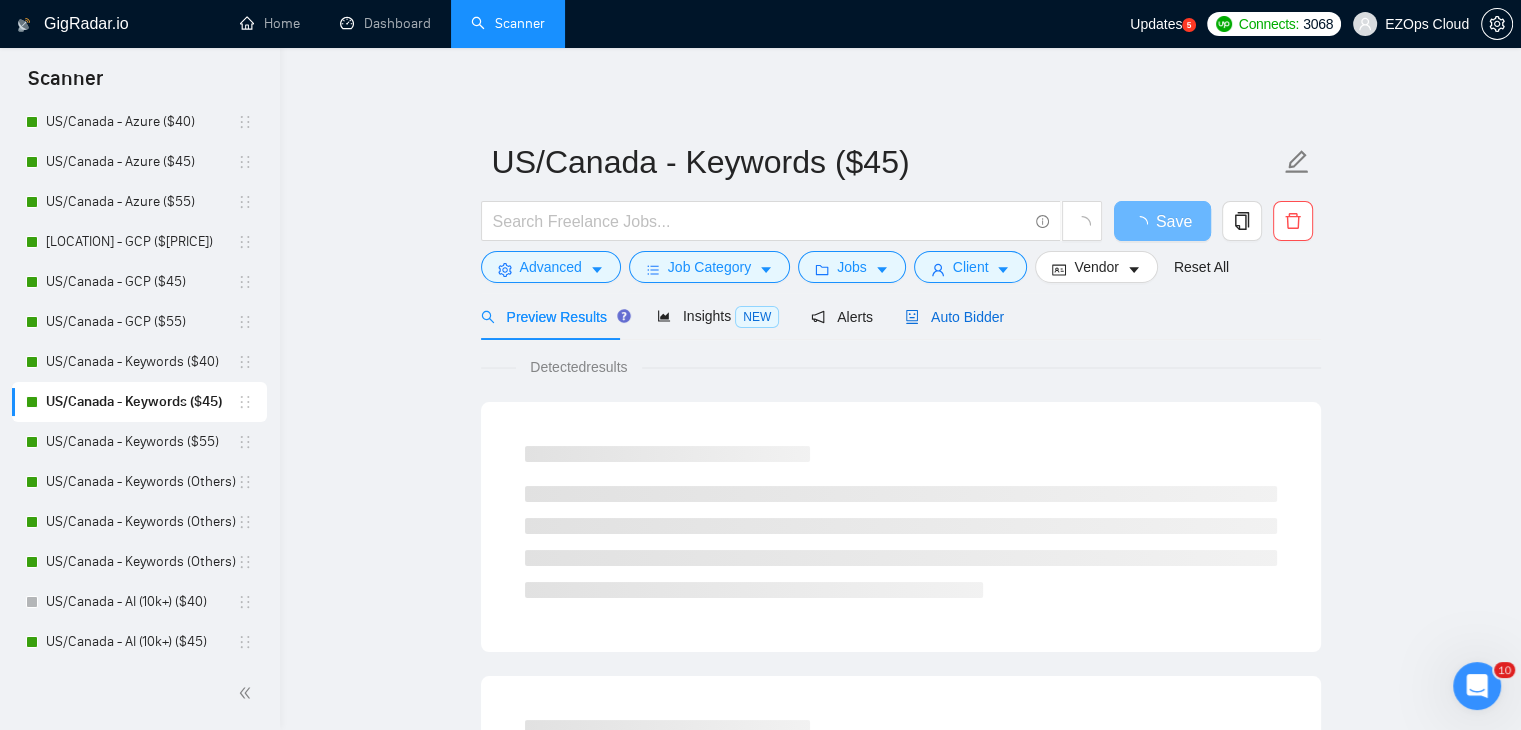 click on "Auto Bidder" at bounding box center [954, 317] 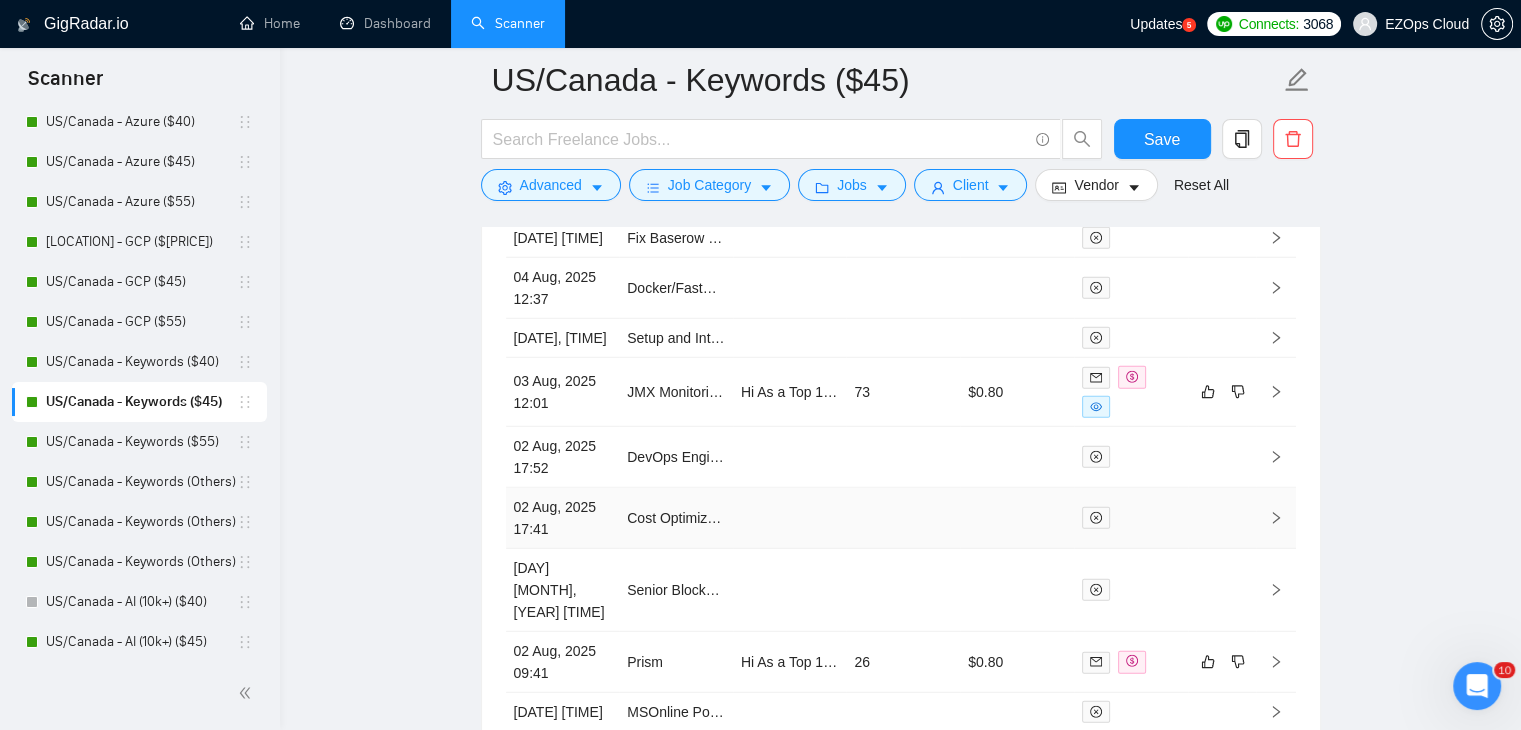 scroll, scrollTop: 5654, scrollLeft: 0, axis: vertical 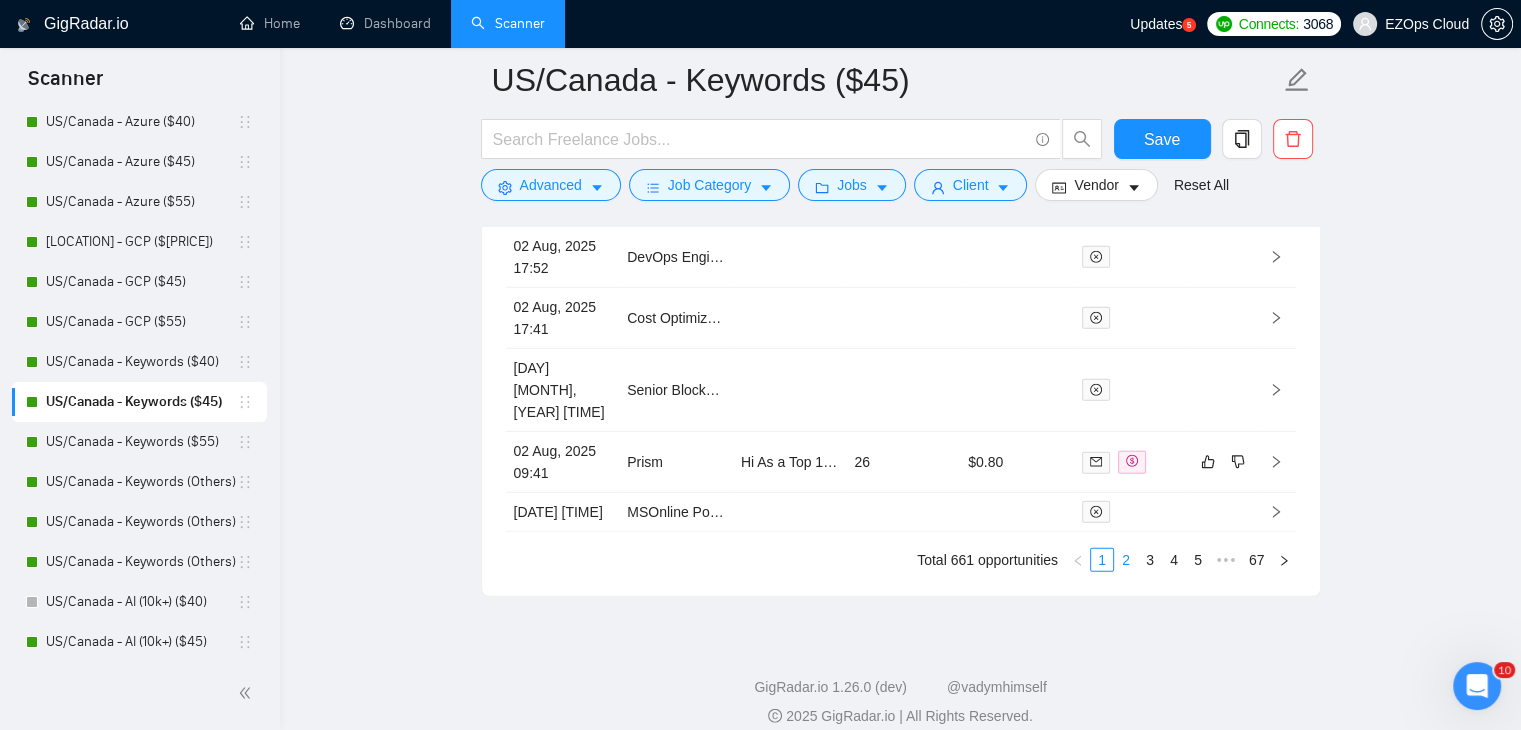 click on "2" at bounding box center (1126, 560) 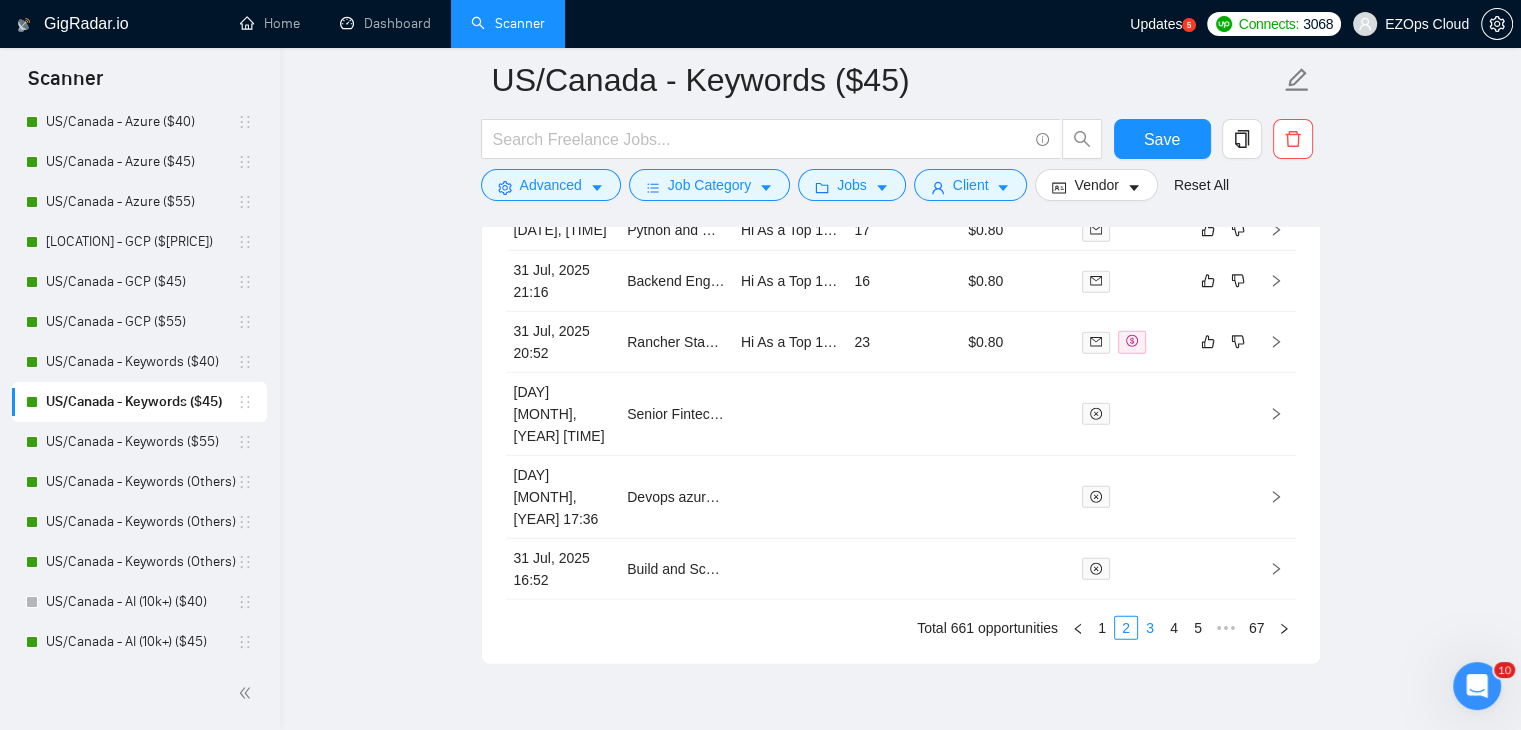 click on "3" at bounding box center (1150, 628) 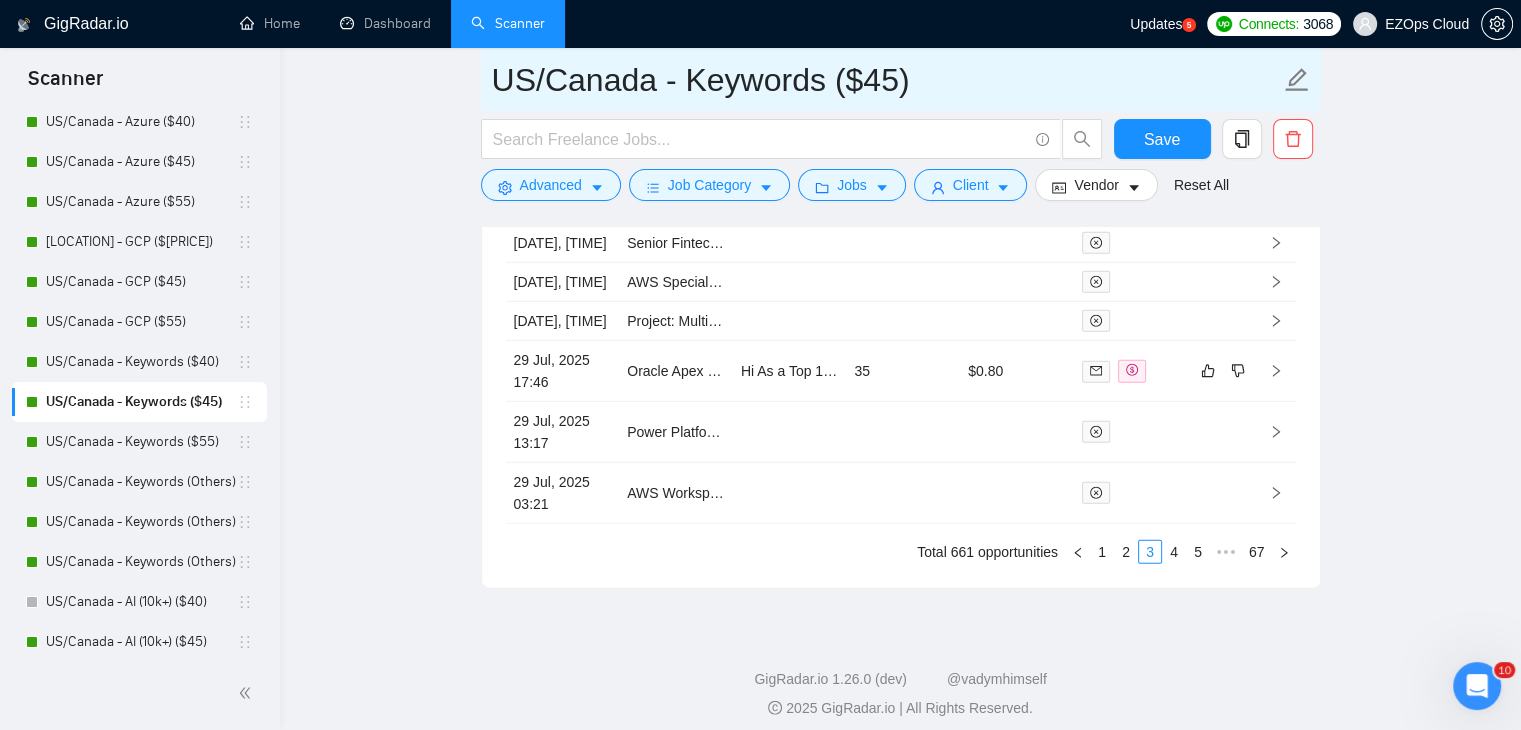 drag, startPoint x: 925, startPoint y: 85, endPoint x: 471, endPoint y: 109, distance: 454.6339 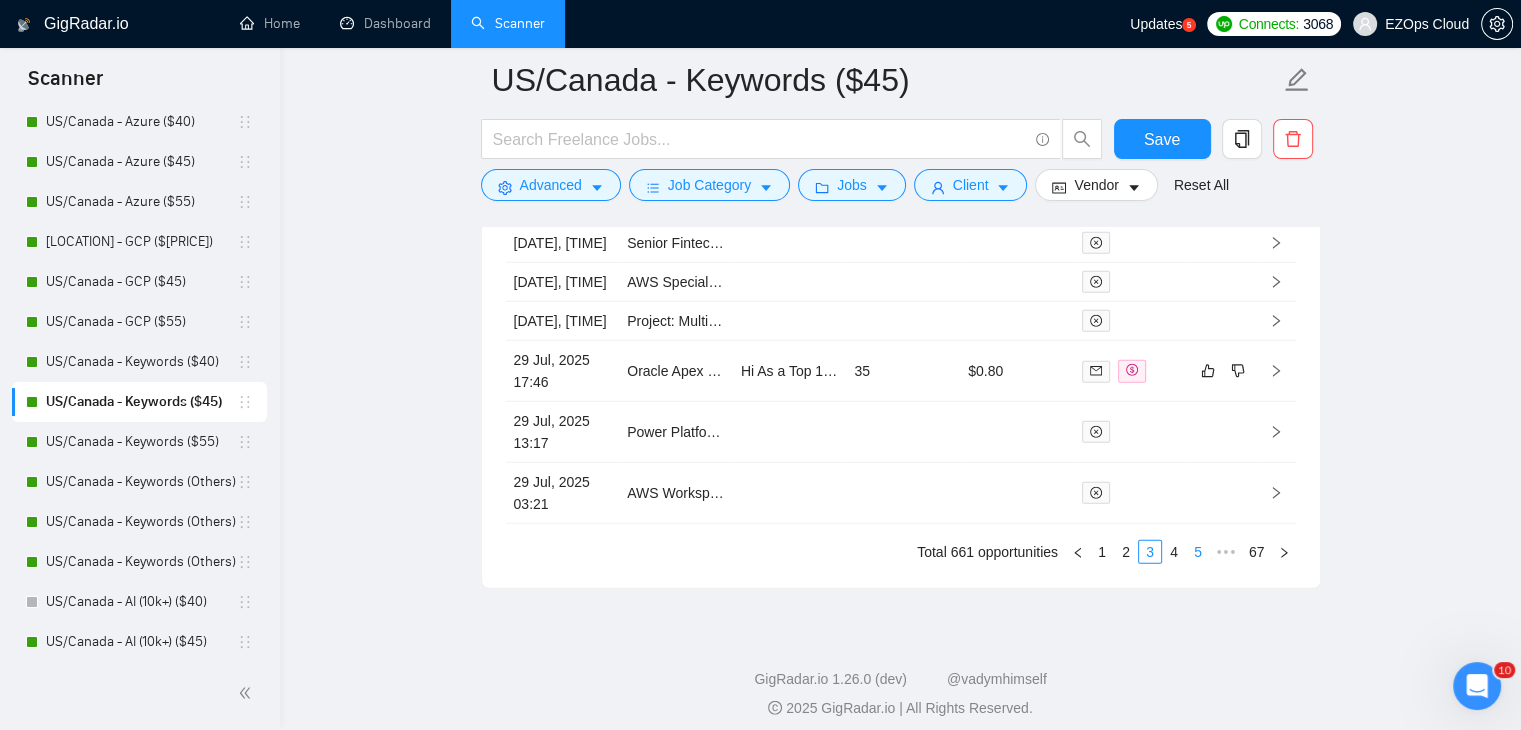 click on "4" at bounding box center (1174, 552) 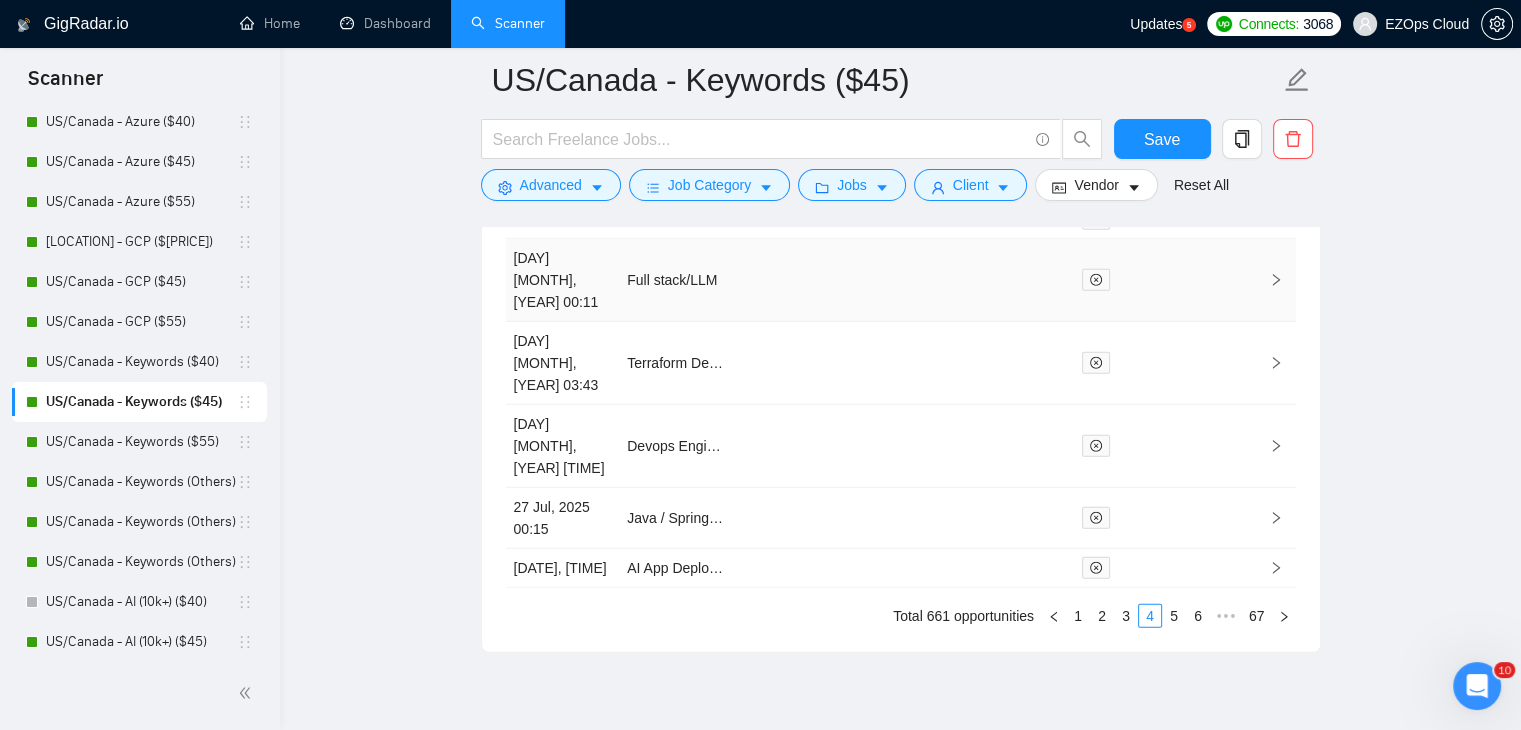 scroll, scrollTop: 5654, scrollLeft: 0, axis: vertical 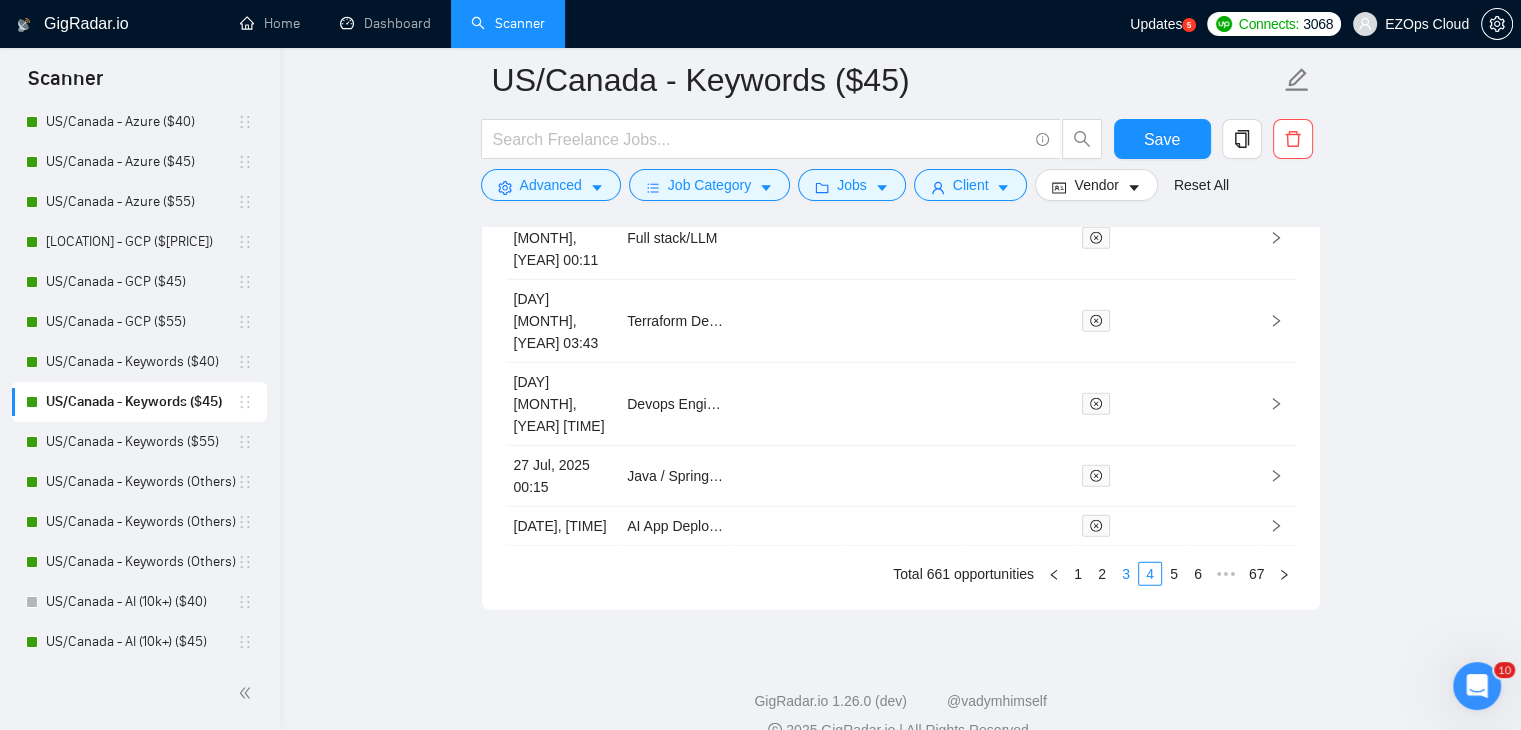 click on "3" at bounding box center (1126, 574) 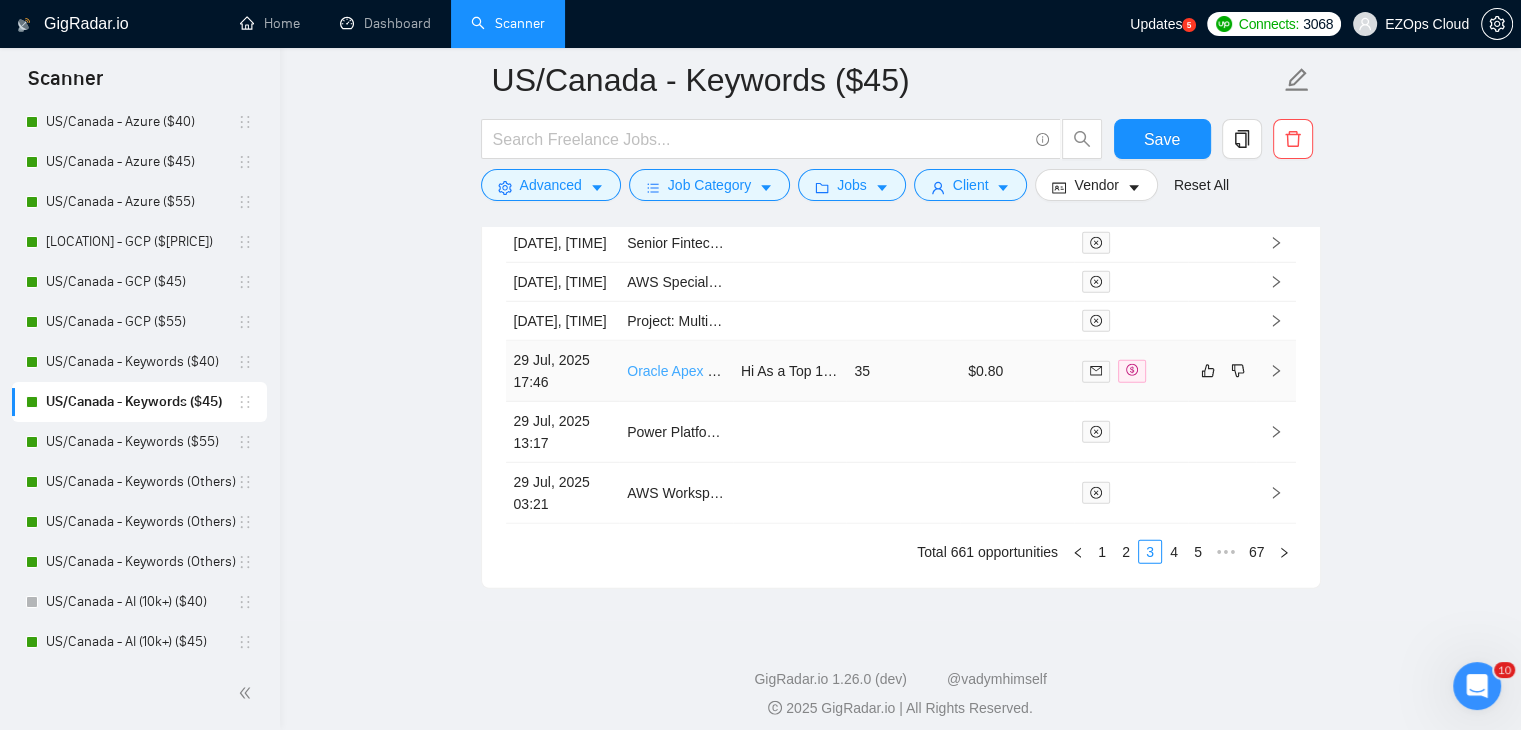 click on "Oracle Apex Developer" at bounding box center (699, 371) 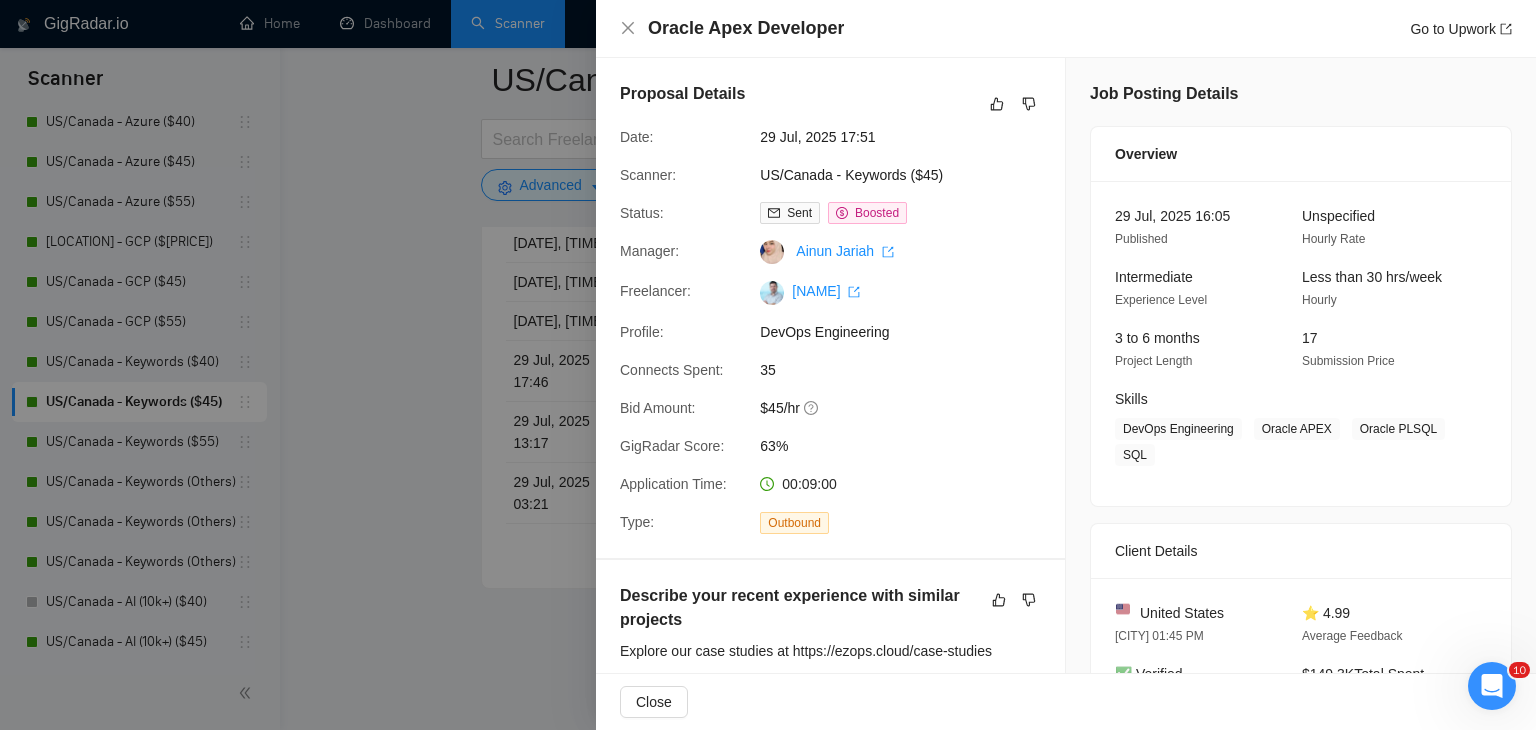 click at bounding box center (768, 365) 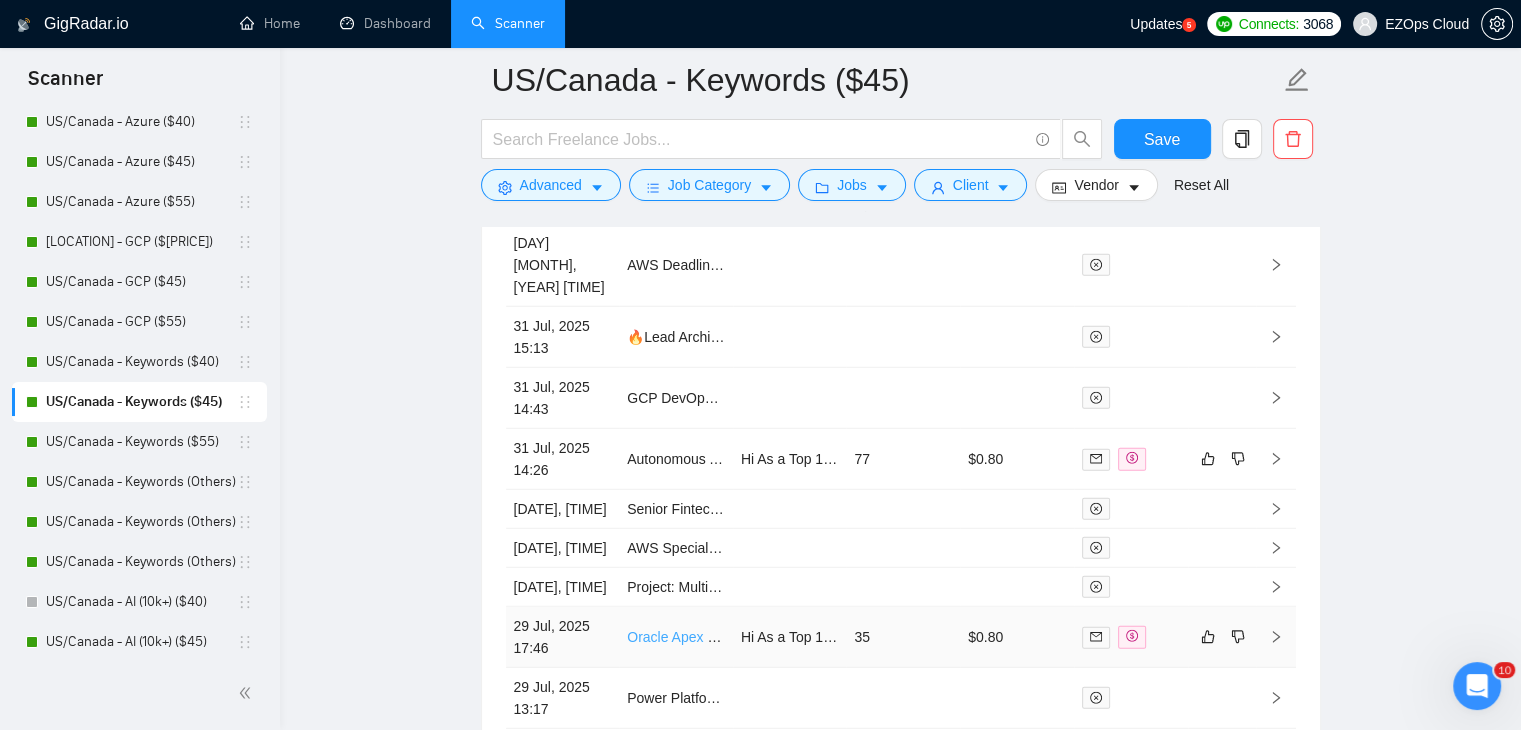 scroll, scrollTop: 5354, scrollLeft: 0, axis: vertical 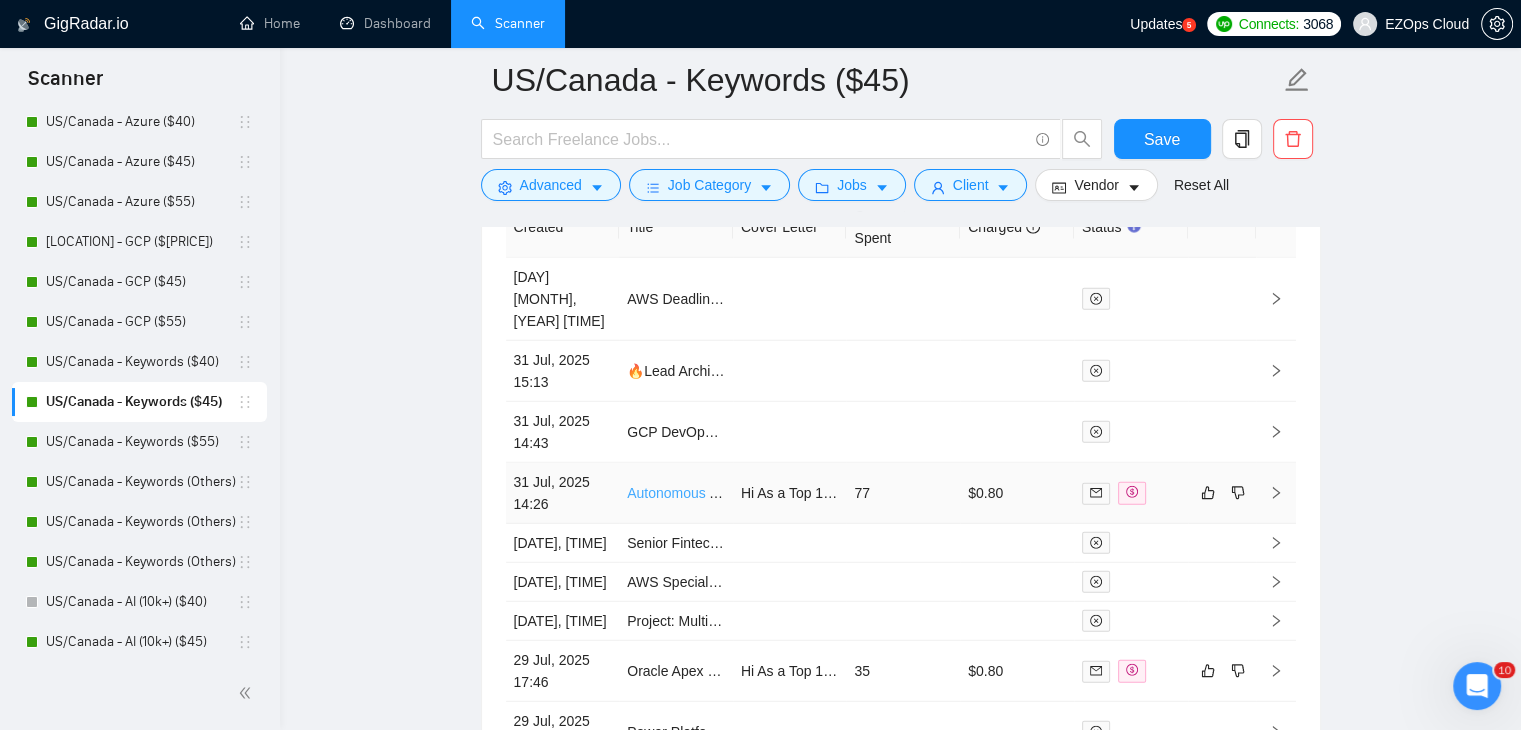 click on "Autonomous AI Agent Builder (MCP Specialist) for Infrastructure Firm" at bounding box center [841, 493] 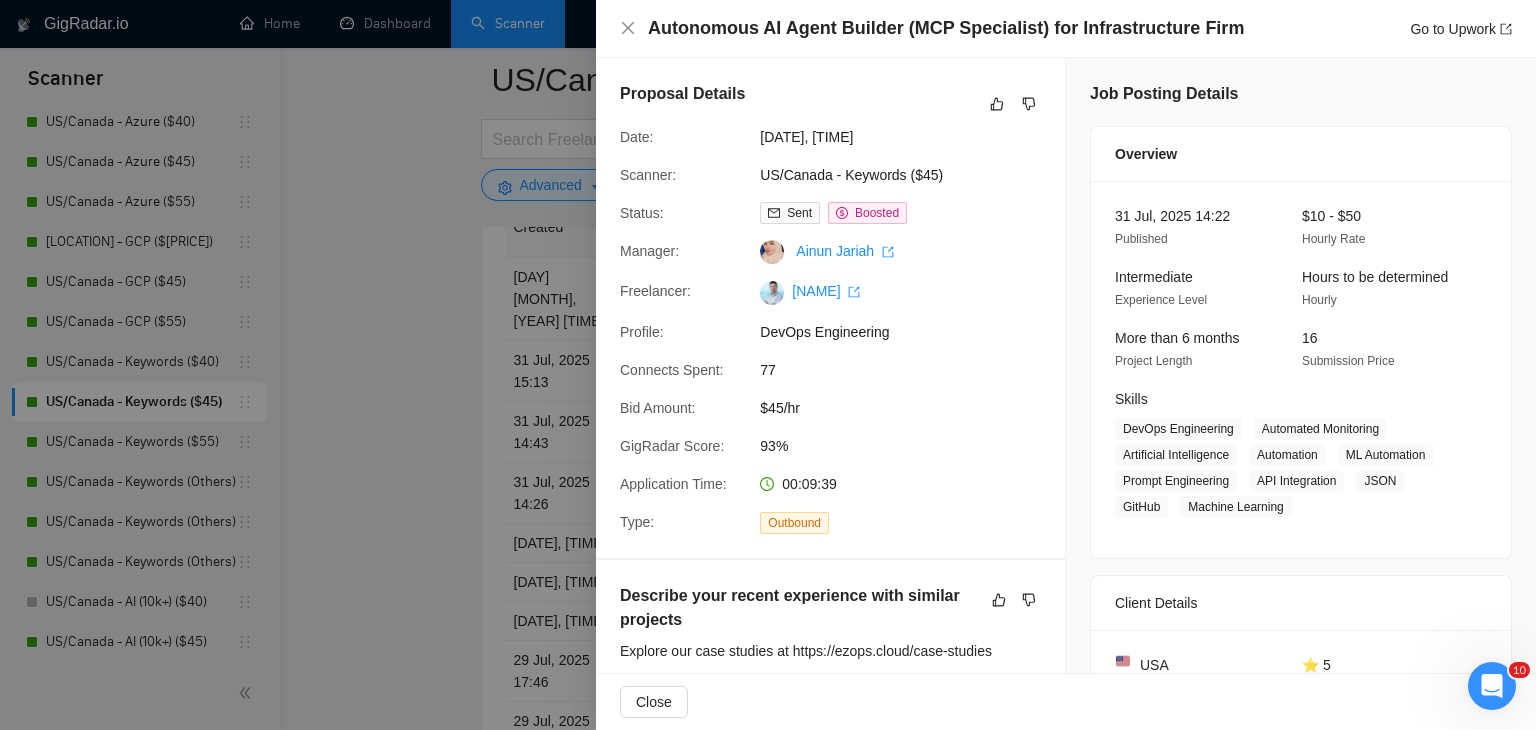 click at bounding box center (768, 365) 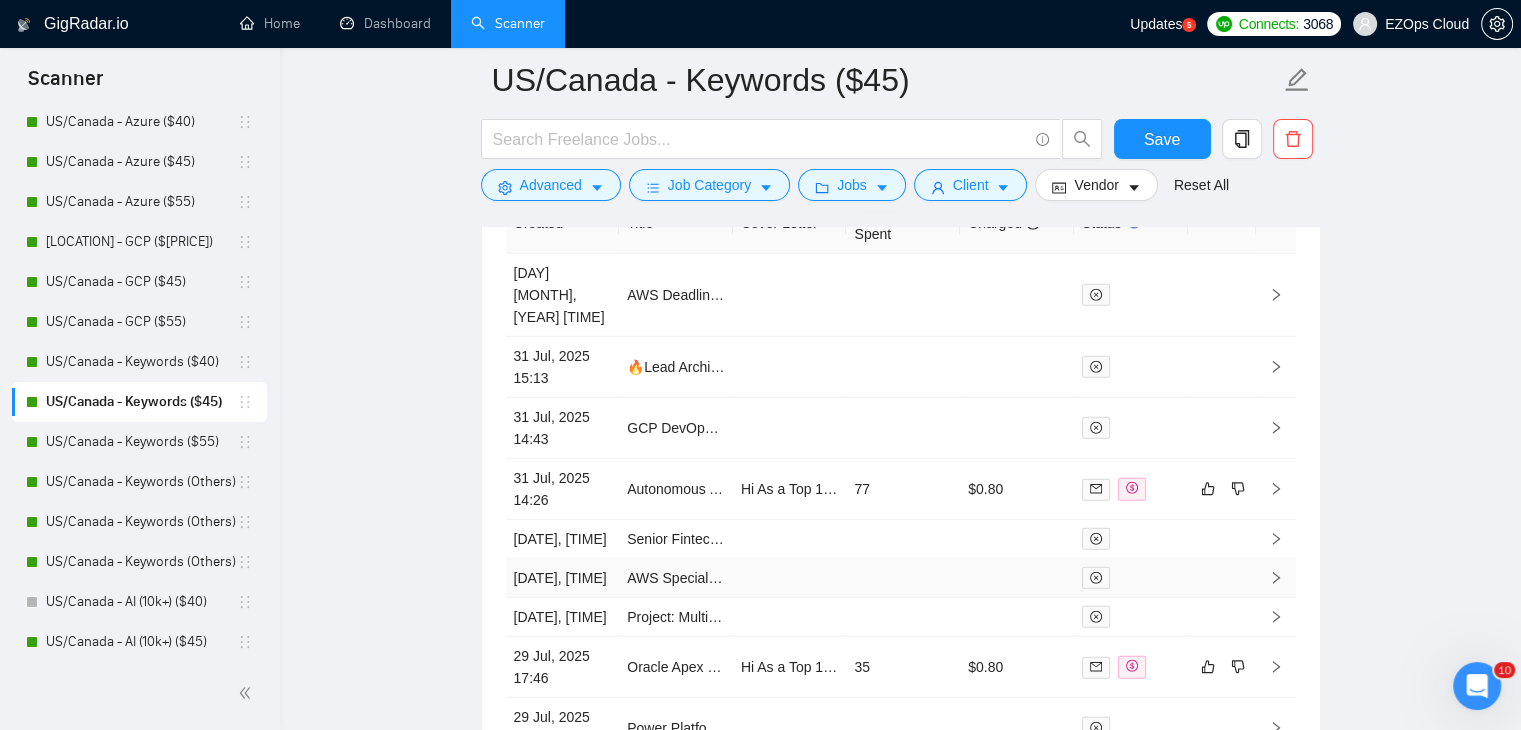 scroll, scrollTop: 5703, scrollLeft: 0, axis: vertical 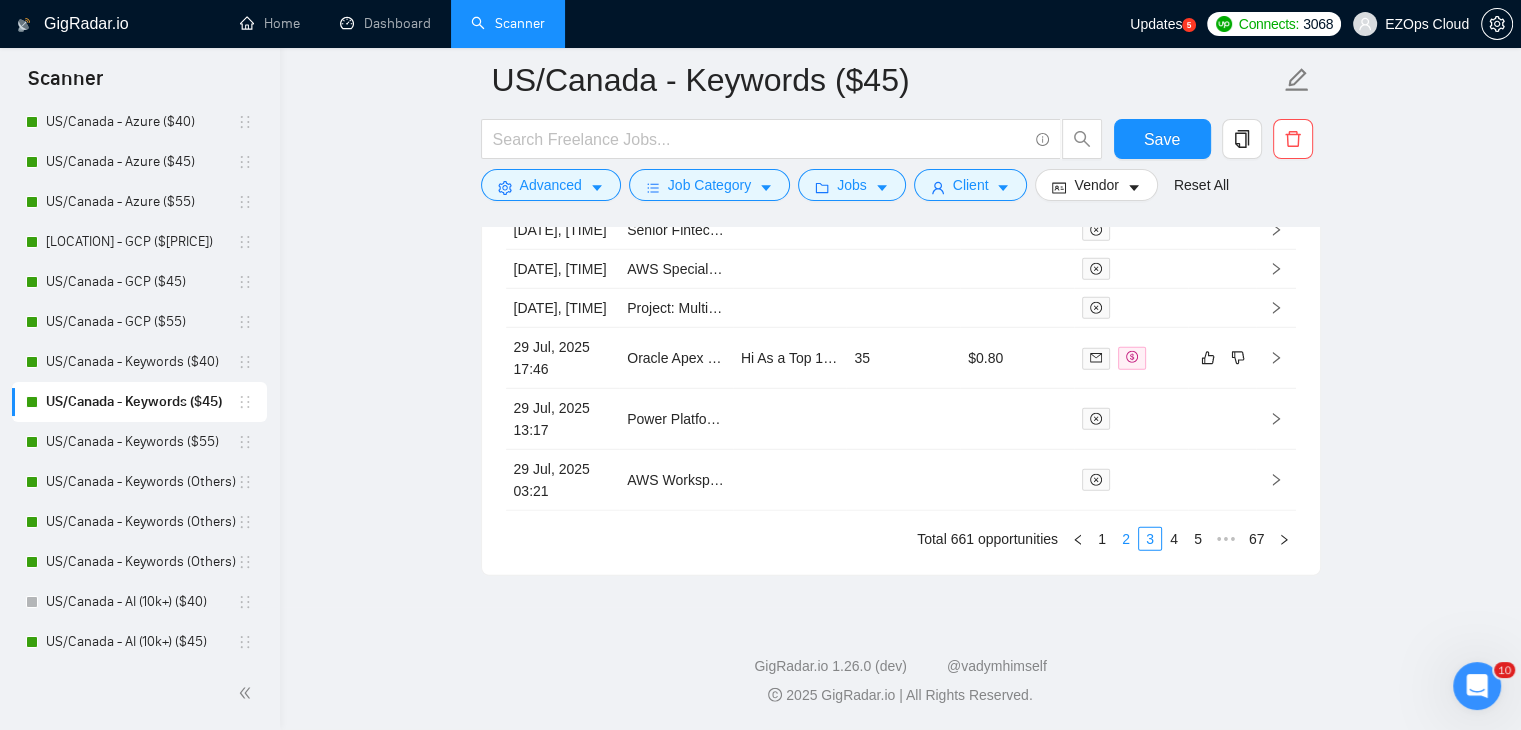 click on "2" at bounding box center (1126, 539) 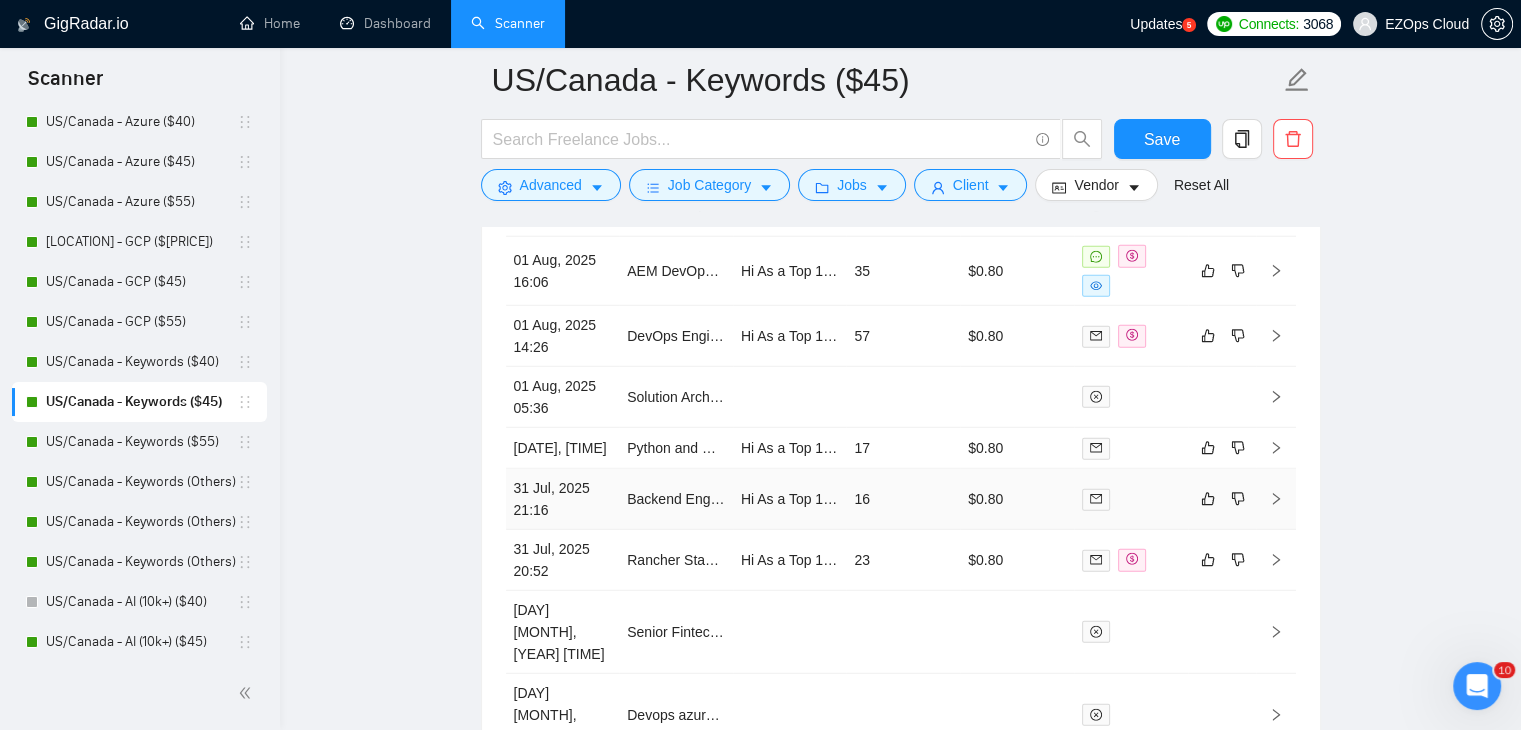 scroll, scrollTop: 5403, scrollLeft: 0, axis: vertical 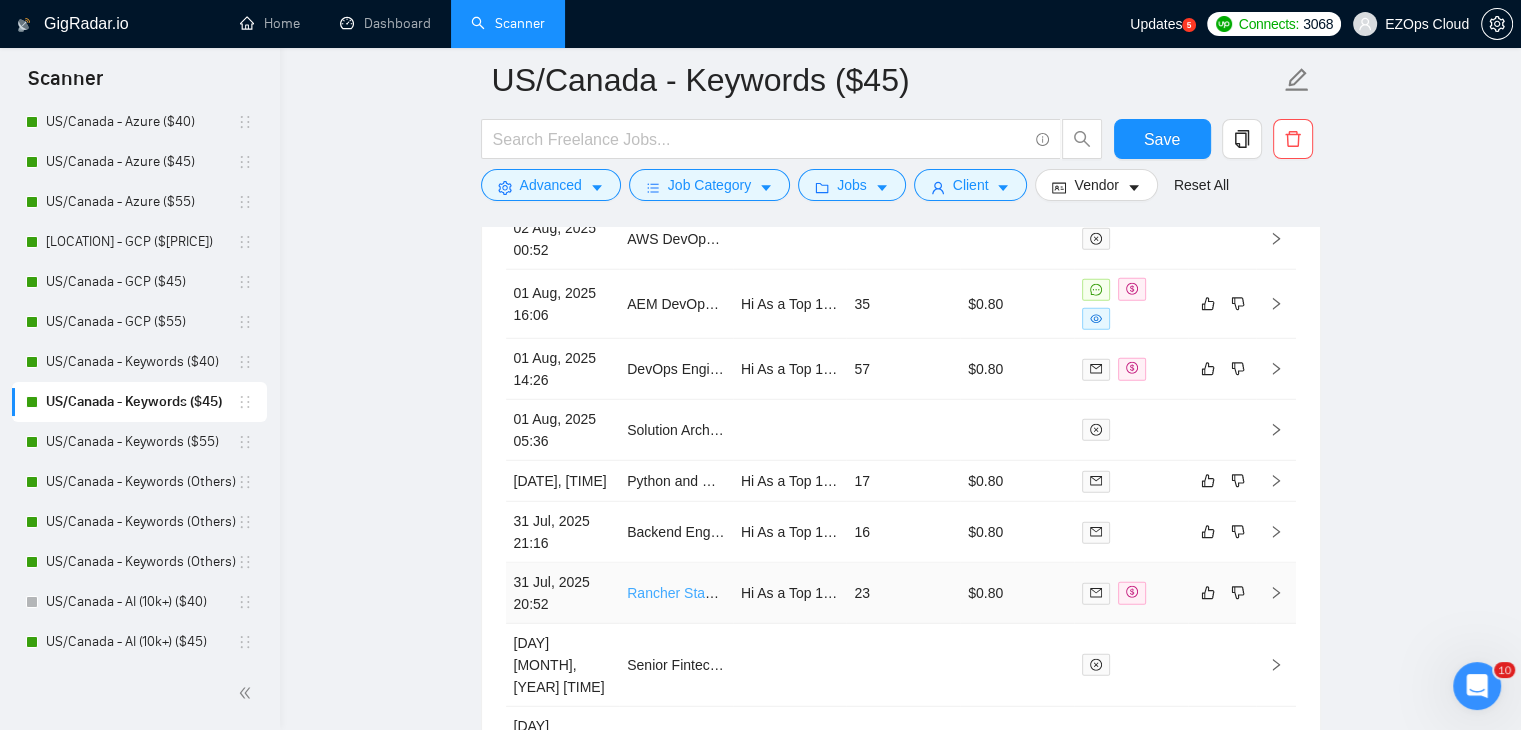 click on "Rancher Stack Configuration with Kubernetes and Proxmox" at bounding box center (812, 593) 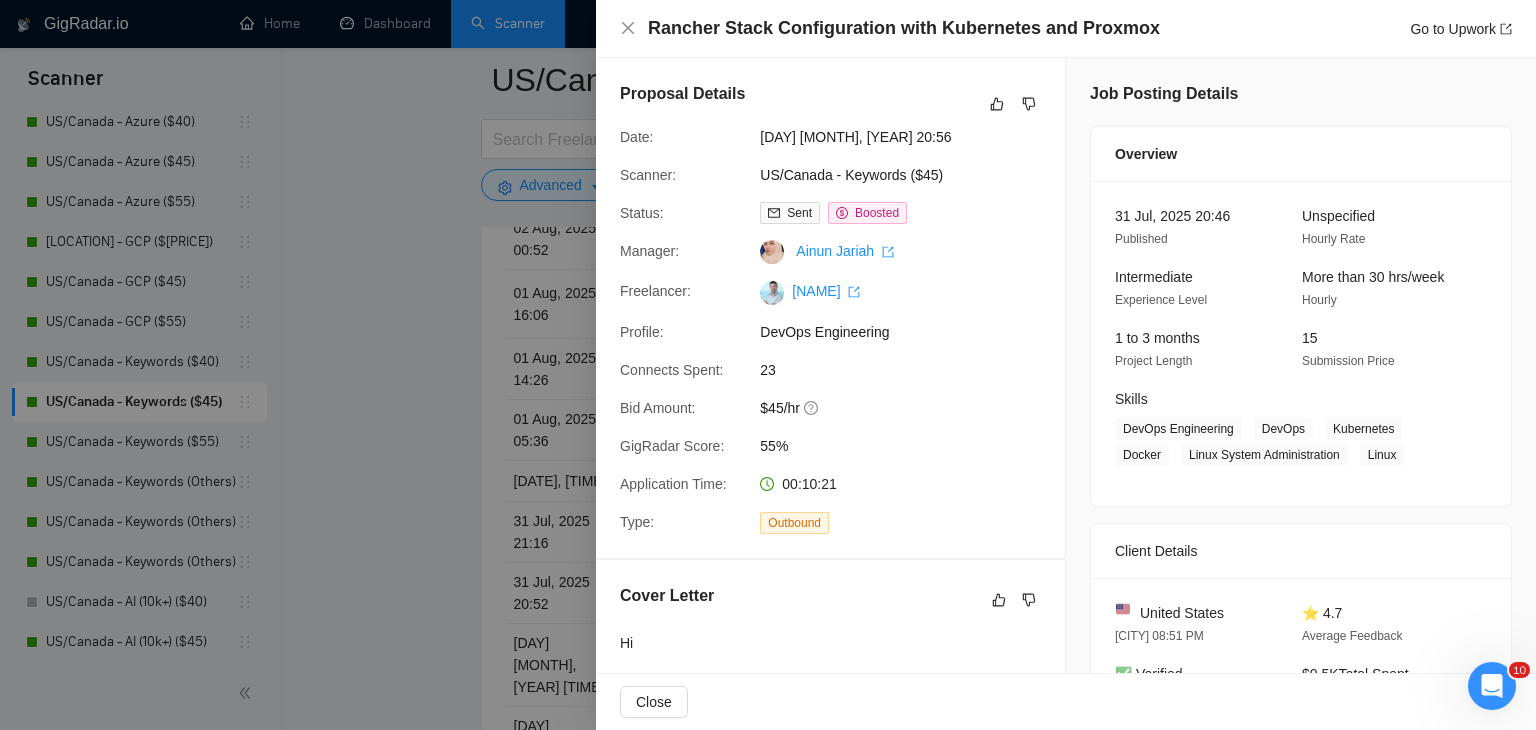 click at bounding box center [768, 365] 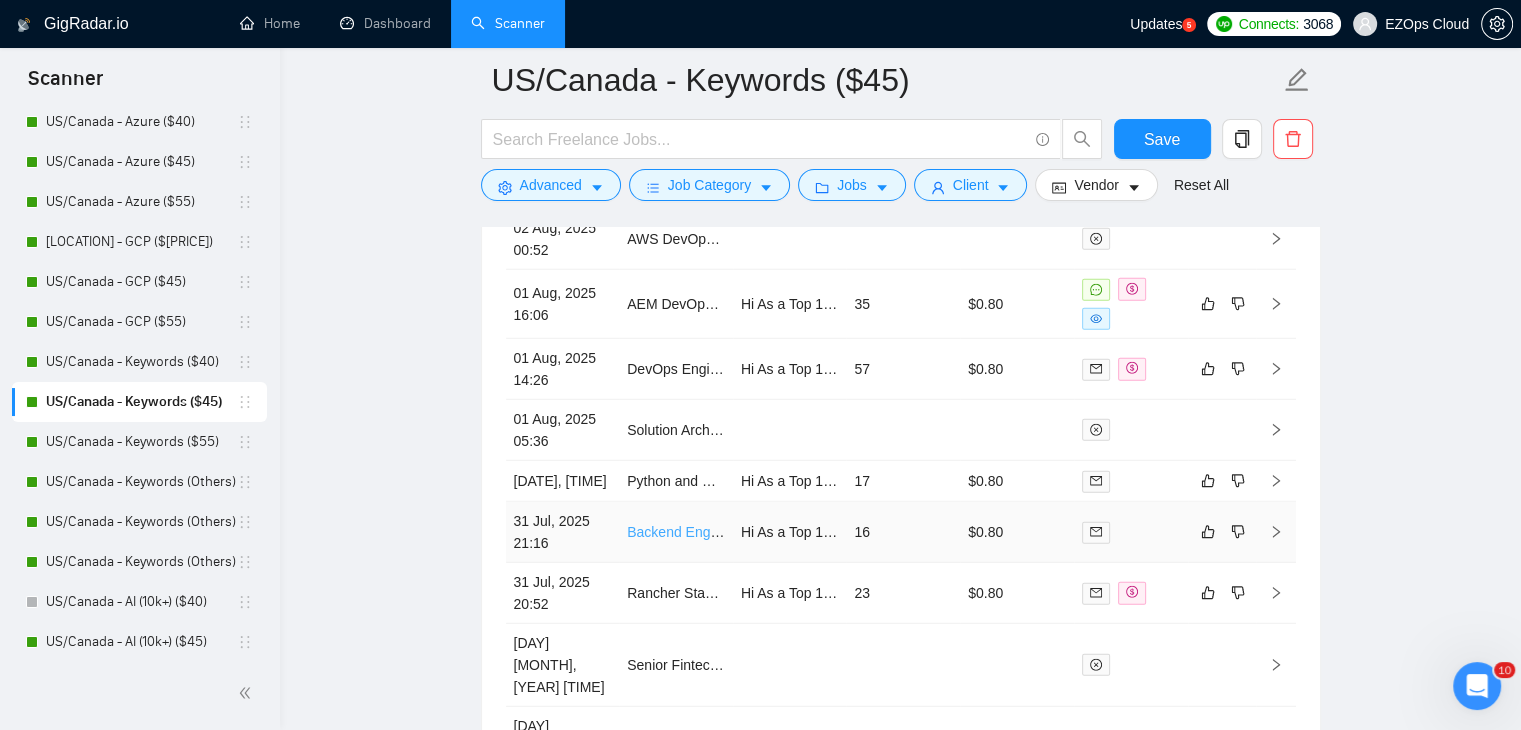 click on "Backend Engineer" at bounding box center (684, 532) 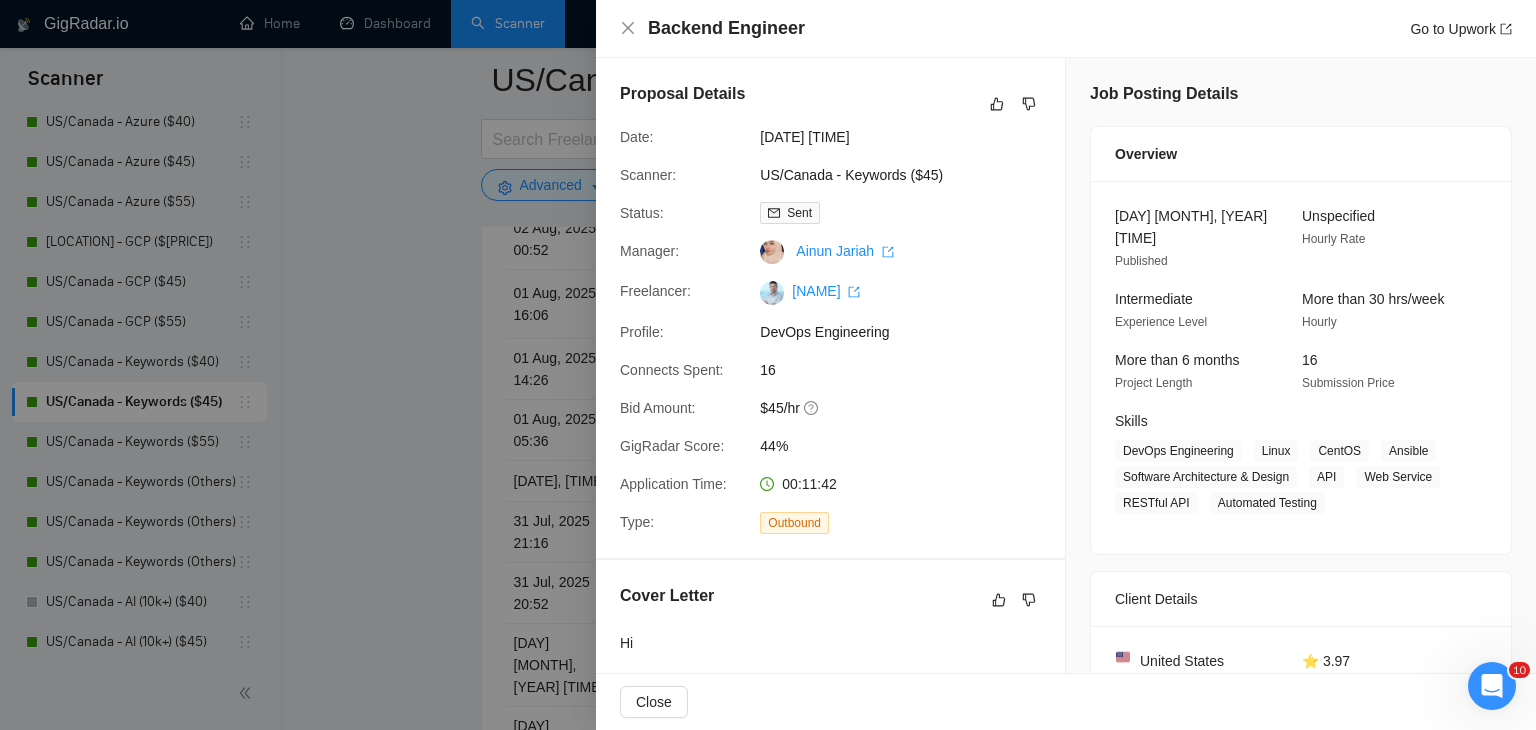 click at bounding box center (768, 365) 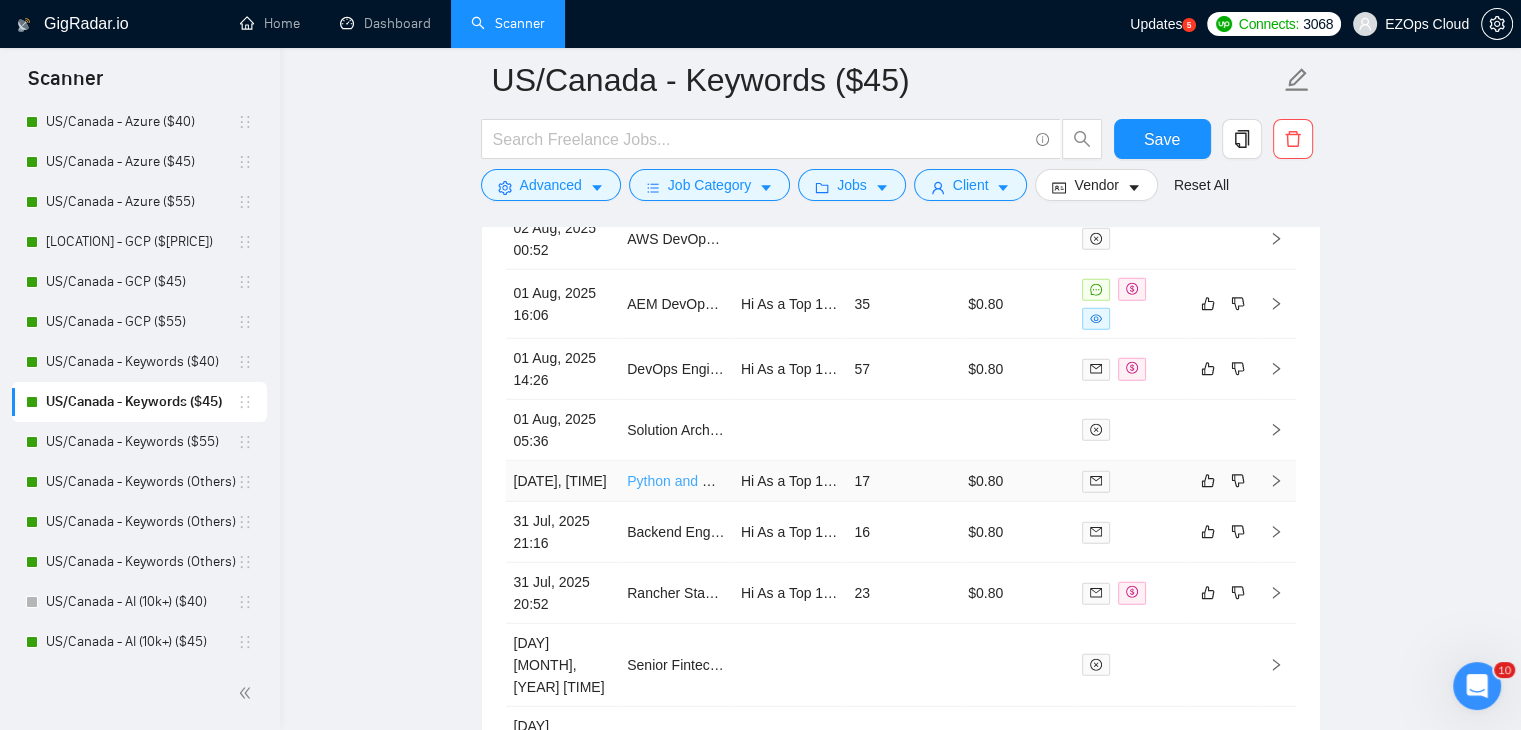 click on "Python and Postgres Kubernetes Expert Needed" at bounding box center (778, 481) 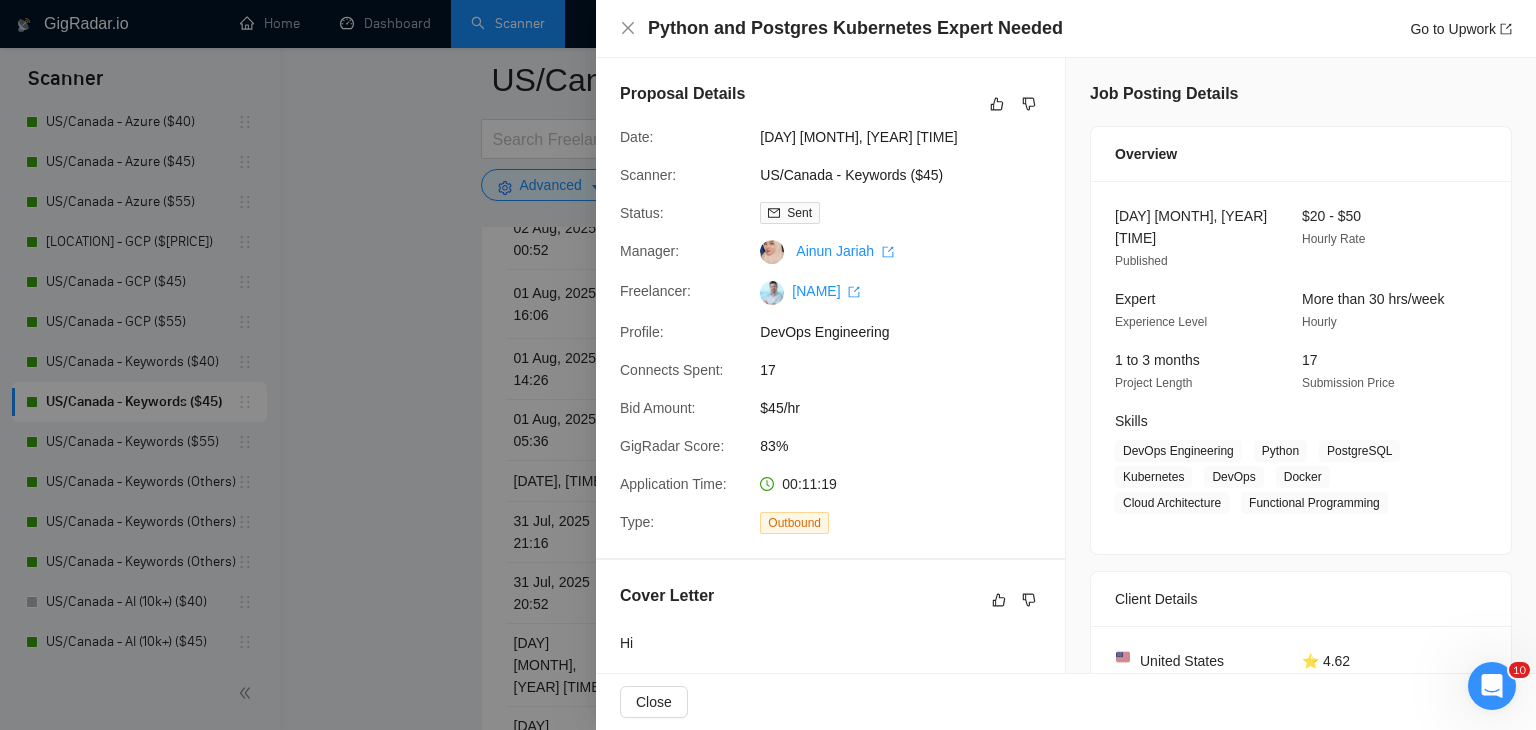 click at bounding box center (768, 365) 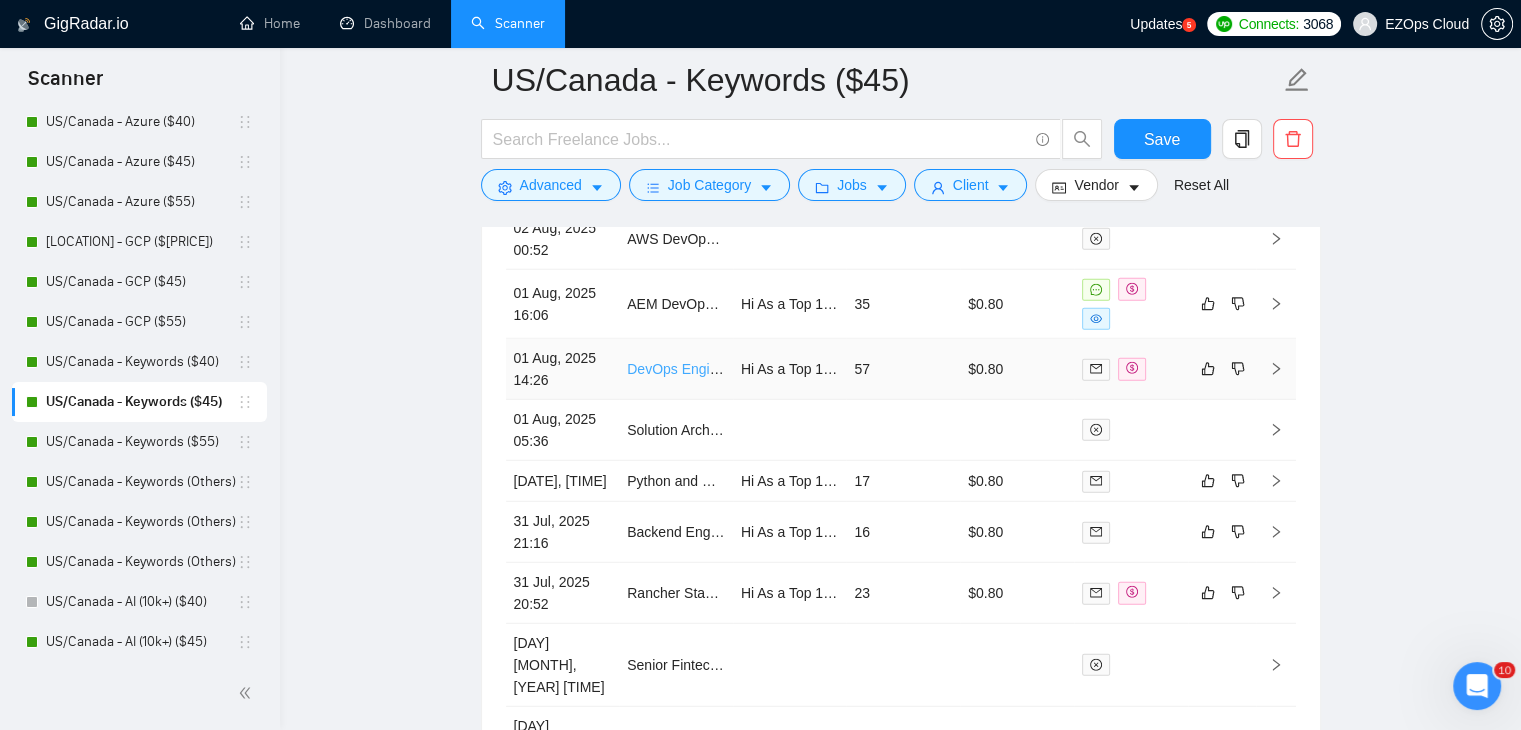 click on "DevOps Engineer Needed for Appium and Playwright Integration" at bounding box center [827, 369] 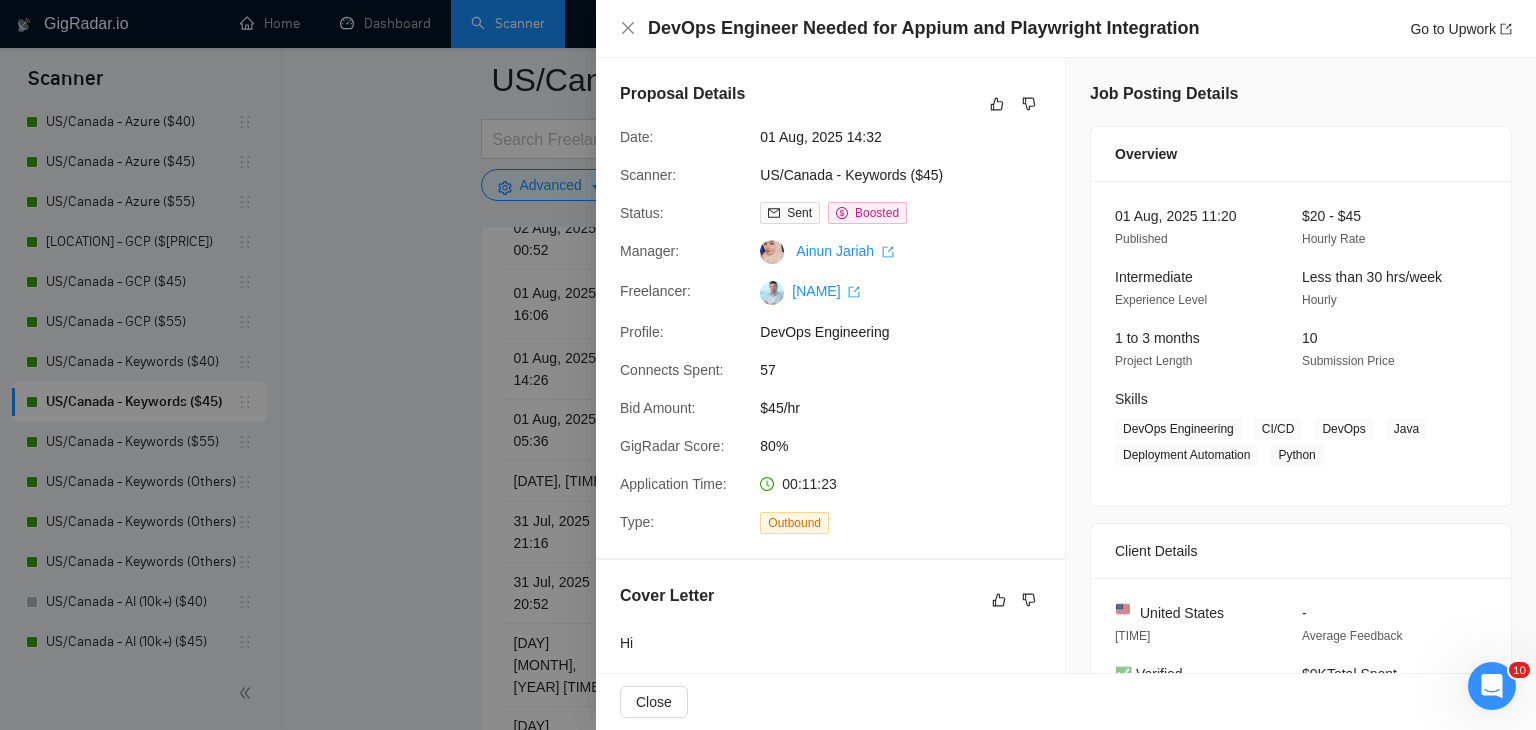 click at bounding box center (768, 365) 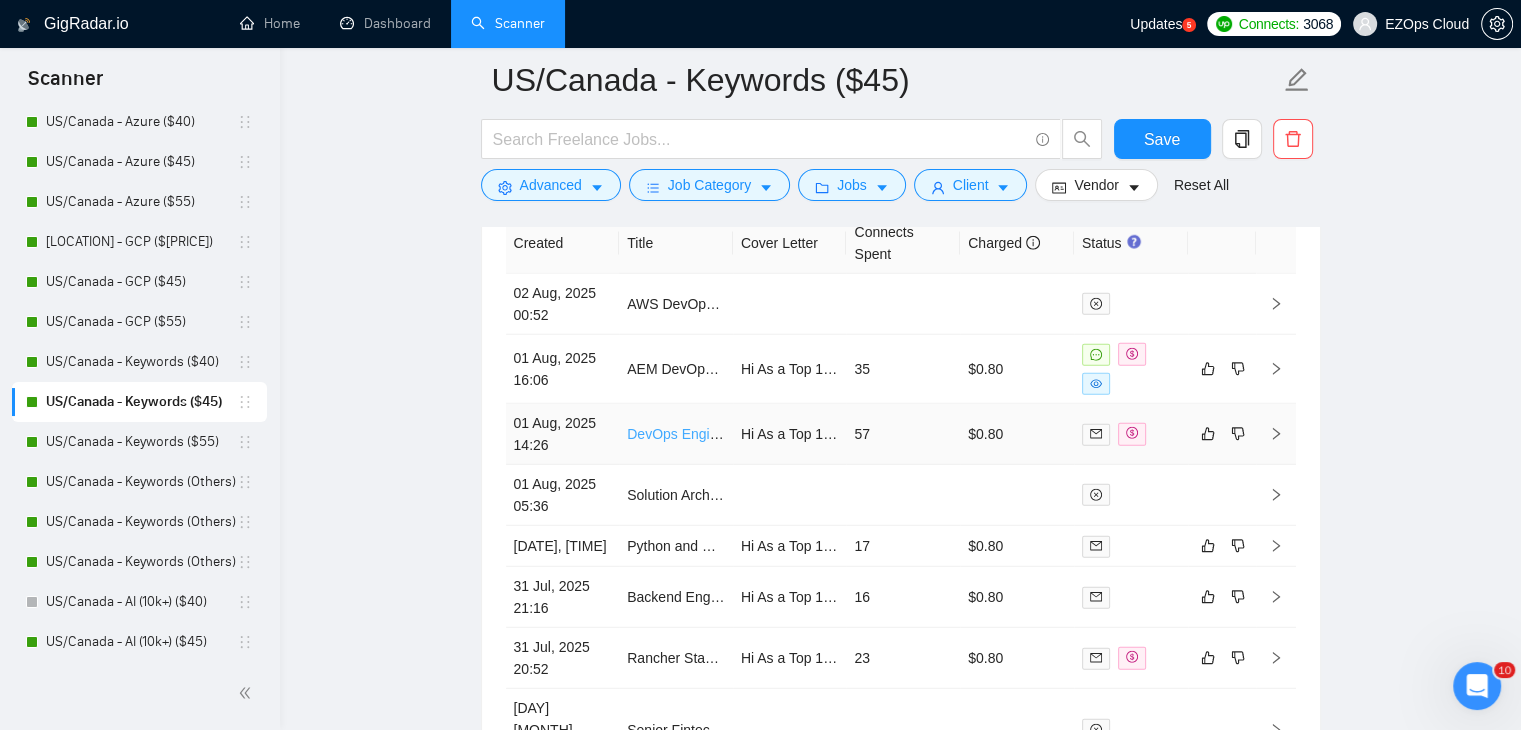 scroll, scrollTop: 5303, scrollLeft: 0, axis: vertical 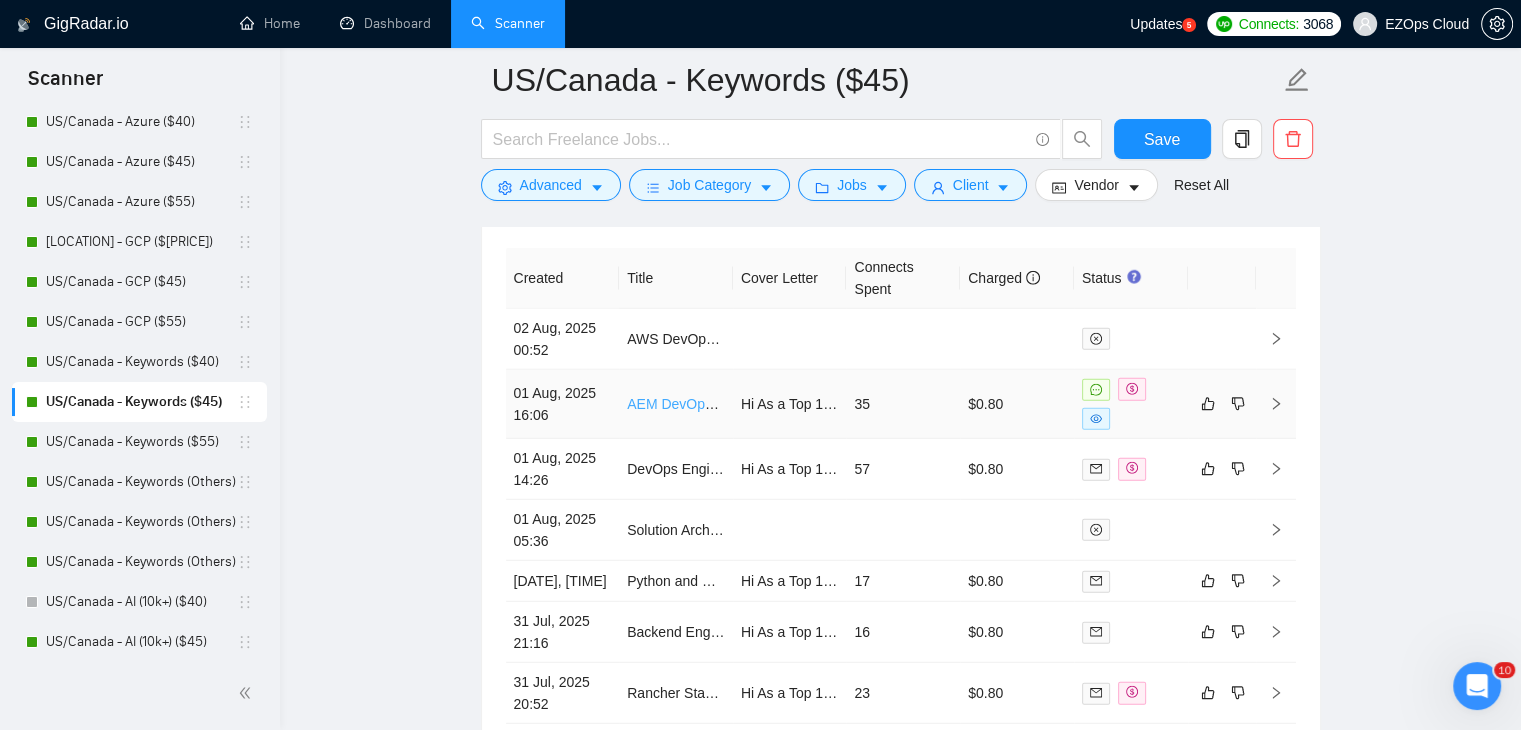 click on "AEM DevOps Specialists - 100% remote, ASAP, 12+ months" at bounding box center [814, 404] 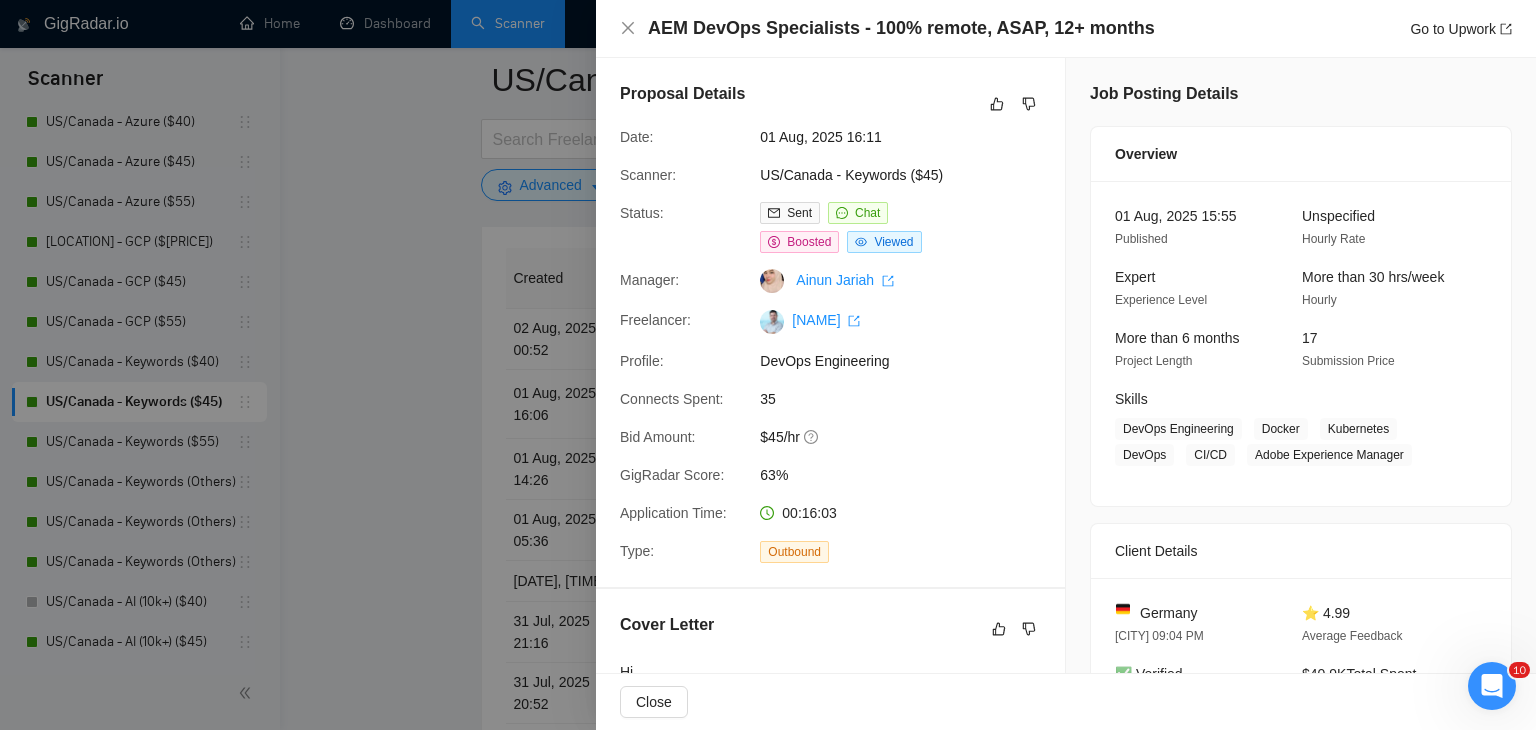 click at bounding box center (768, 365) 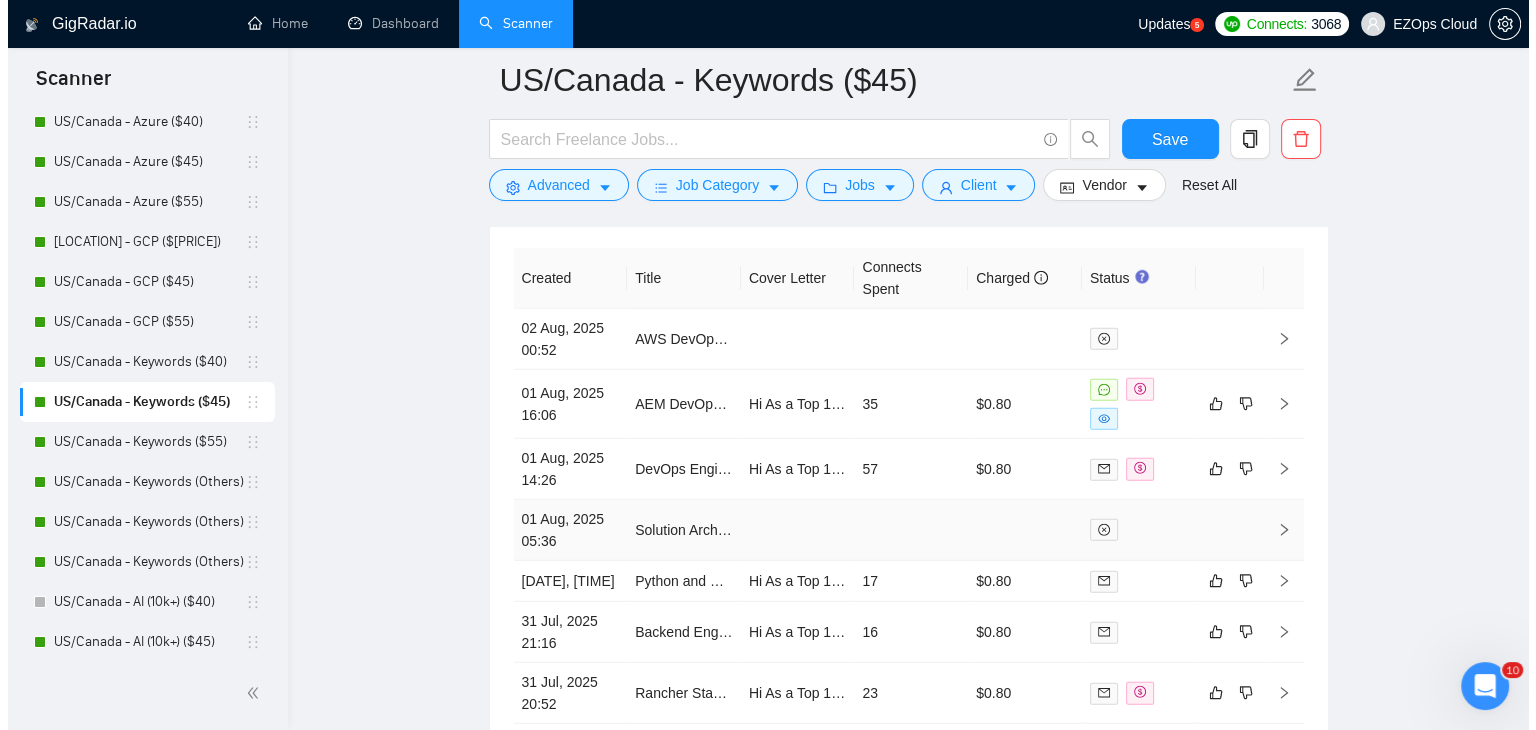 scroll, scrollTop: 5703, scrollLeft: 0, axis: vertical 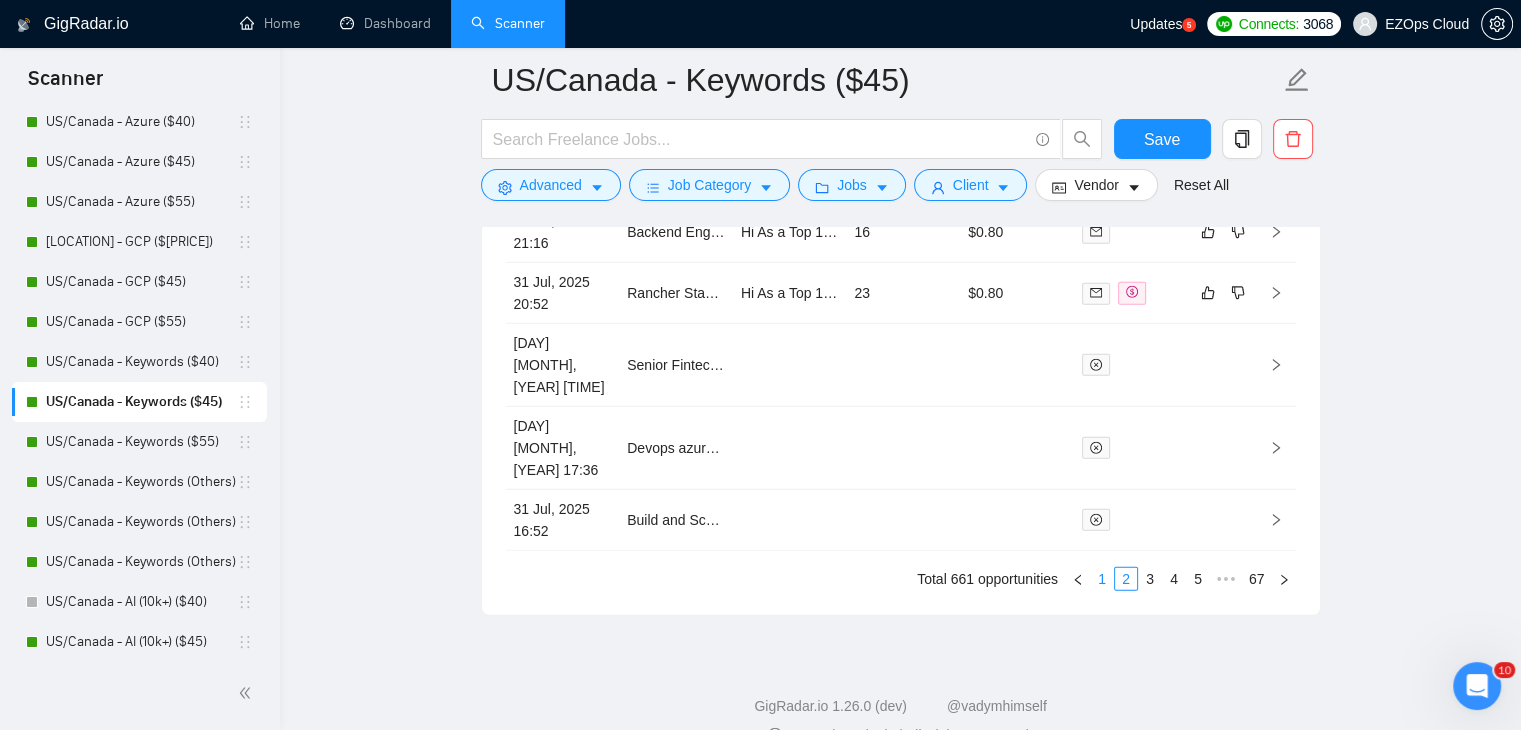 click on "1" at bounding box center [1102, 579] 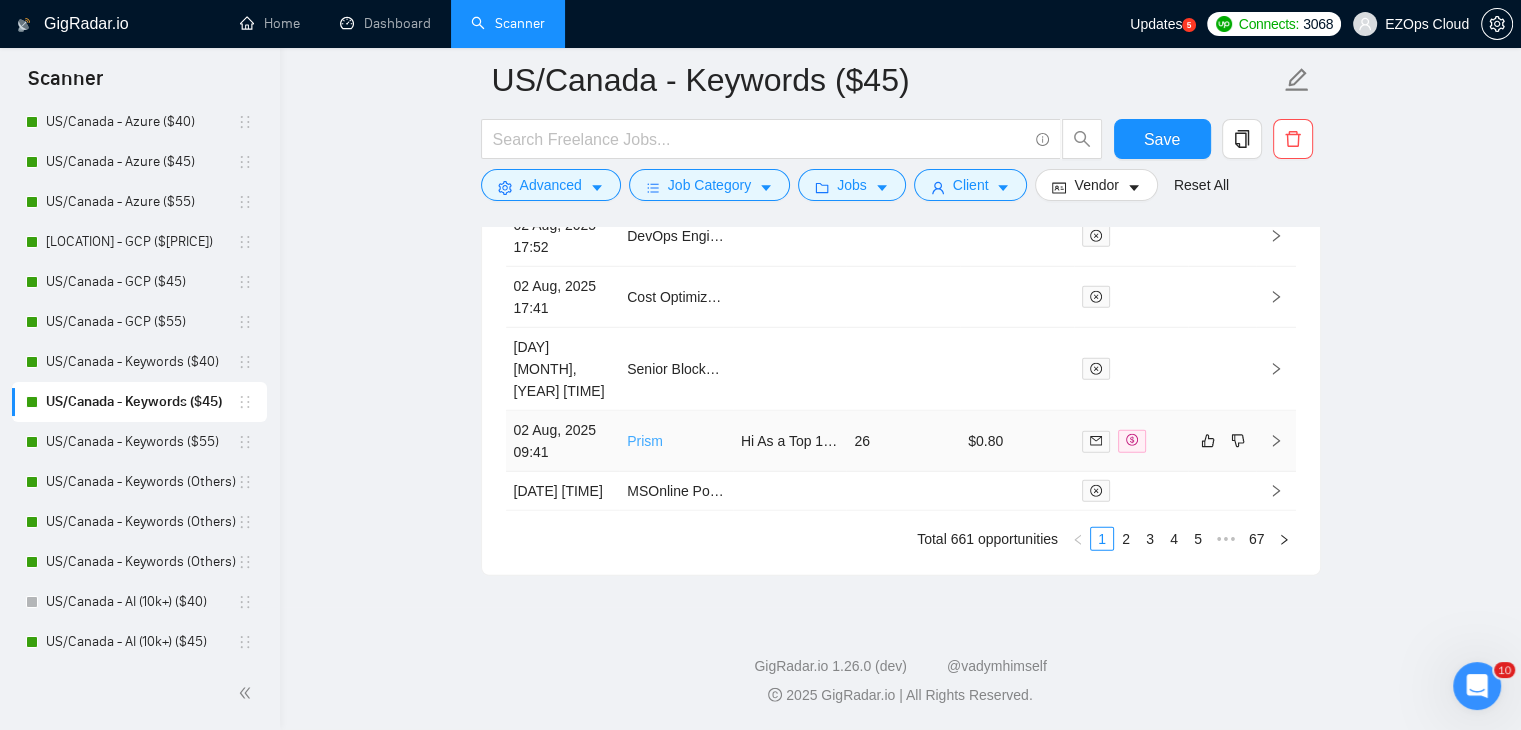 click on "Prism" at bounding box center [645, 441] 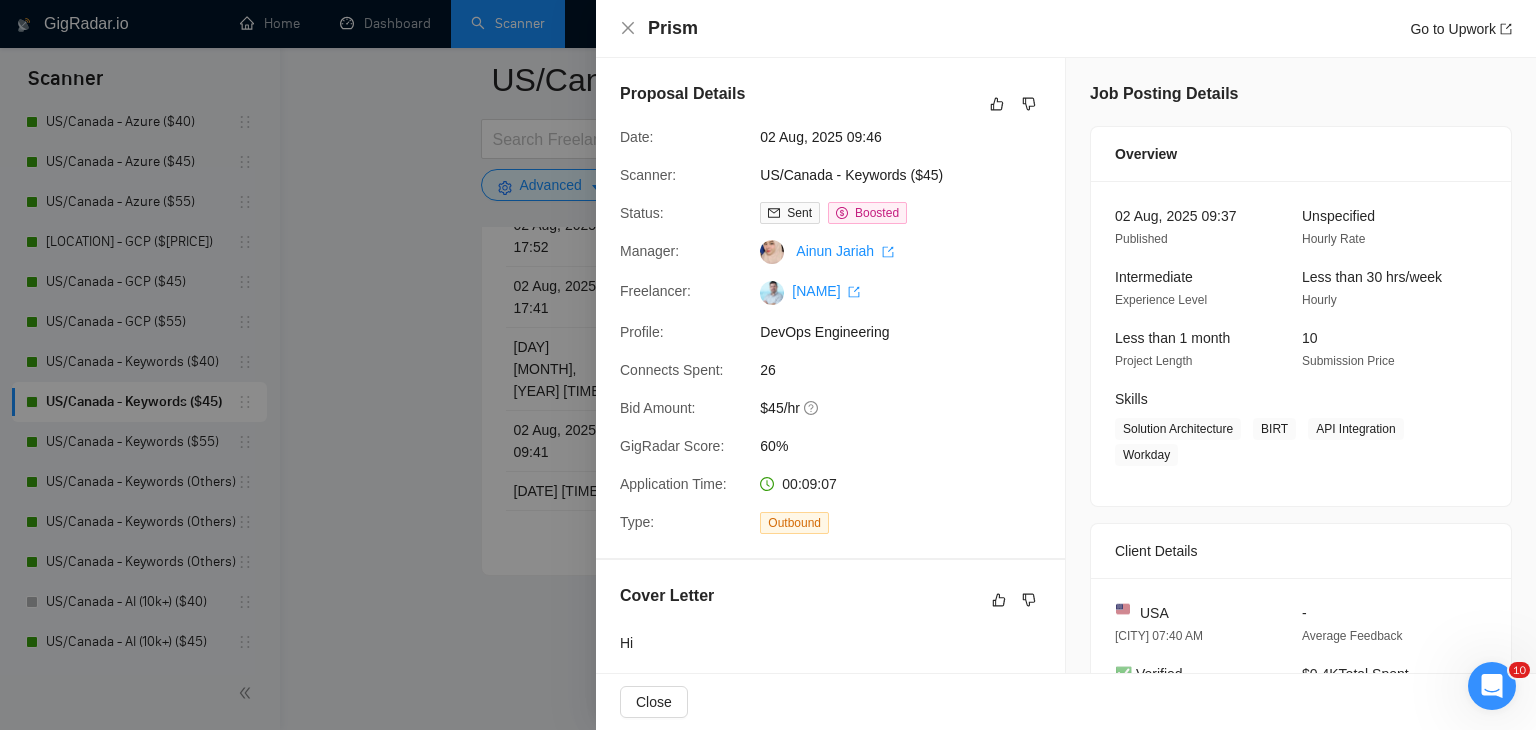 click at bounding box center [768, 365] 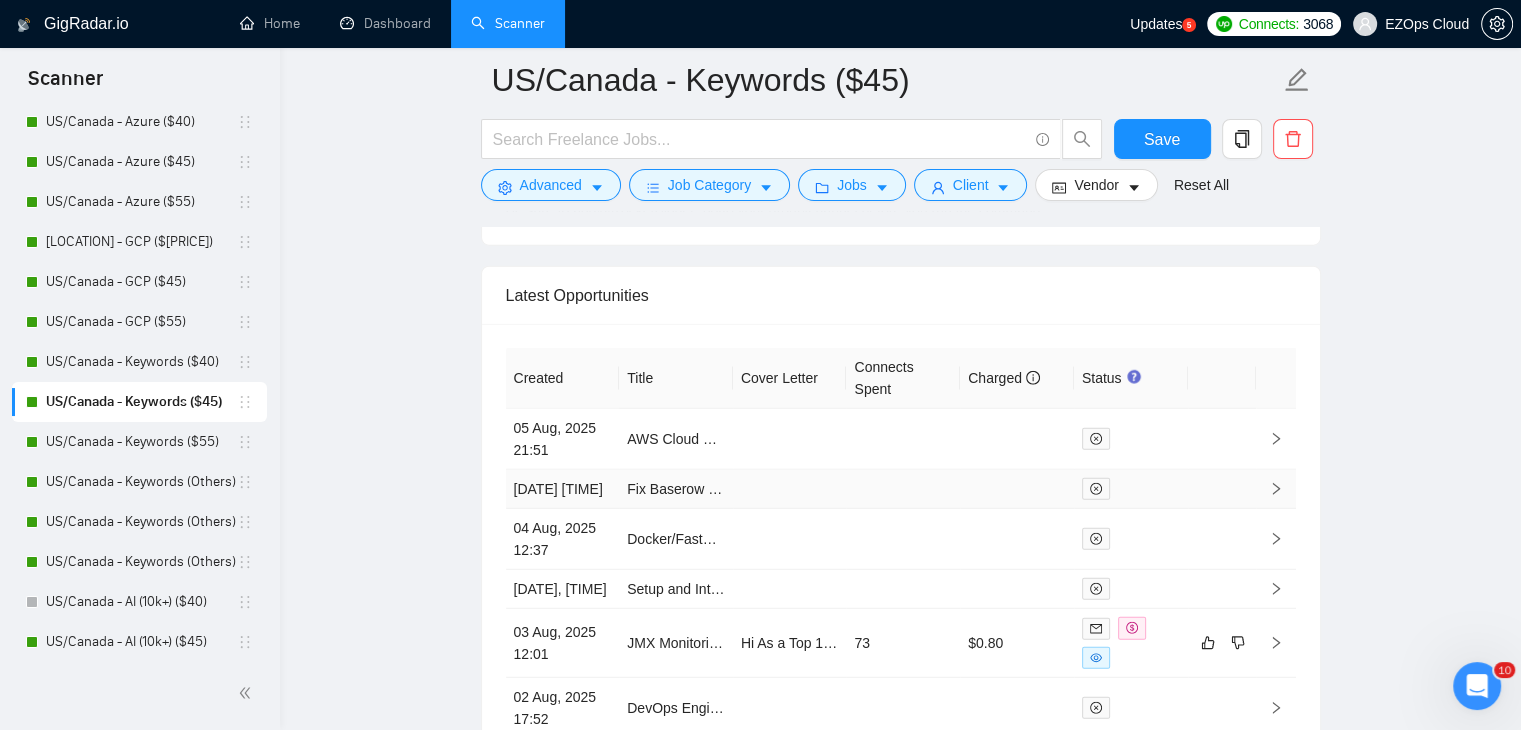 scroll, scrollTop: 5303, scrollLeft: 0, axis: vertical 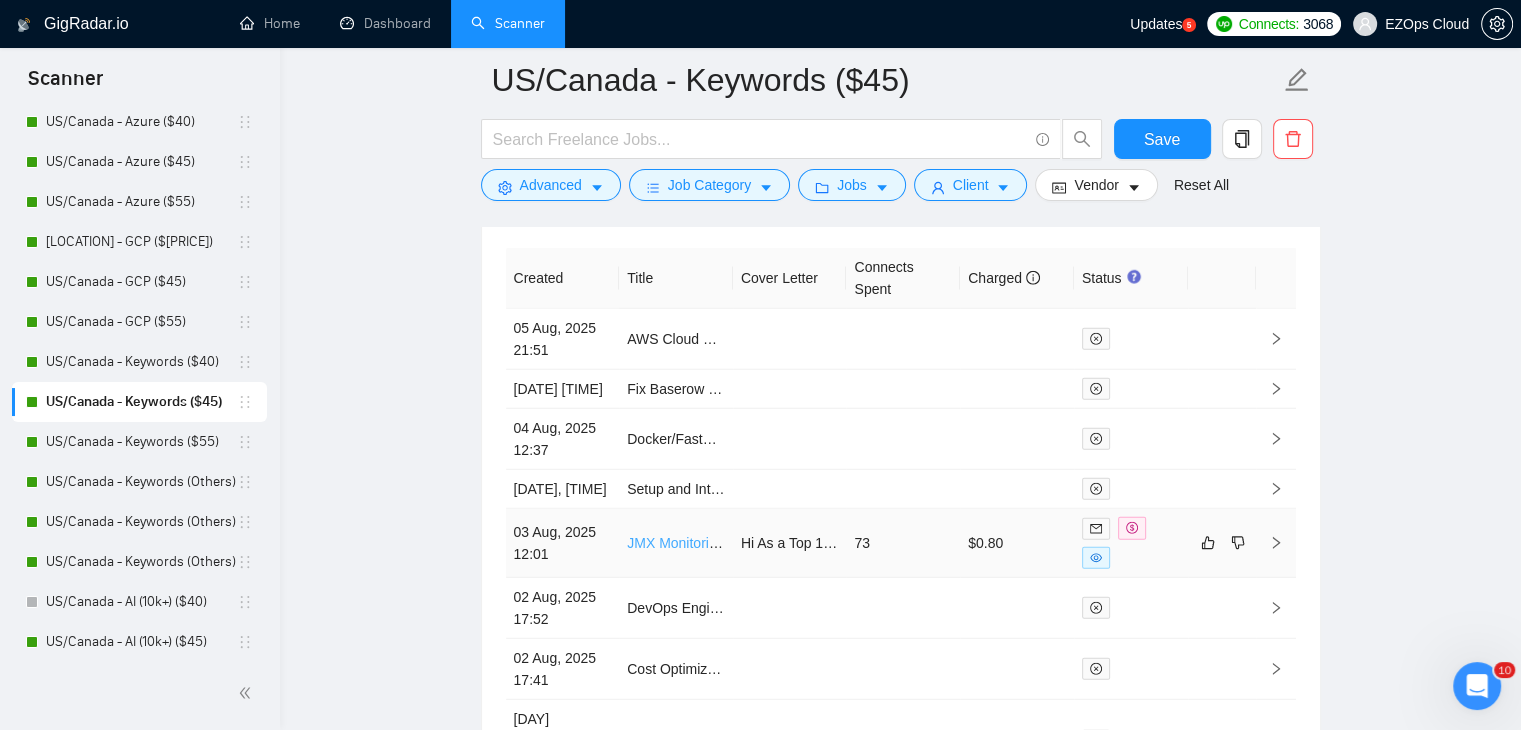 click on "JMX Monitoring Integration with JBoss WildFly using DataDog" at bounding box center [819, 543] 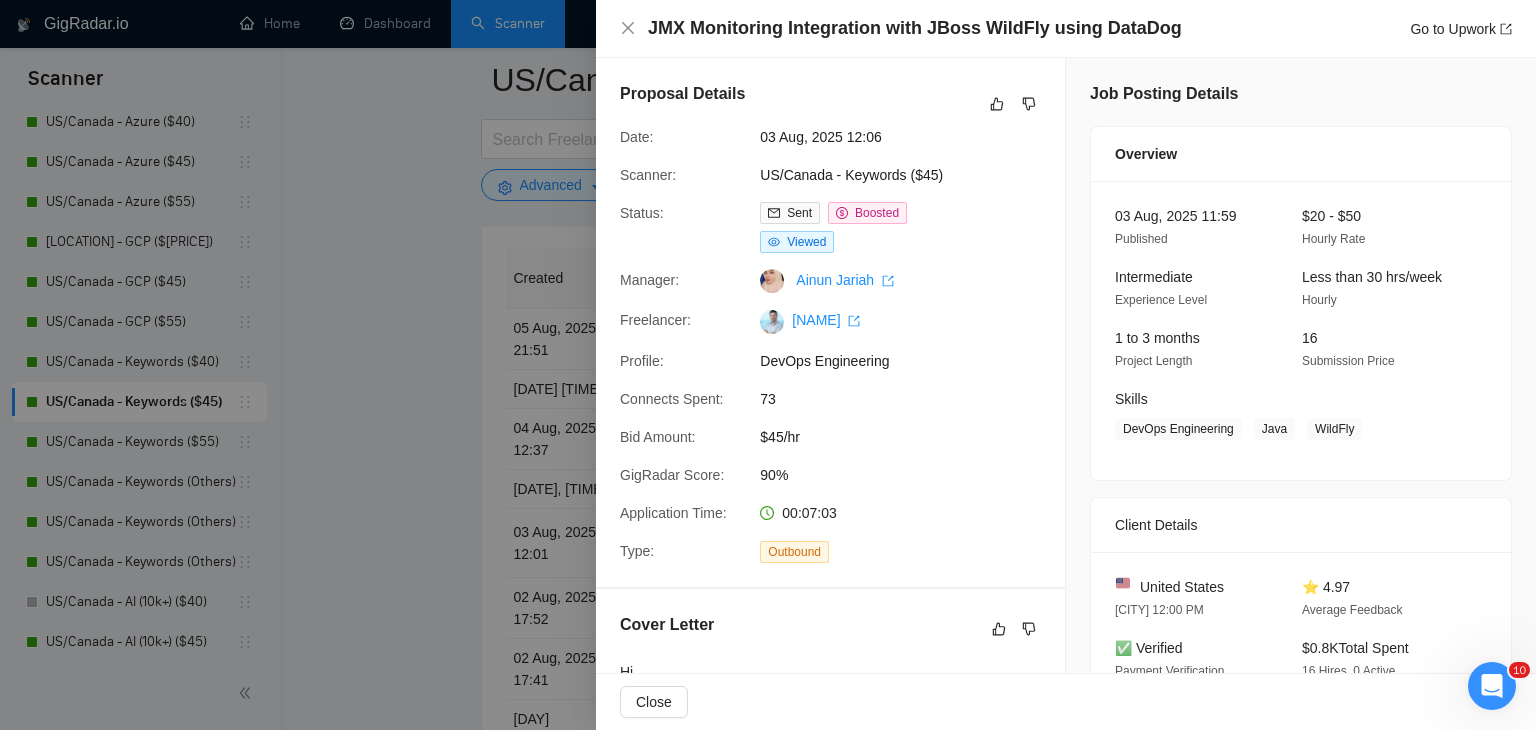 click at bounding box center (768, 365) 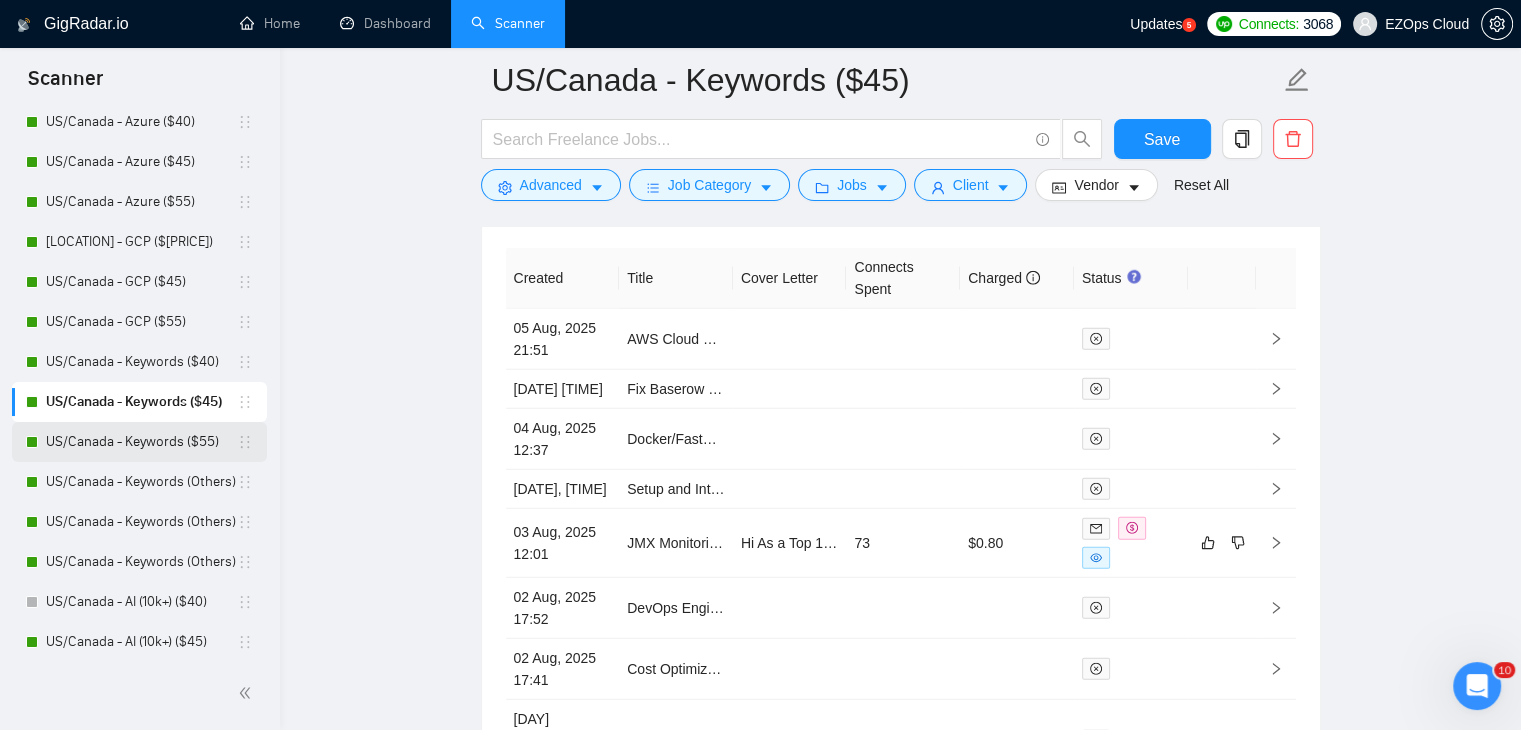 click on "US/Canada - Keywords ($55)" at bounding box center [141, 442] 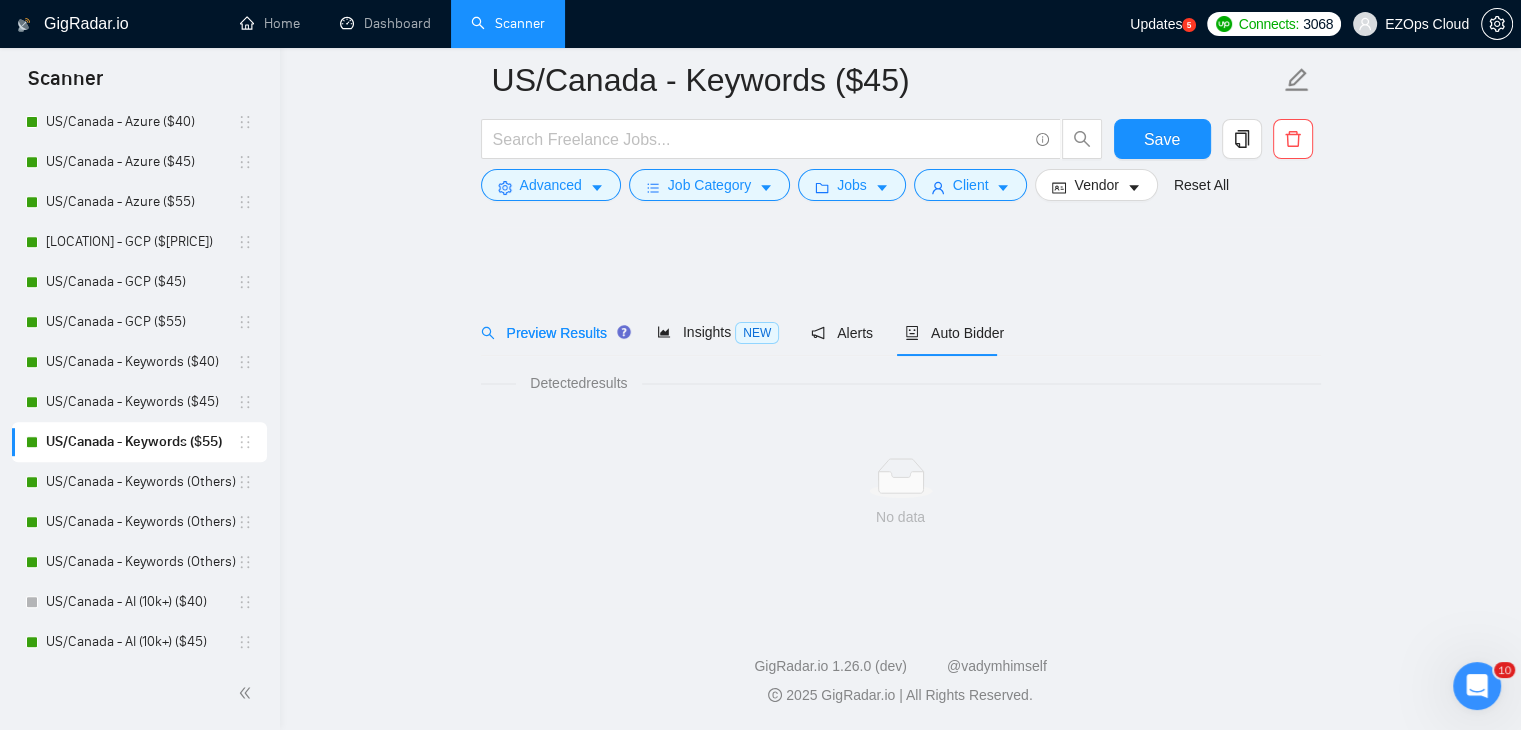 scroll, scrollTop: 0, scrollLeft: 0, axis: both 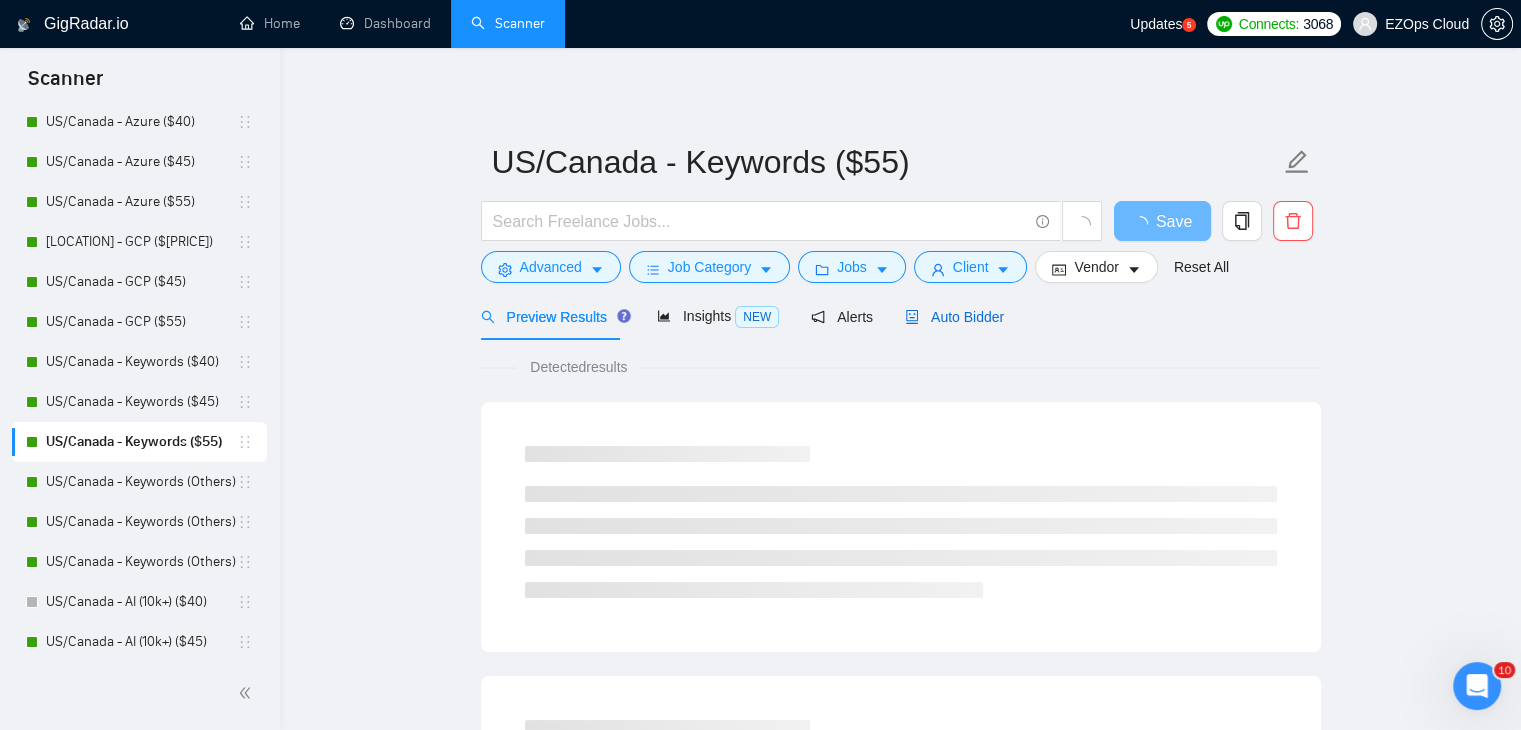 click on "Auto Bidder" at bounding box center (954, 317) 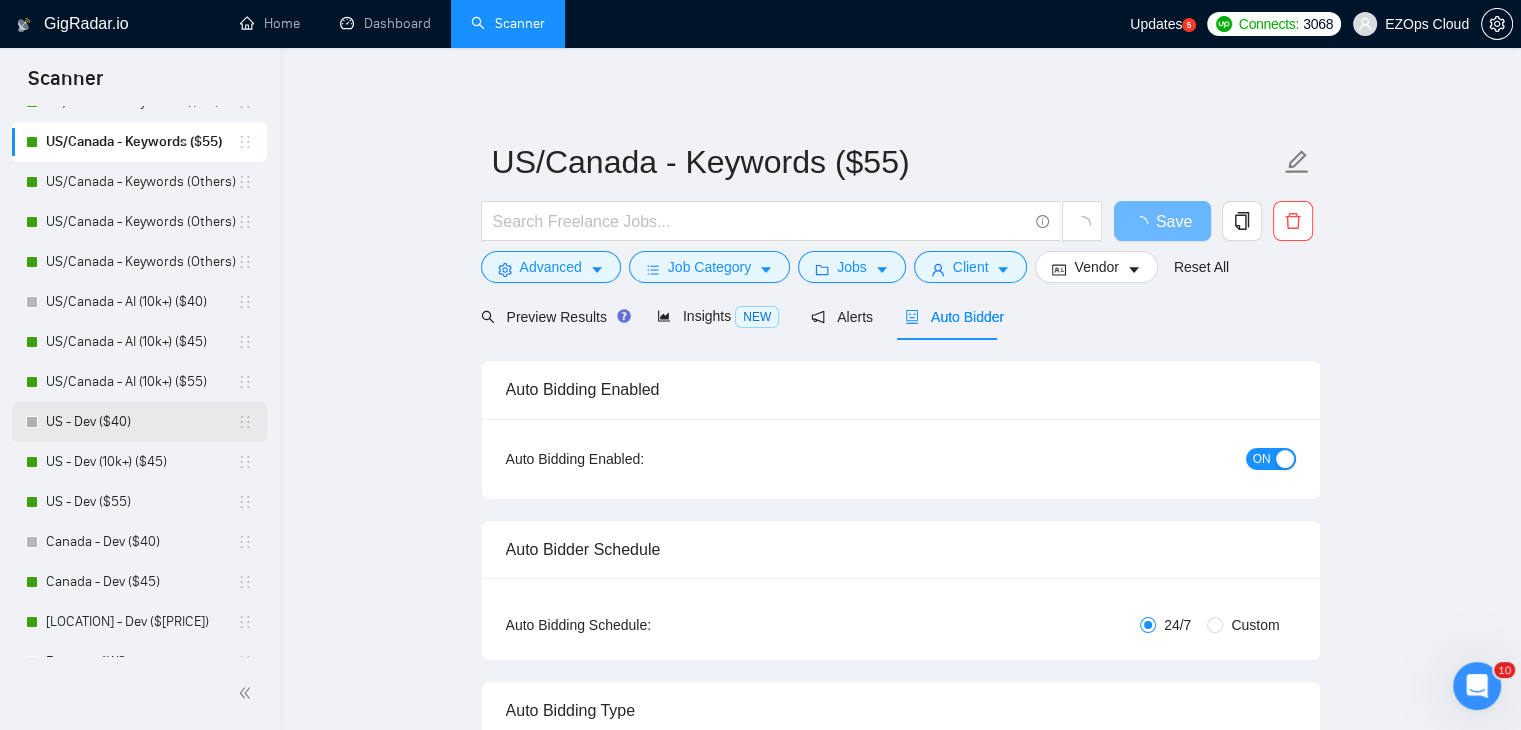 scroll, scrollTop: 1100, scrollLeft: 0, axis: vertical 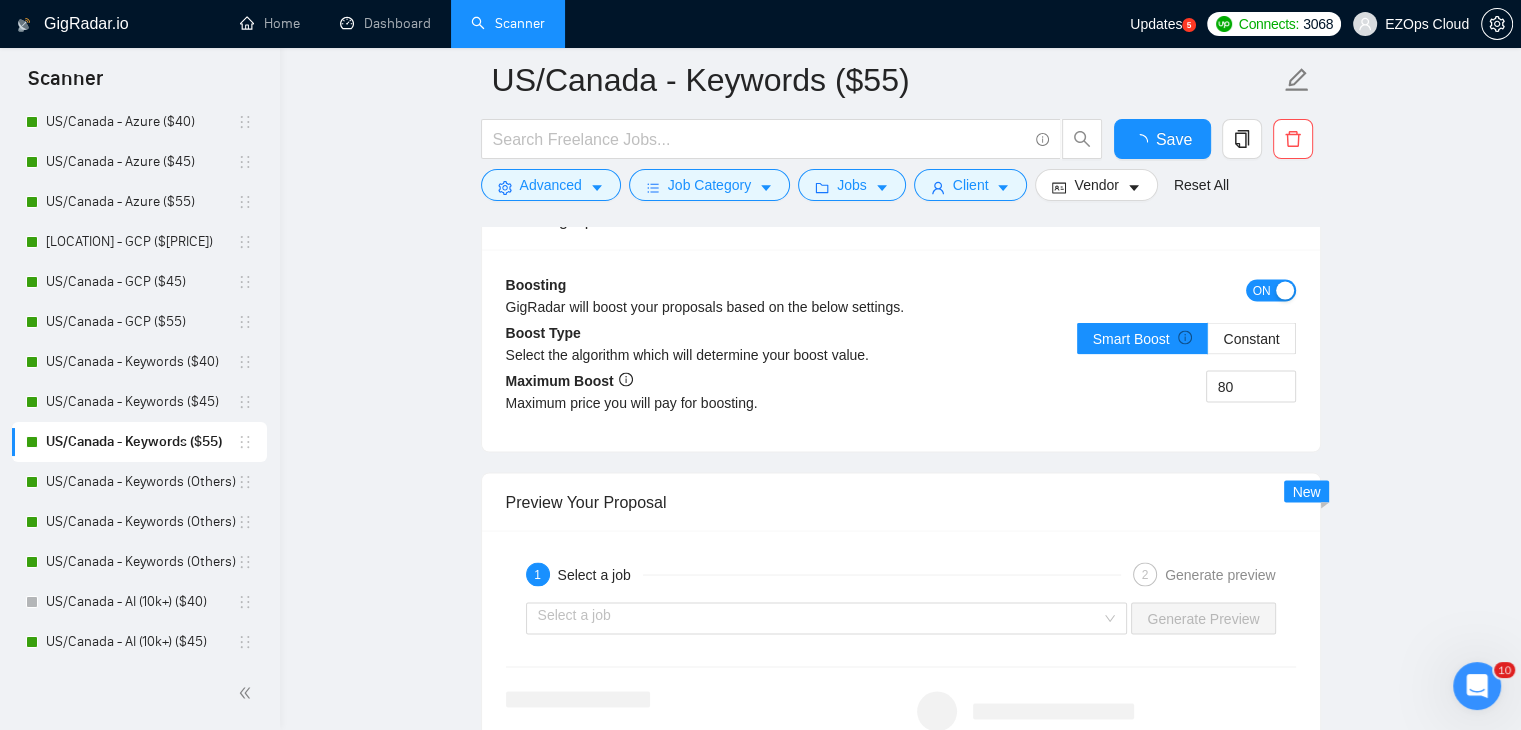 type 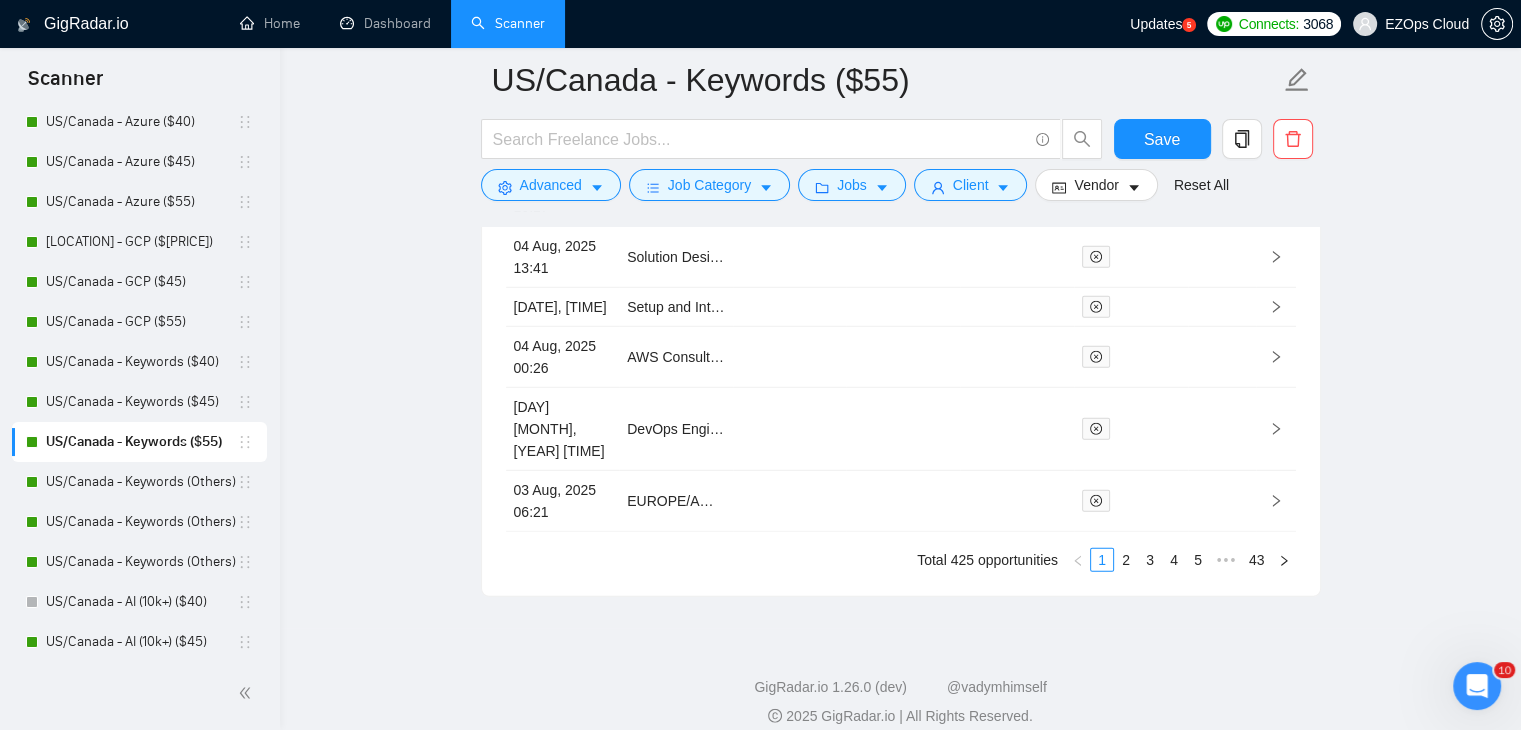 scroll, scrollTop: 5715, scrollLeft: 0, axis: vertical 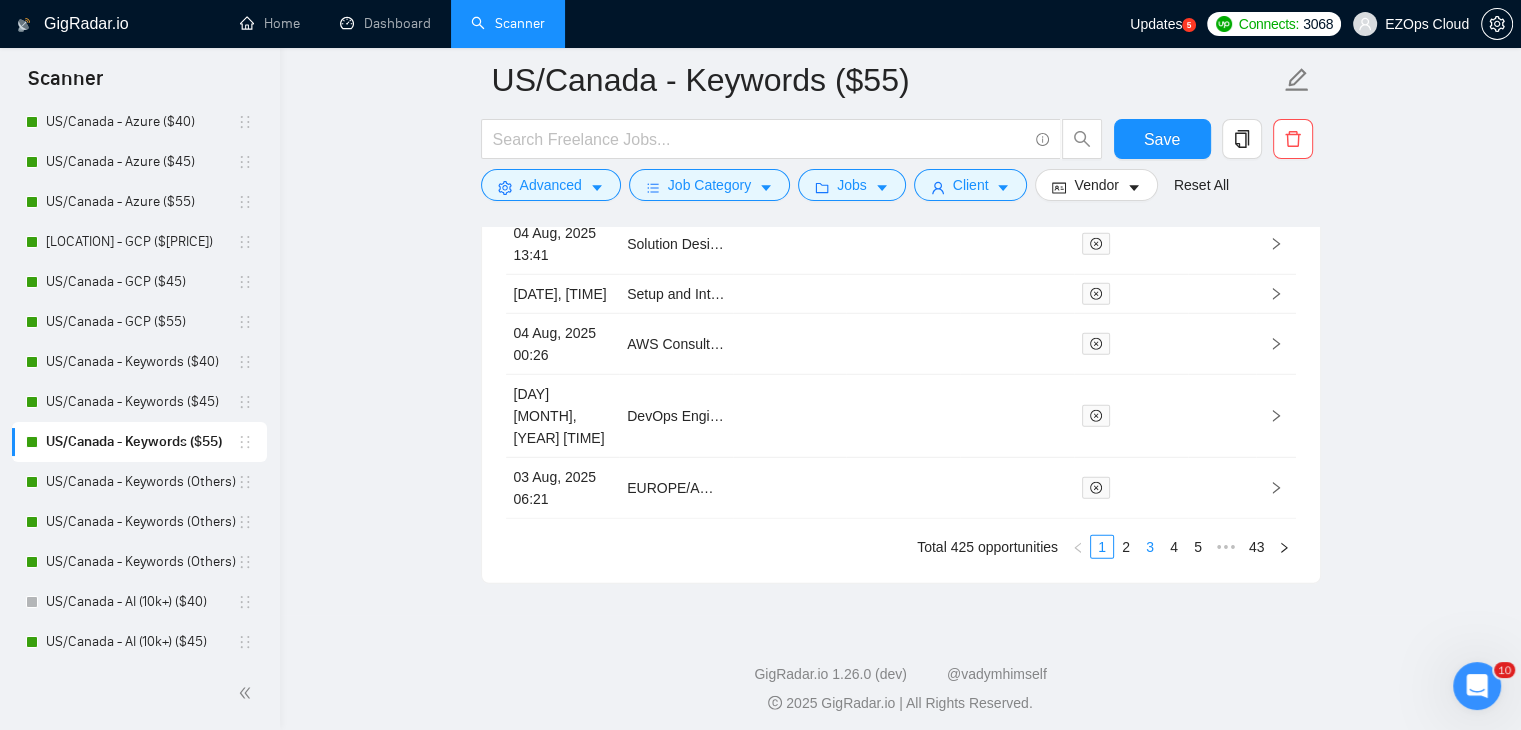 click on "3" at bounding box center [1150, 547] 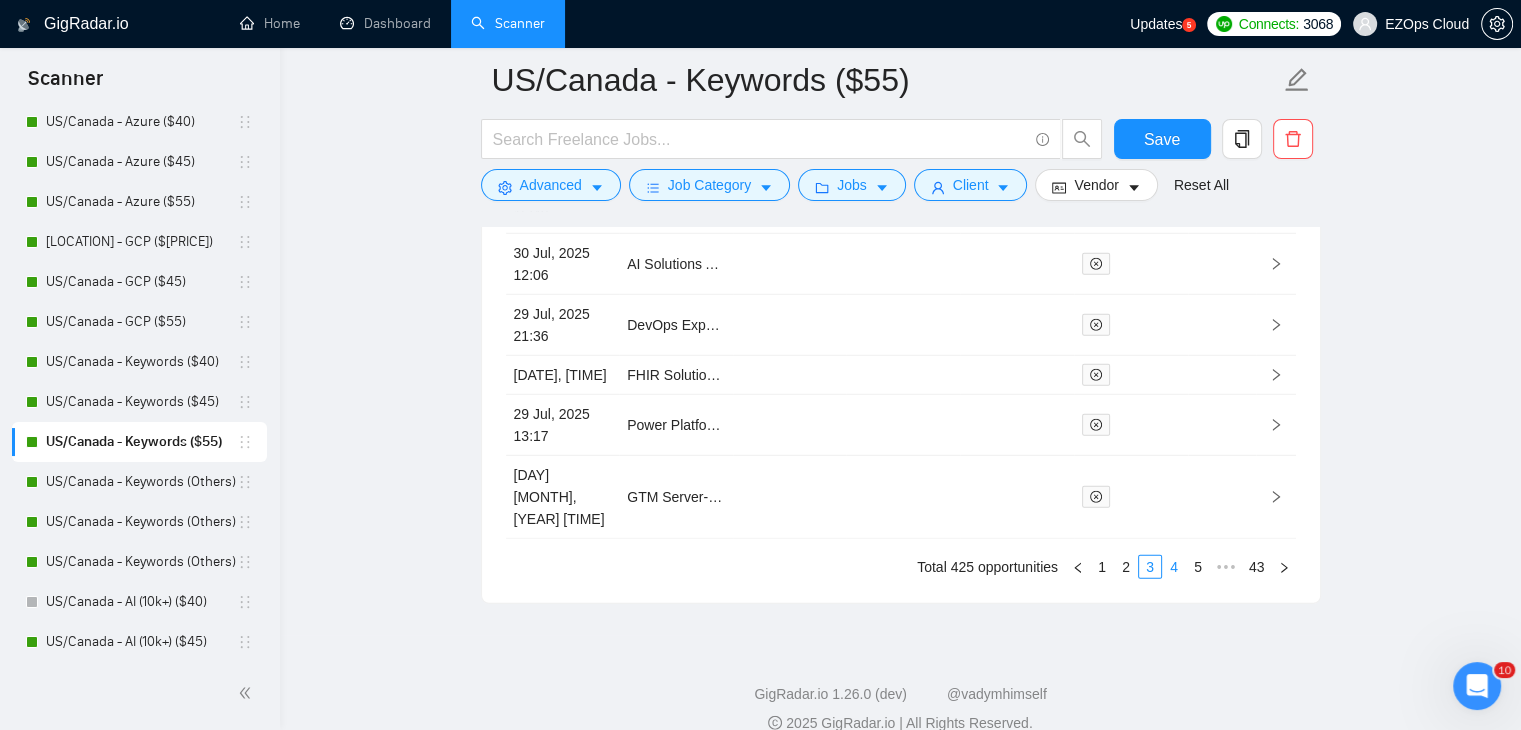 click on "4" at bounding box center [1174, 567] 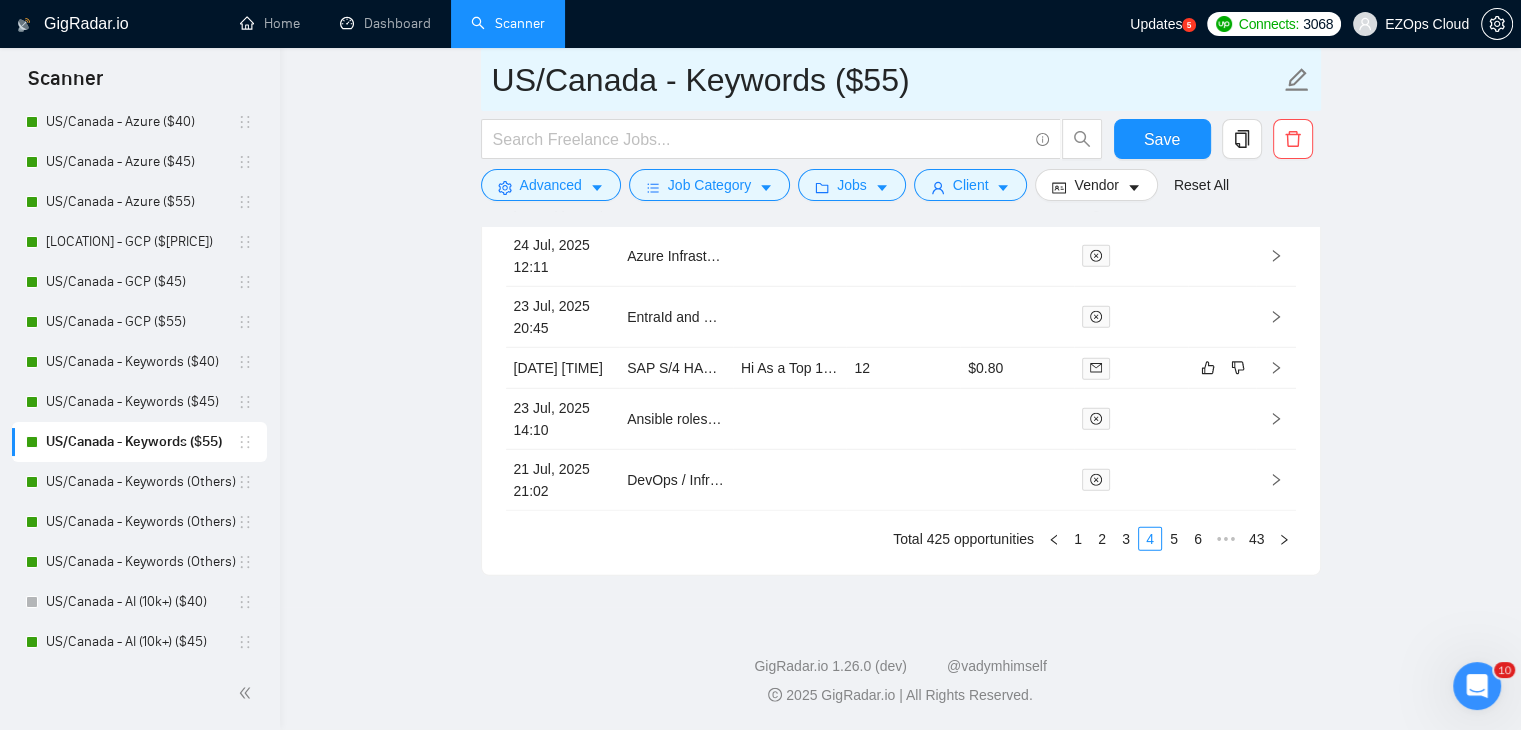 drag, startPoint x: 956, startPoint y: 79, endPoint x: 467, endPoint y: 79, distance: 489 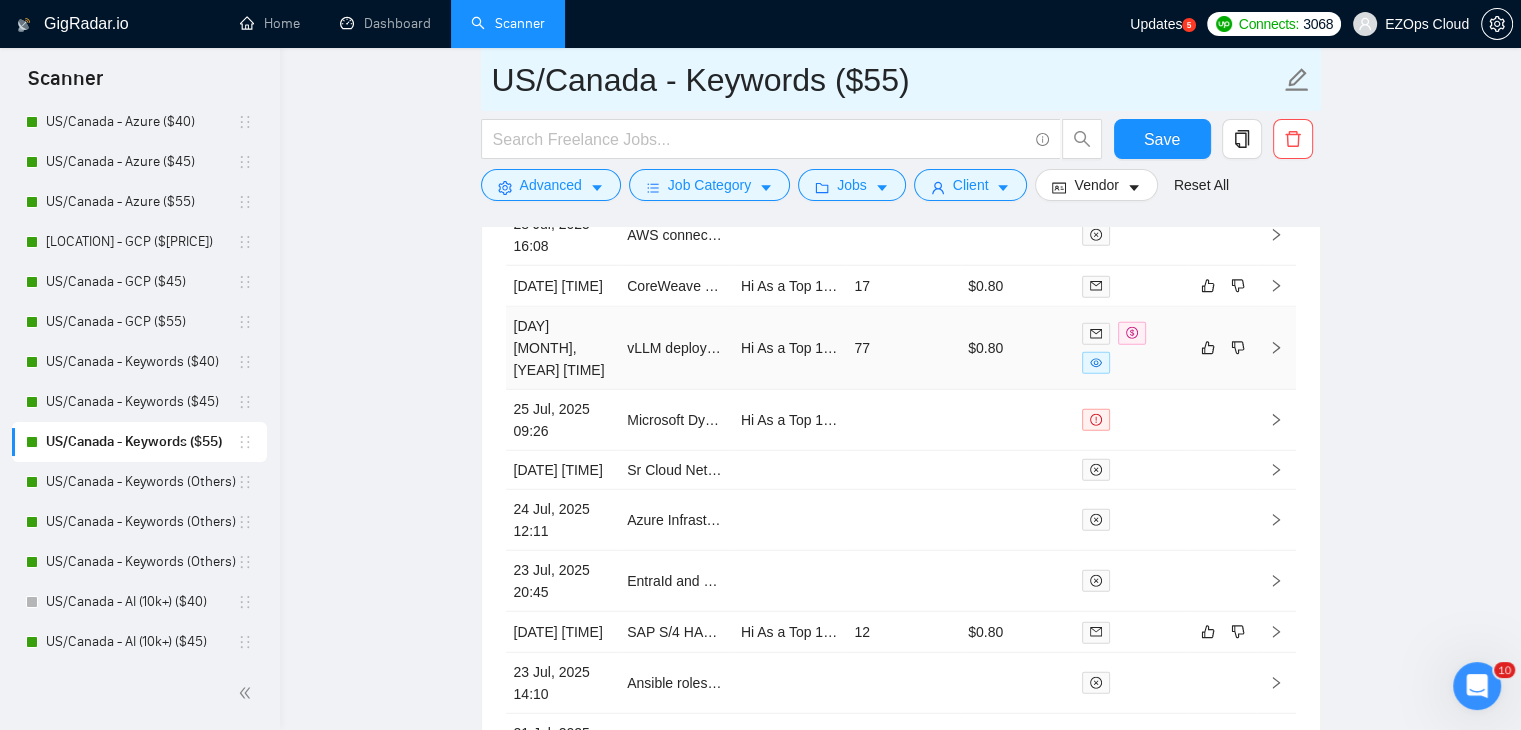 scroll, scrollTop: 5715, scrollLeft: 0, axis: vertical 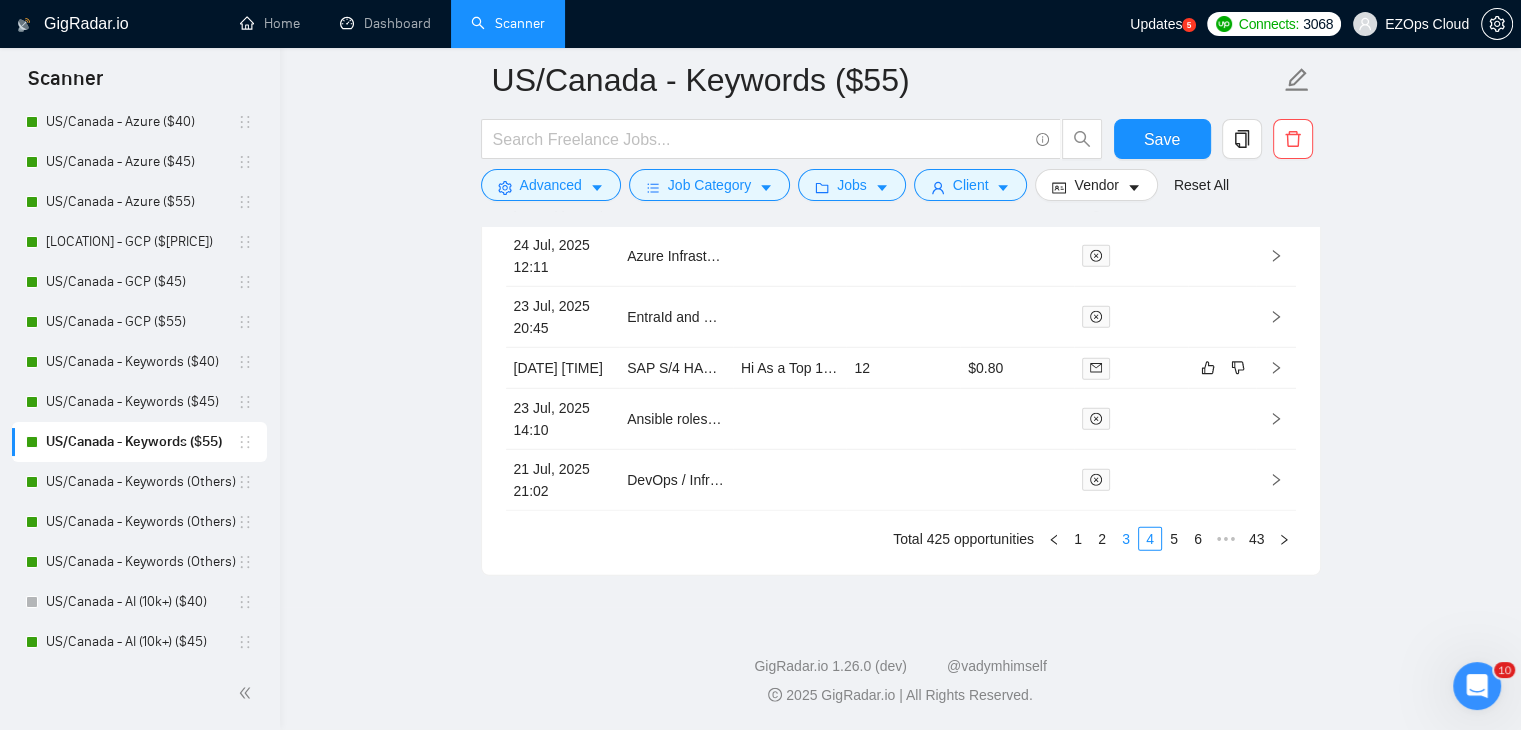 click on "3" at bounding box center [1126, 539] 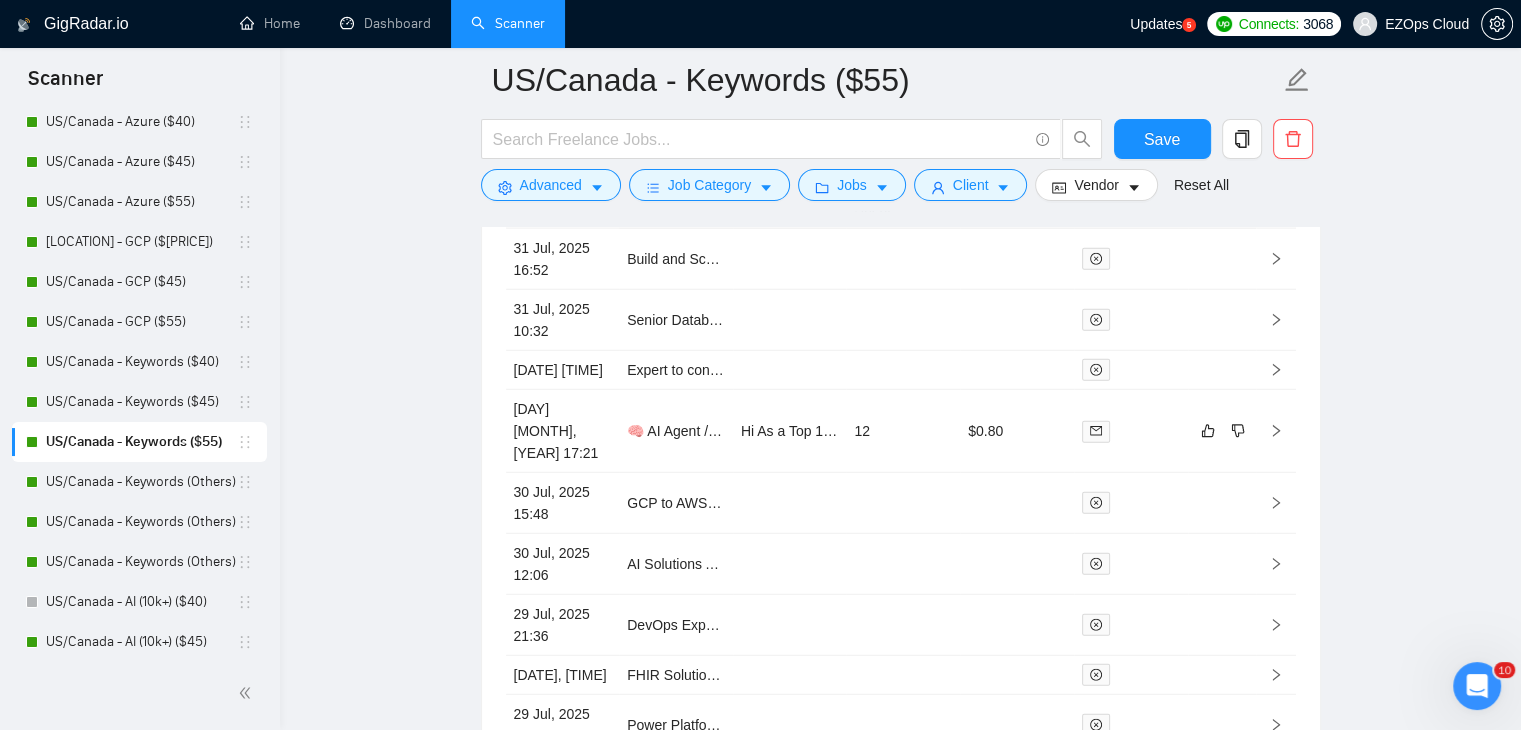 scroll, scrollTop: 5315, scrollLeft: 0, axis: vertical 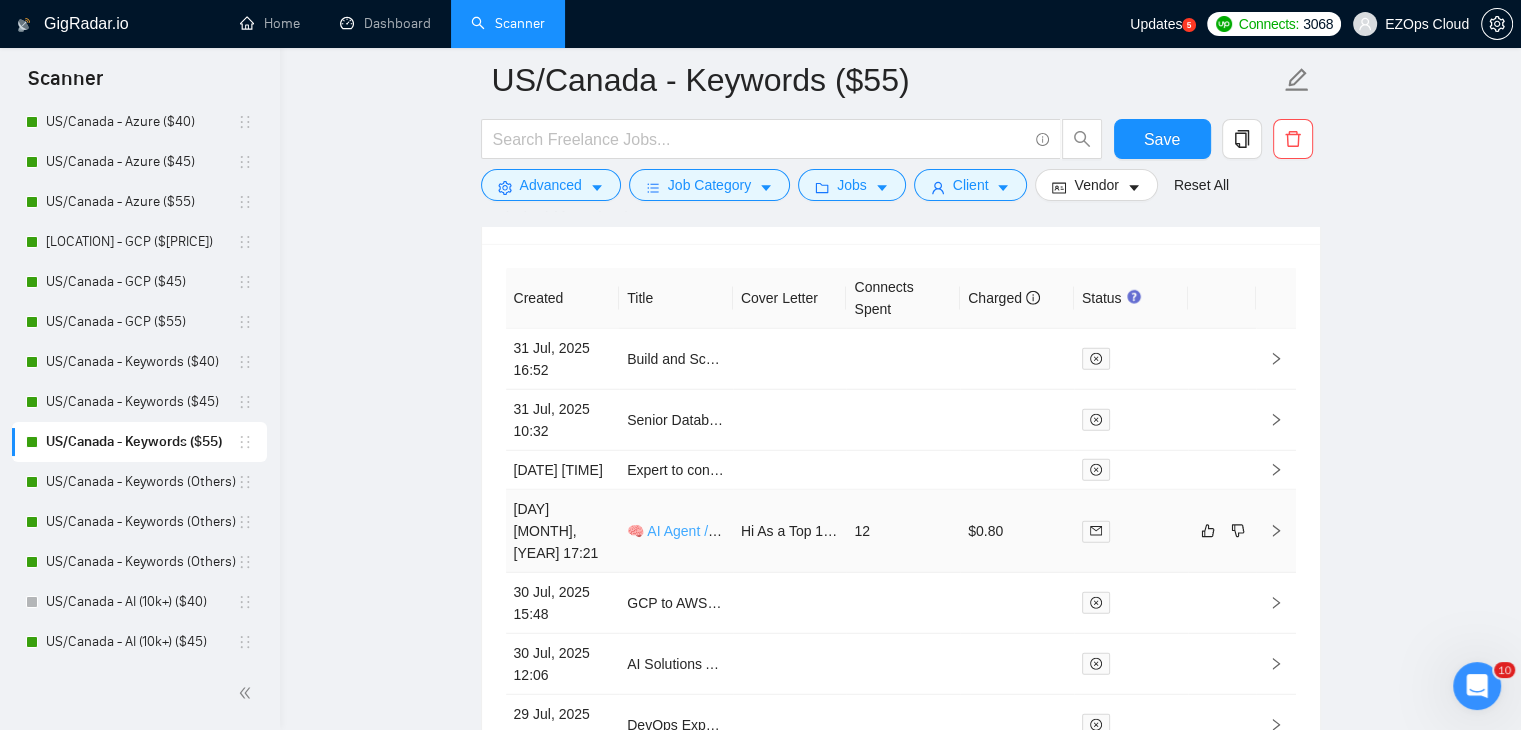 click on "🧠 AI Agent / Automation Engineer – Internal Tools & Operations" at bounding box center (826, 531) 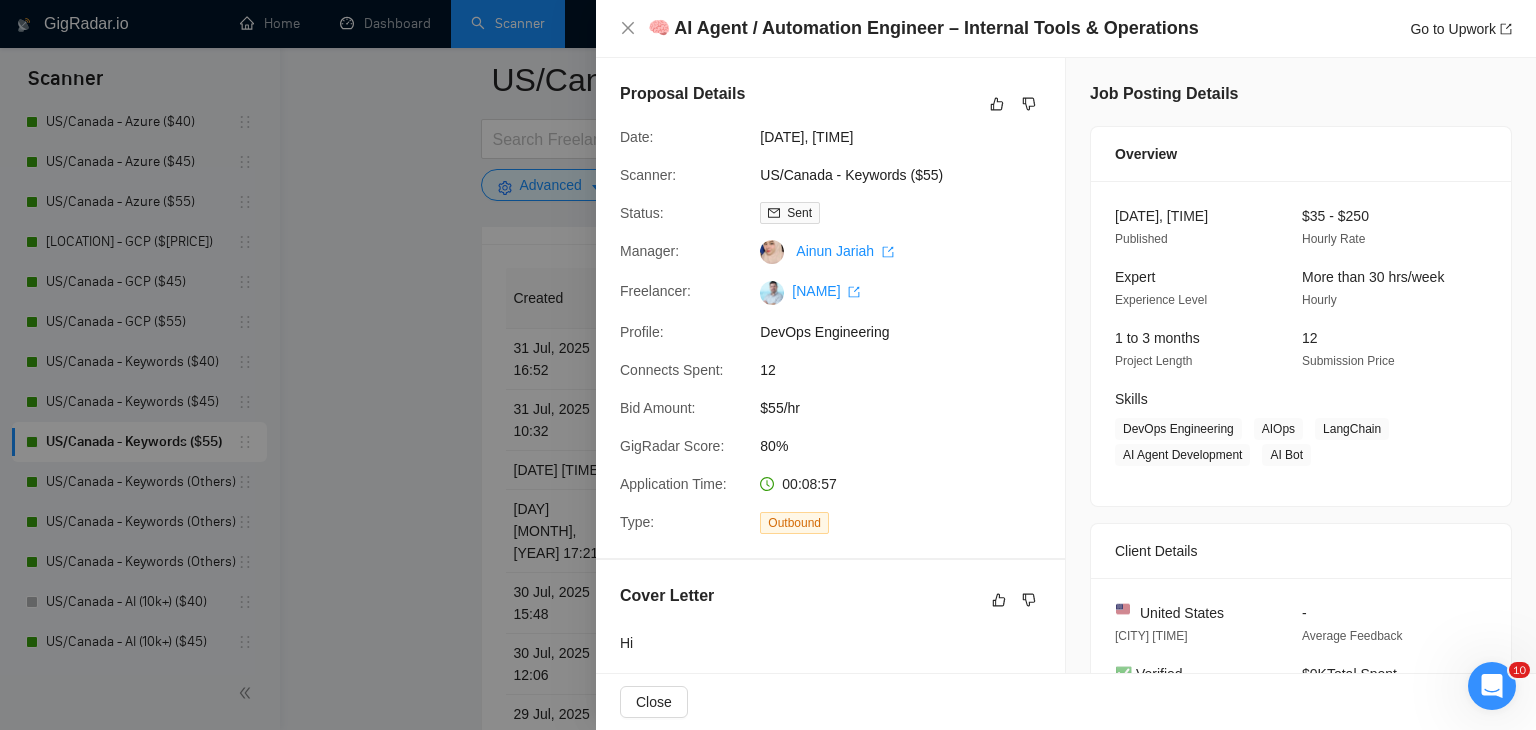click at bounding box center [768, 365] 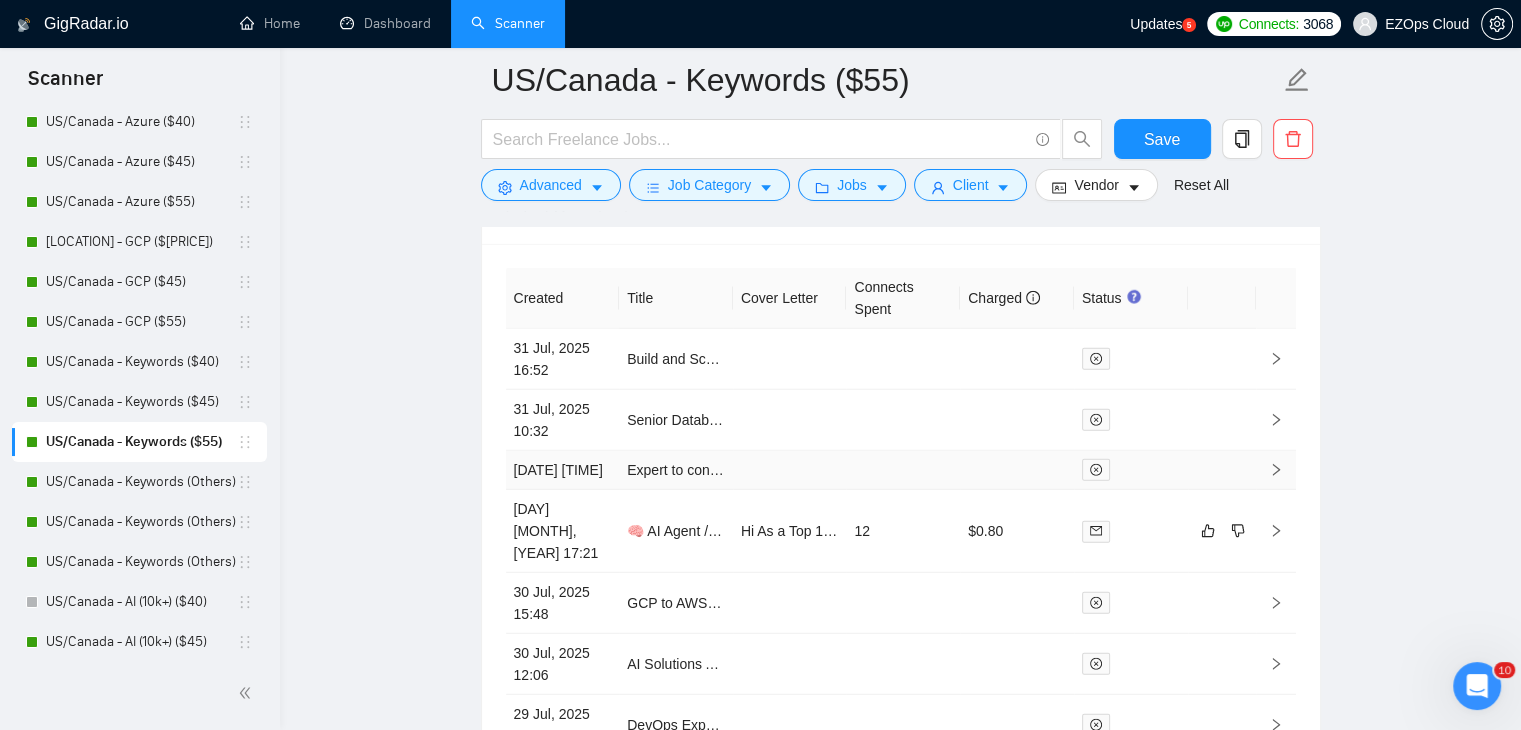 scroll, scrollTop: 5715, scrollLeft: 0, axis: vertical 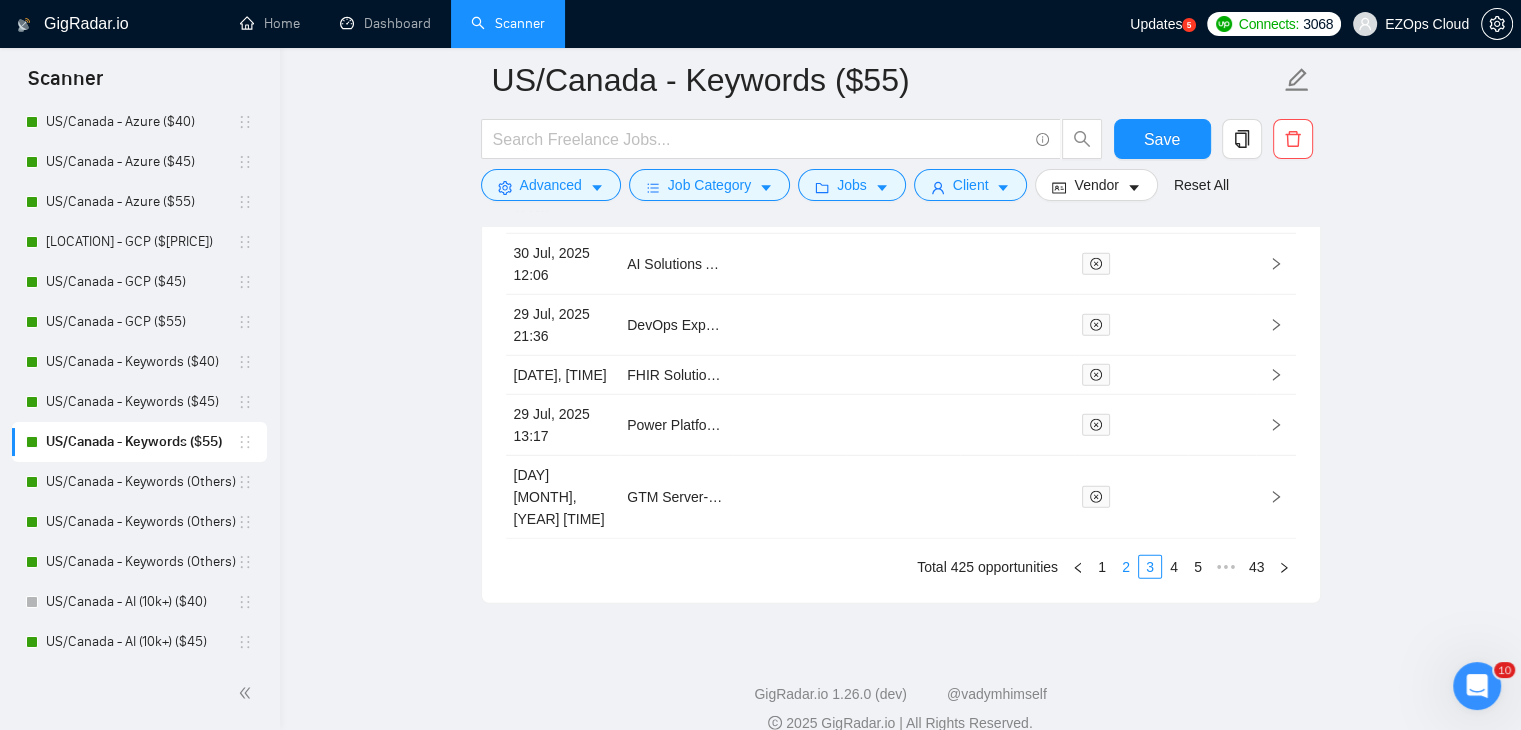 click on "2" at bounding box center (1126, 567) 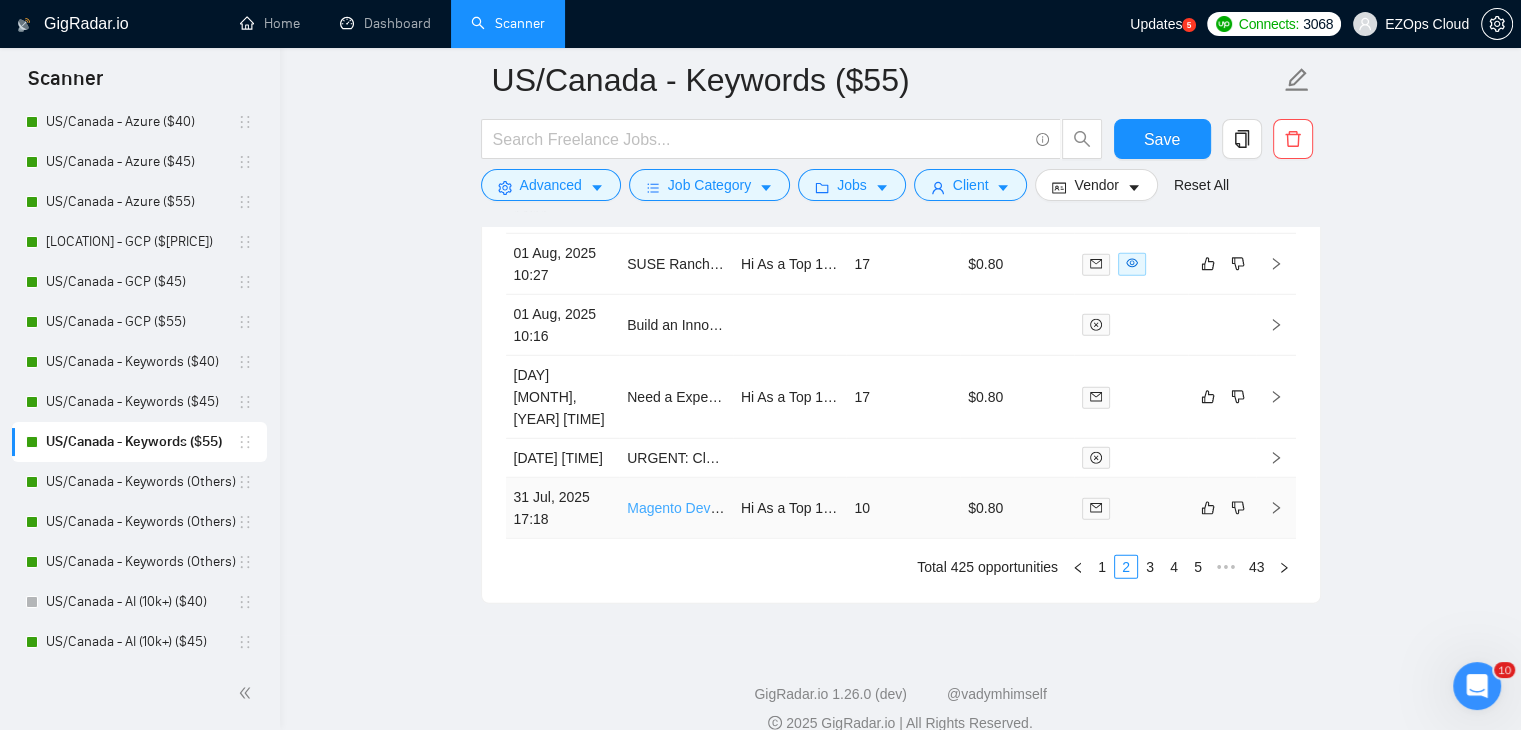 click on "Magento DevOps Engineer" at bounding box center (711, 508) 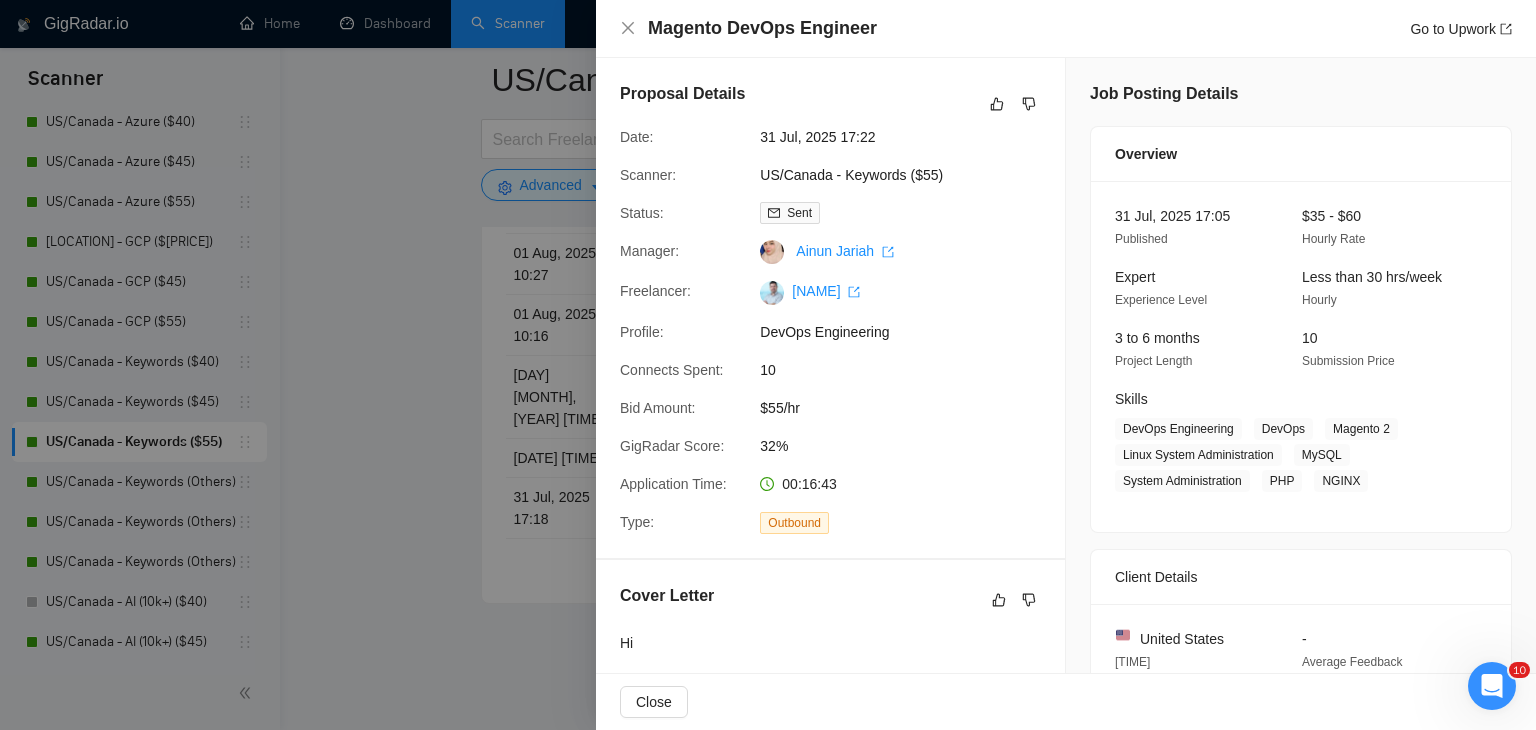 click at bounding box center (768, 365) 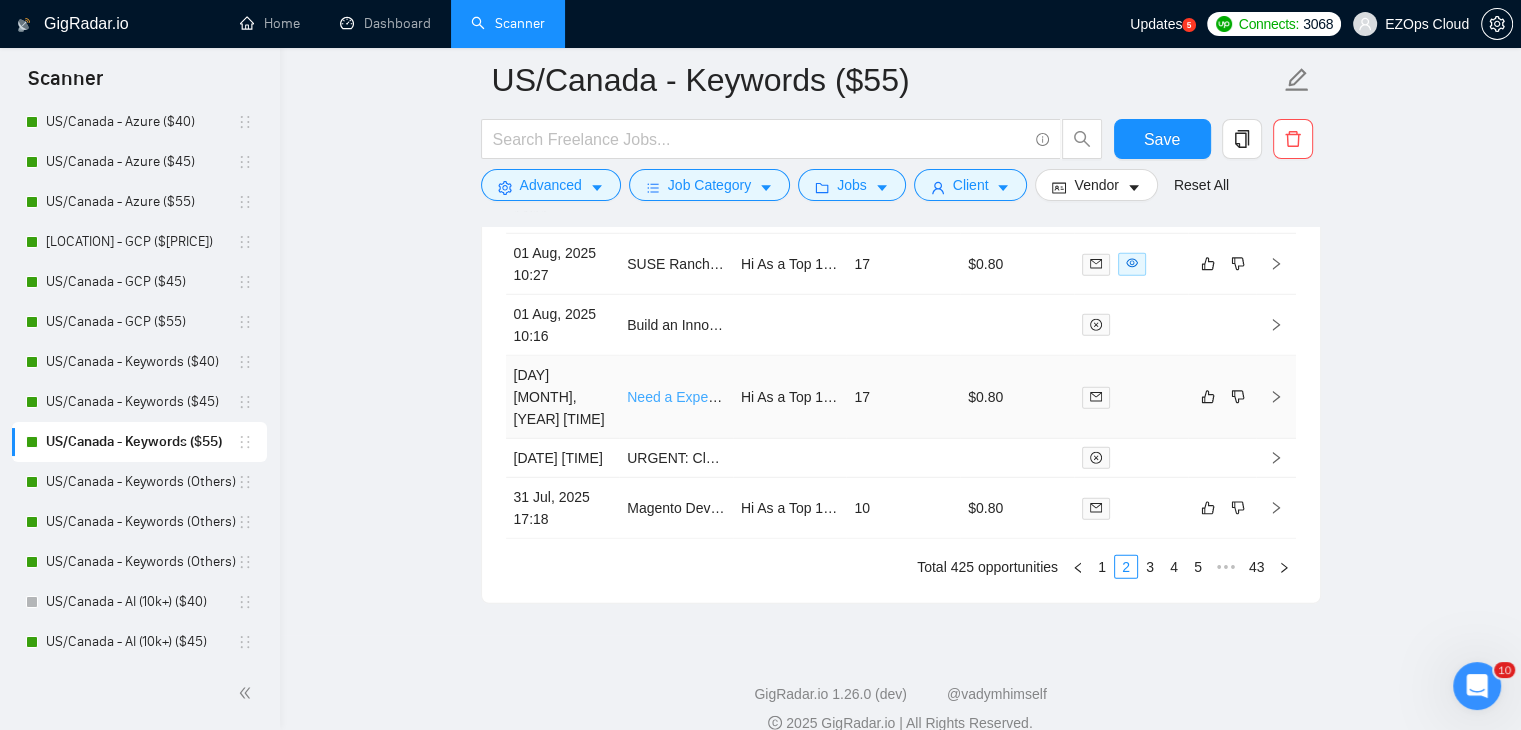 click on "Need a Expert in Kubernetes Nginx Istio" at bounding box center (751, 397) 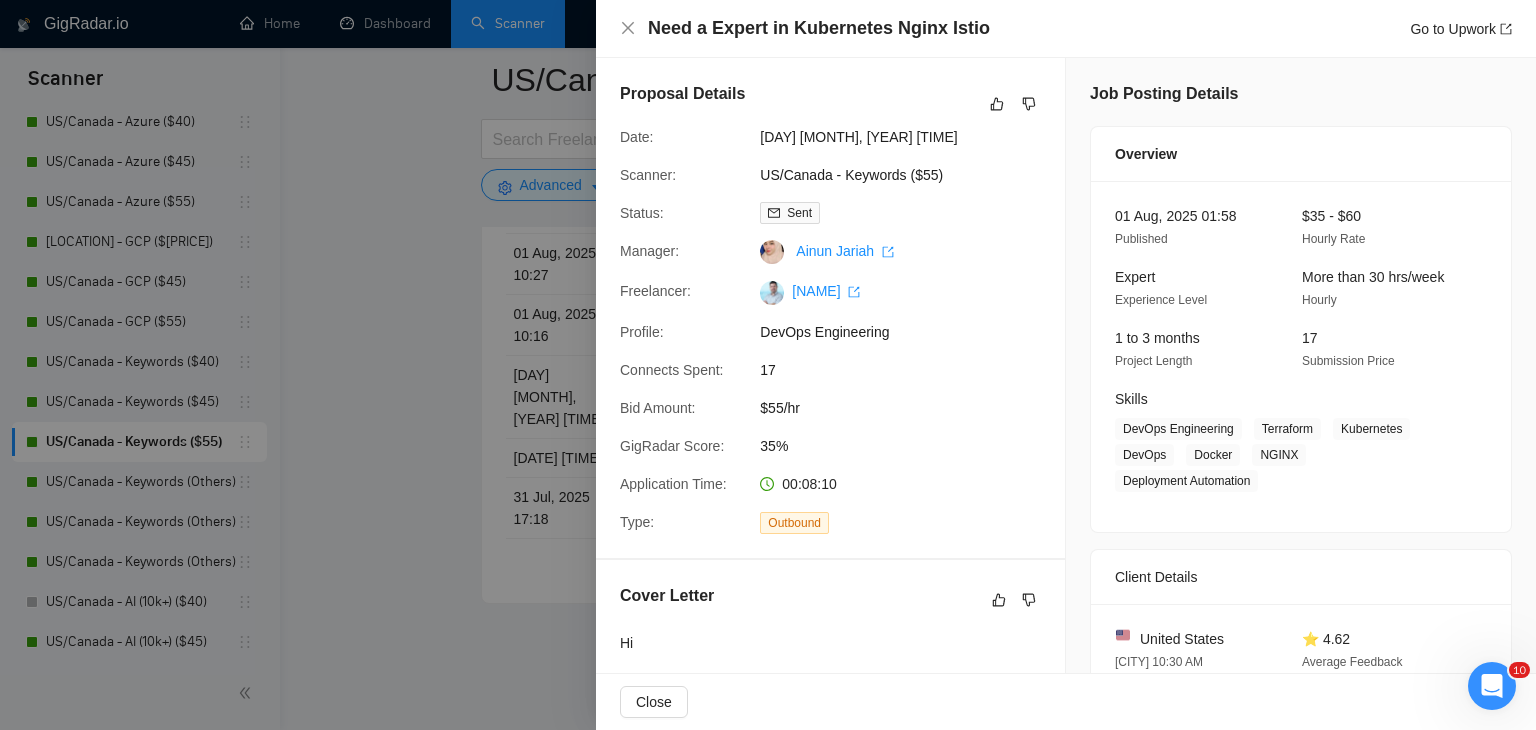 click at bounding box center [768, 365] 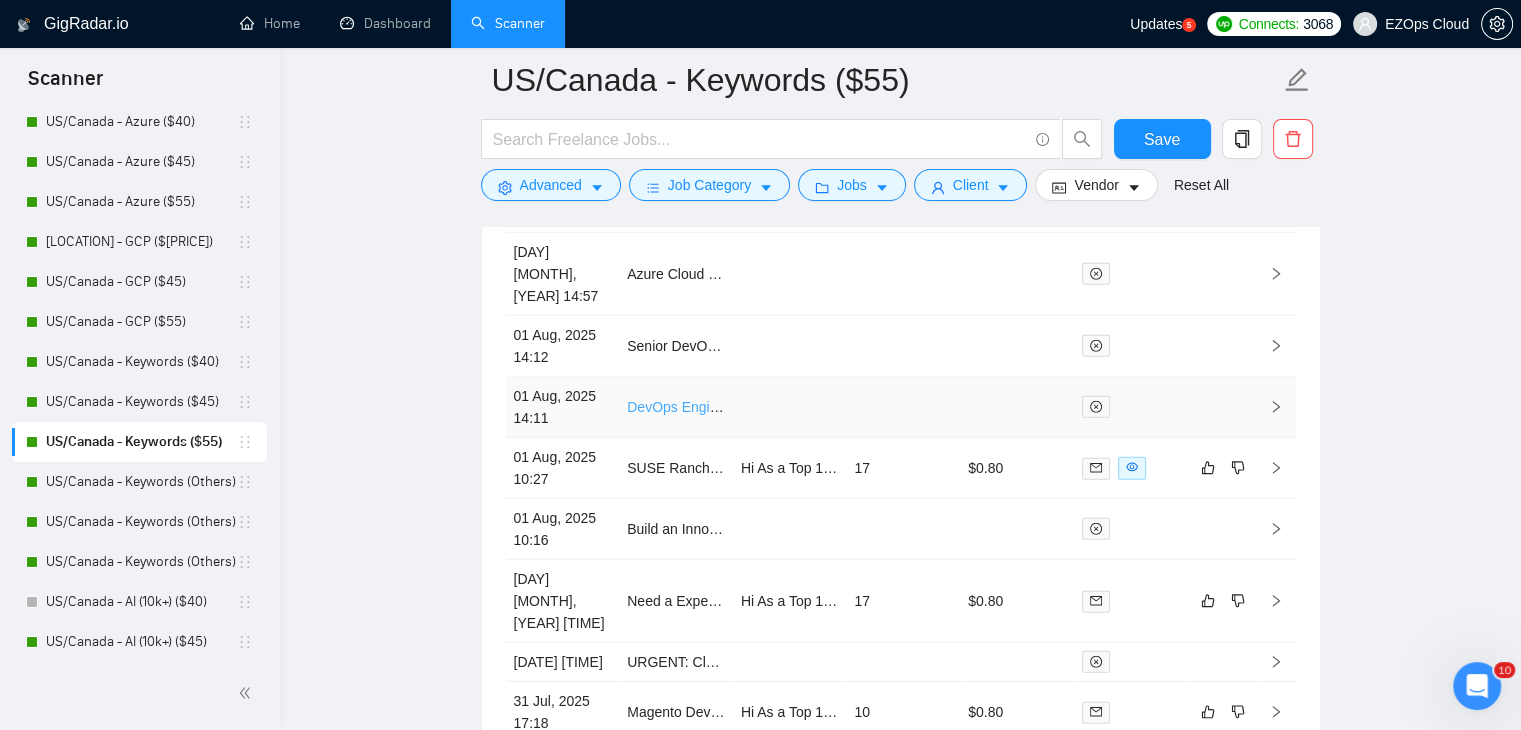 scroll, scrollTop: 5515, scrollLeft: 0, axis: vertical 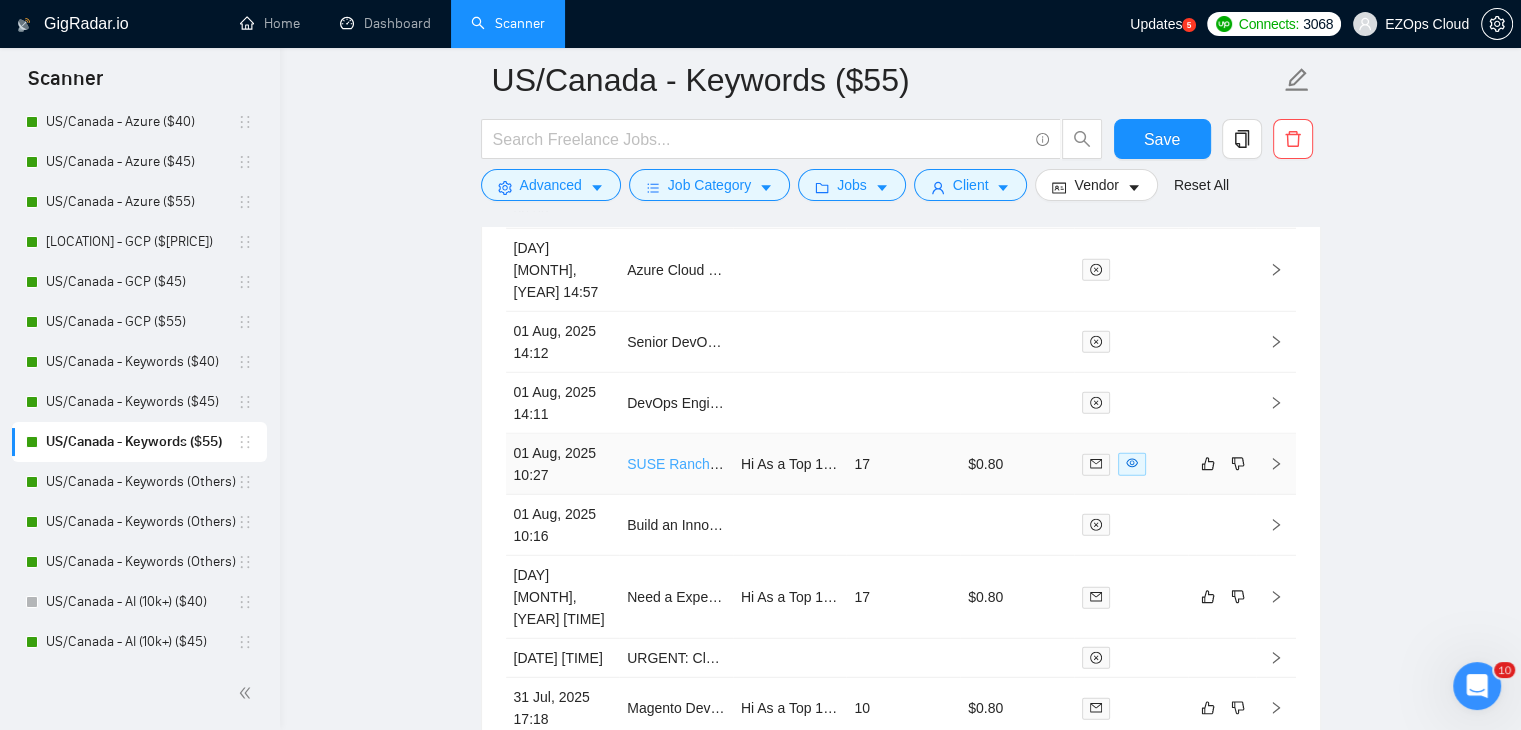 click on "SUSE Rancher Expert Needed for On-Premise Kubernetes Deployment (Harvester + Longhorn)" at bounding box center [924, 464] 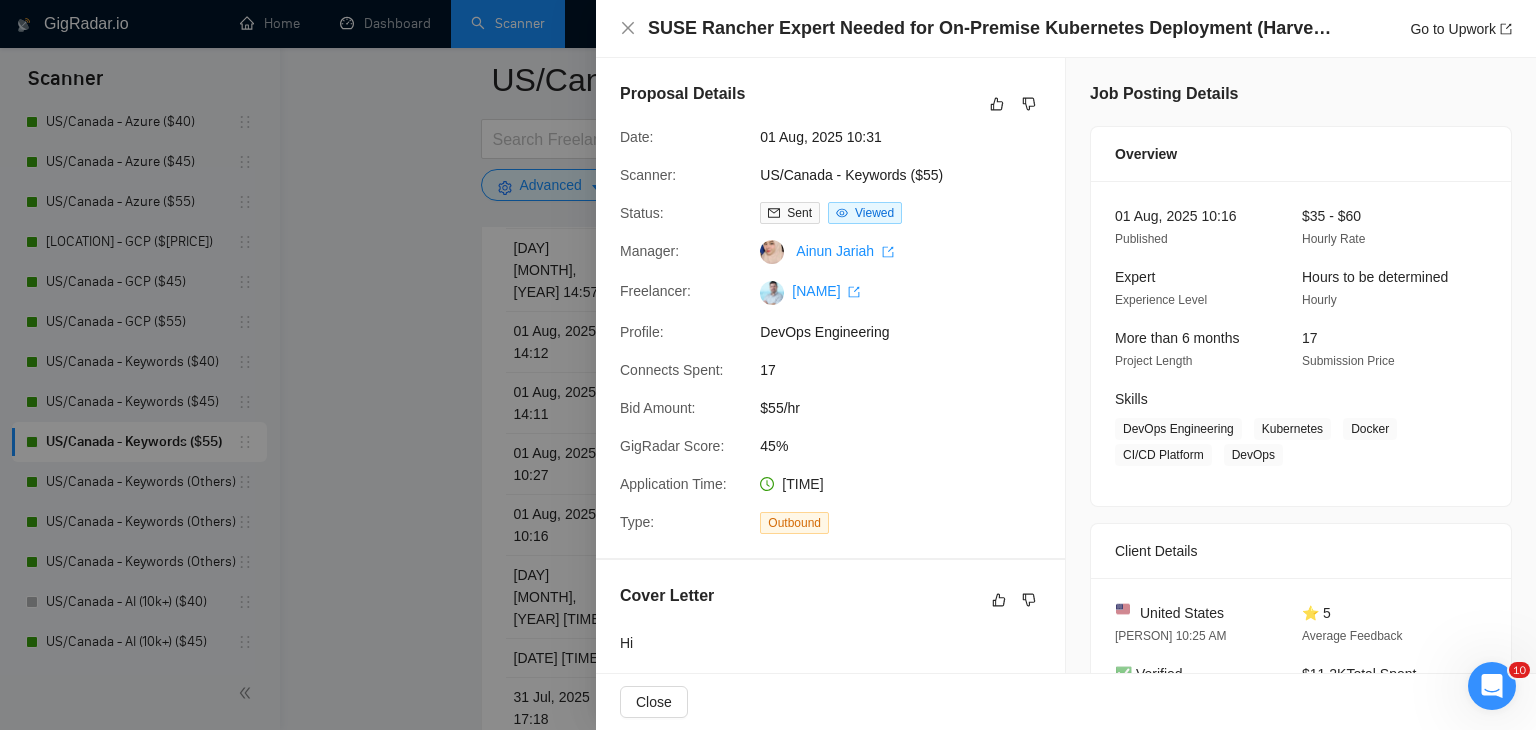 click at bounding box center [768, 365] 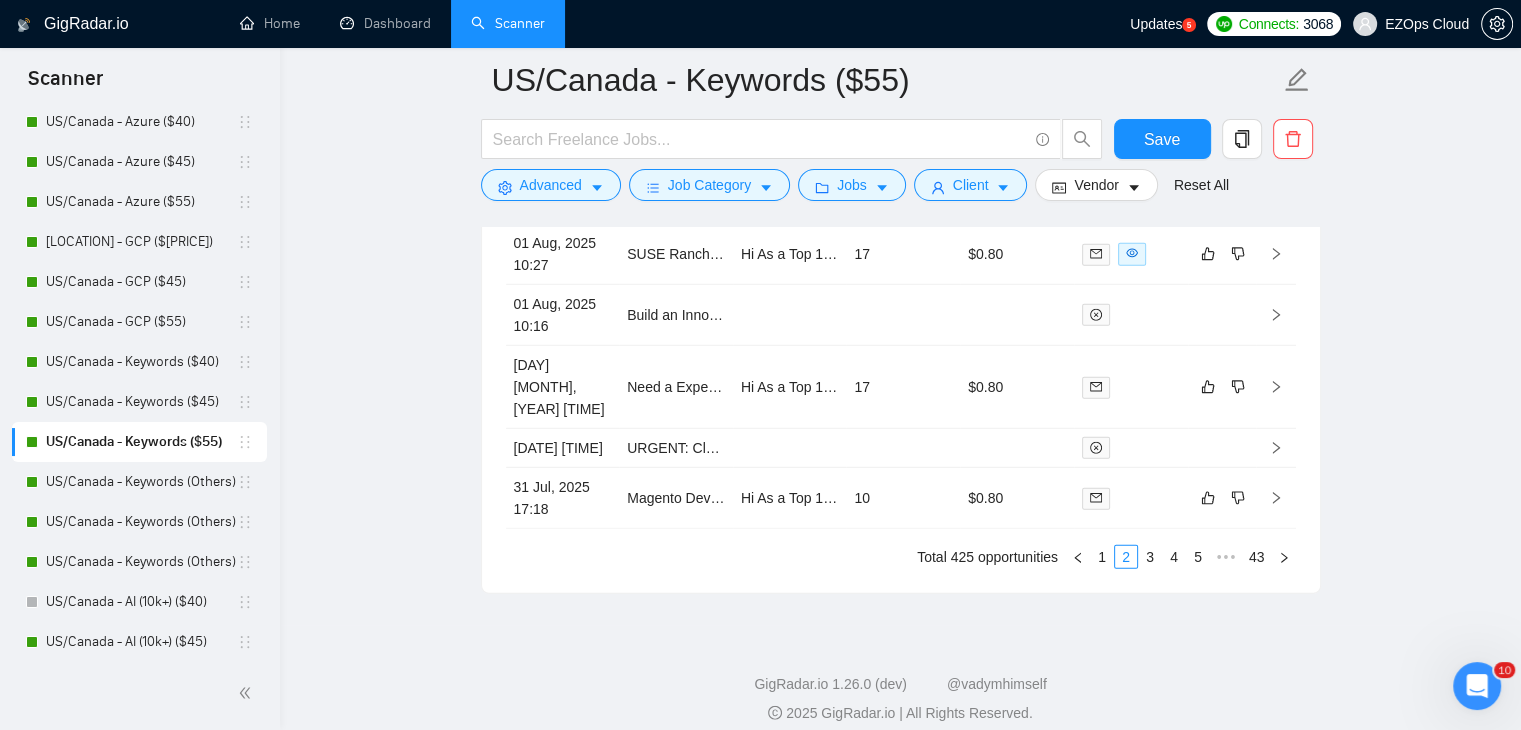scroll, scrollTop: 5735, scrollLeft: 0, axis: vertical 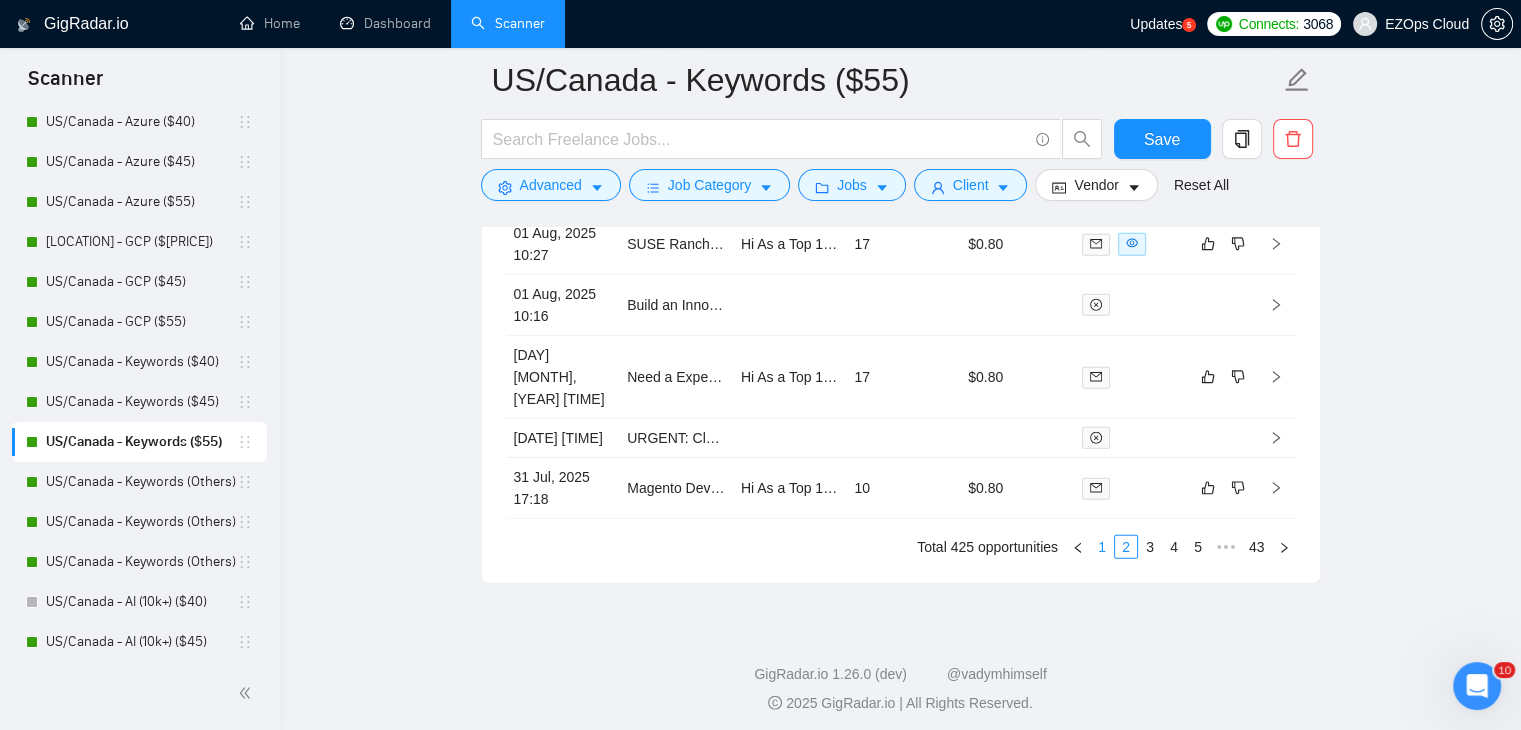 click on "1" at bounding box center [1102, 547] 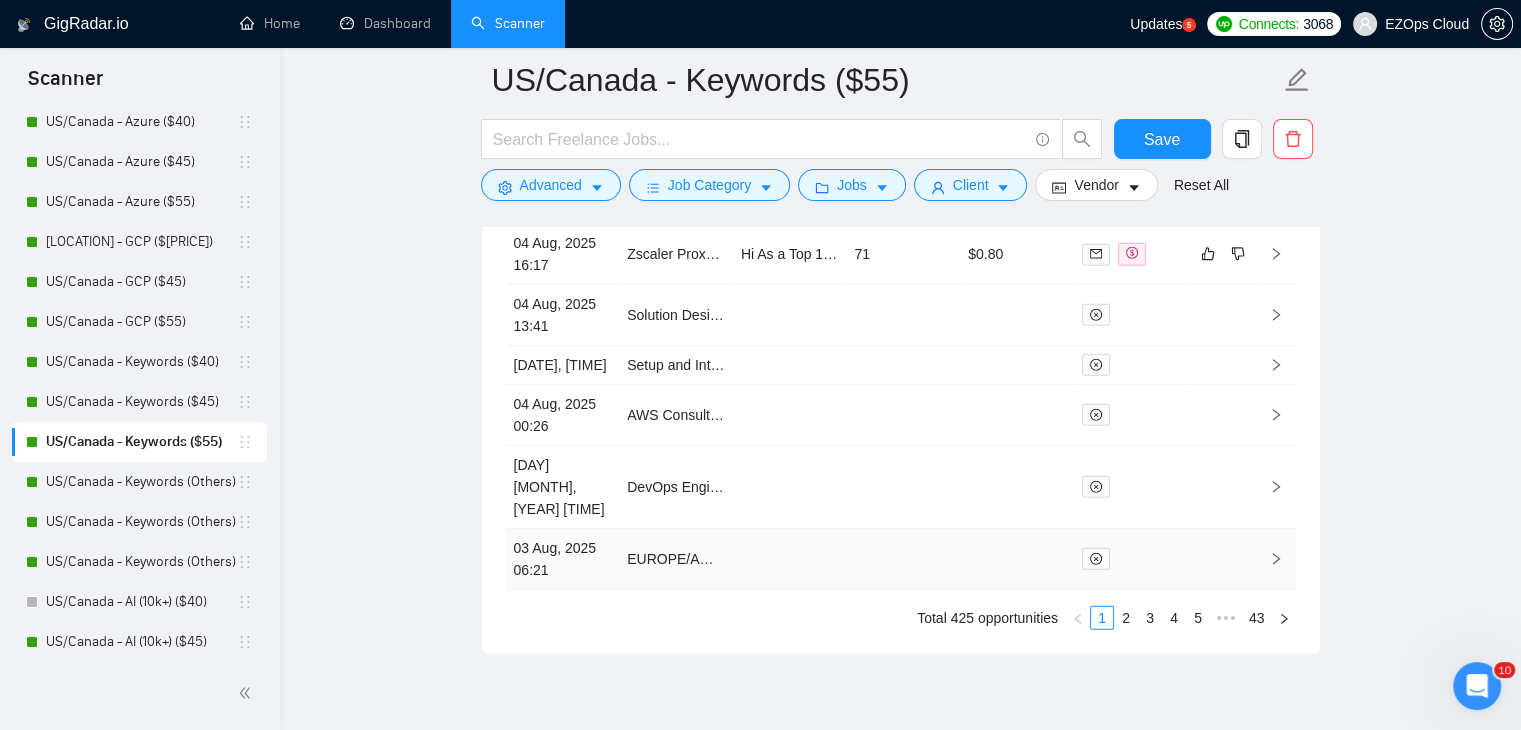 scroll, scrollTop: 5535, scrollLeft: 0, axis: vertical 